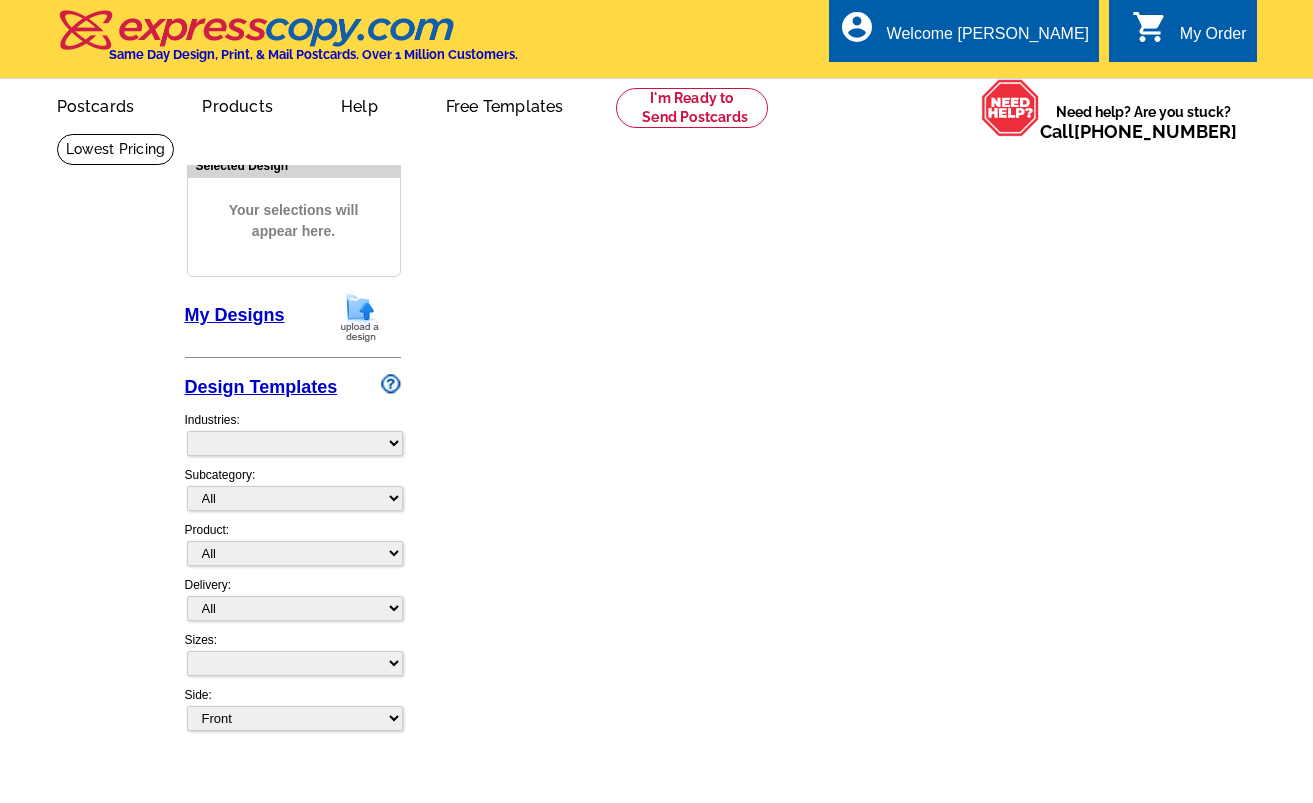 scroll, scrollTop: 0, scrollLeft: 0, axis: both 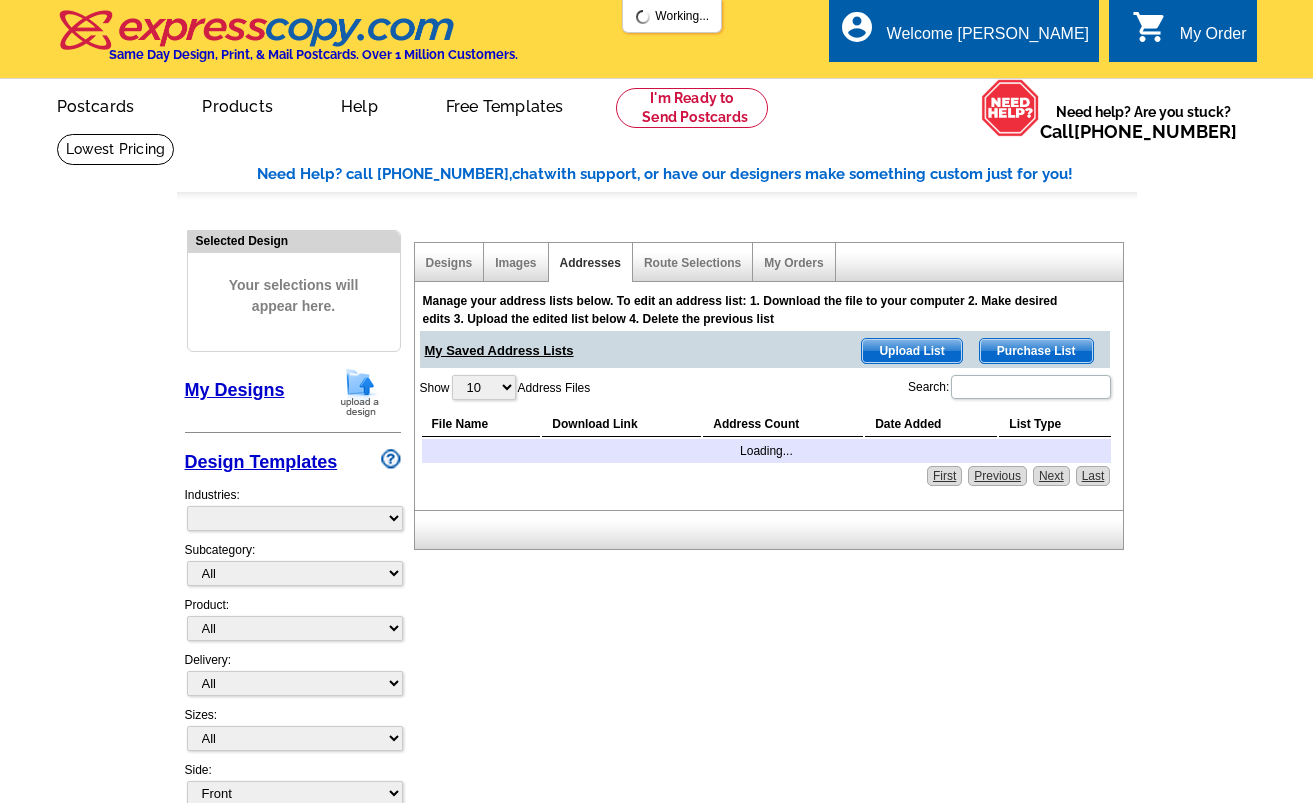 select on "785" 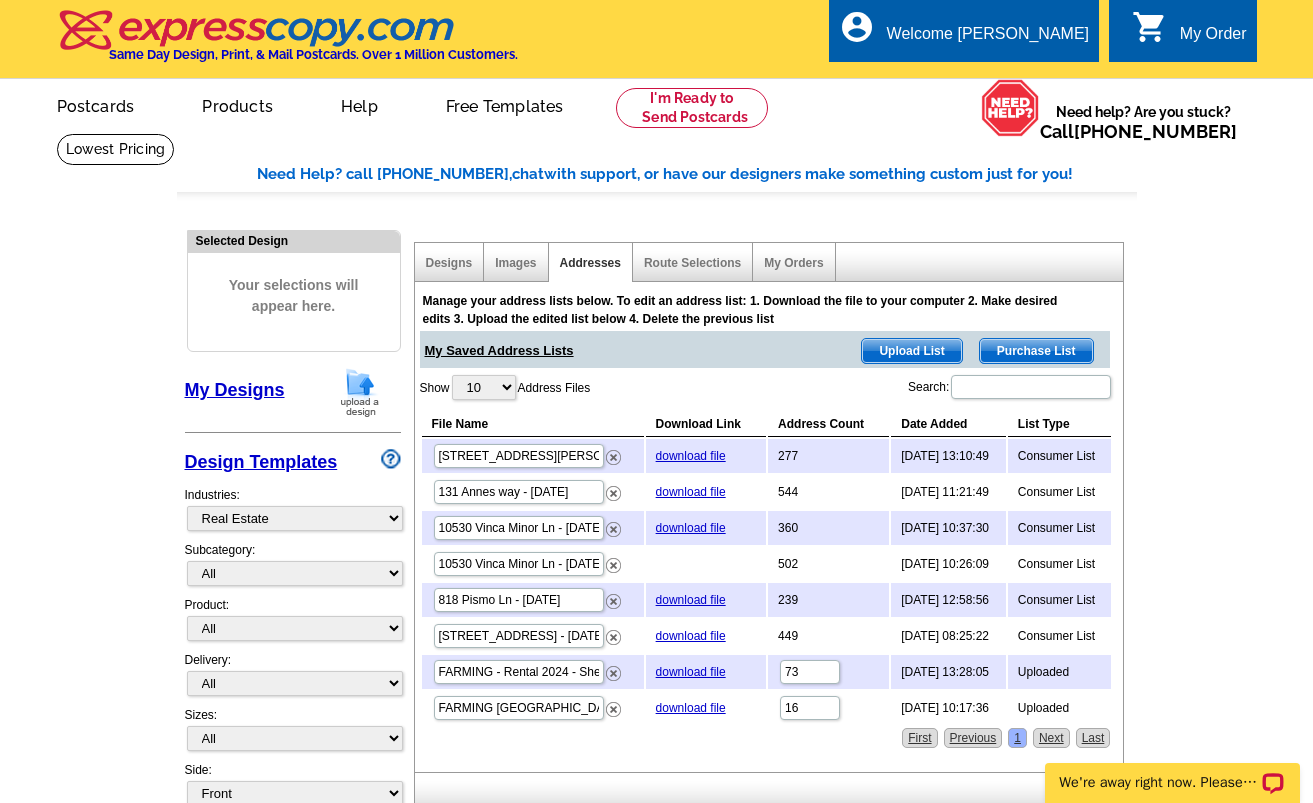 scroll, scrollTop: 0, scrollLeft: 0, axis: both 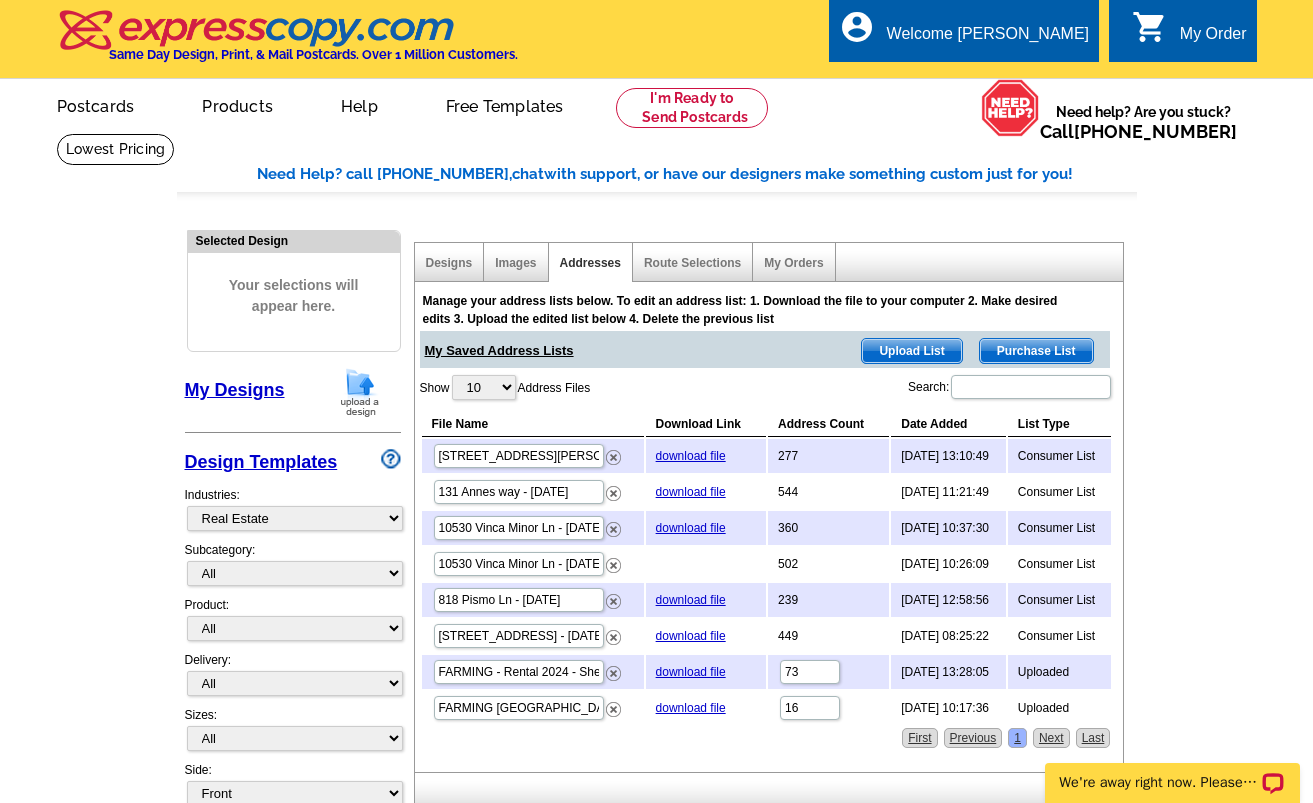 click on "Purchase List" at bounding box center [1036, 351] 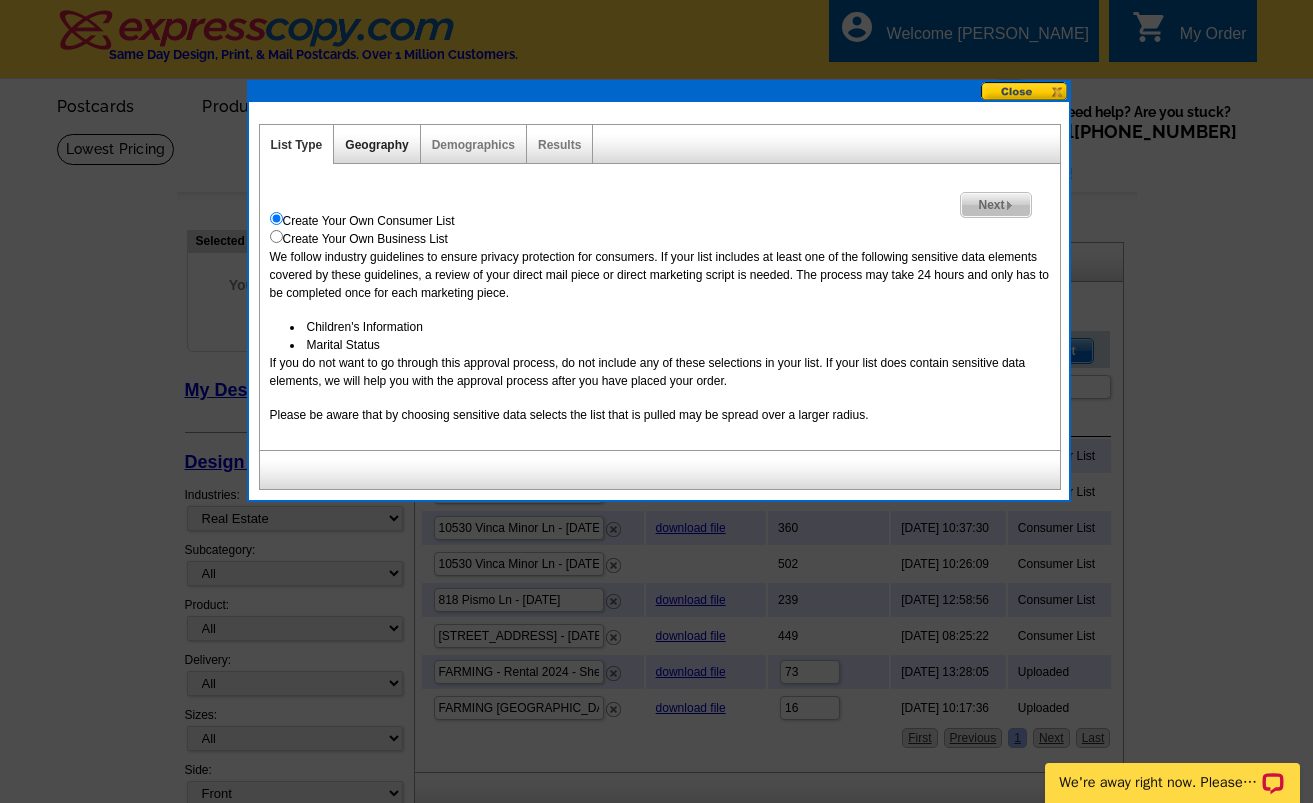 click on "Geography" at bounding box center (376, 145) 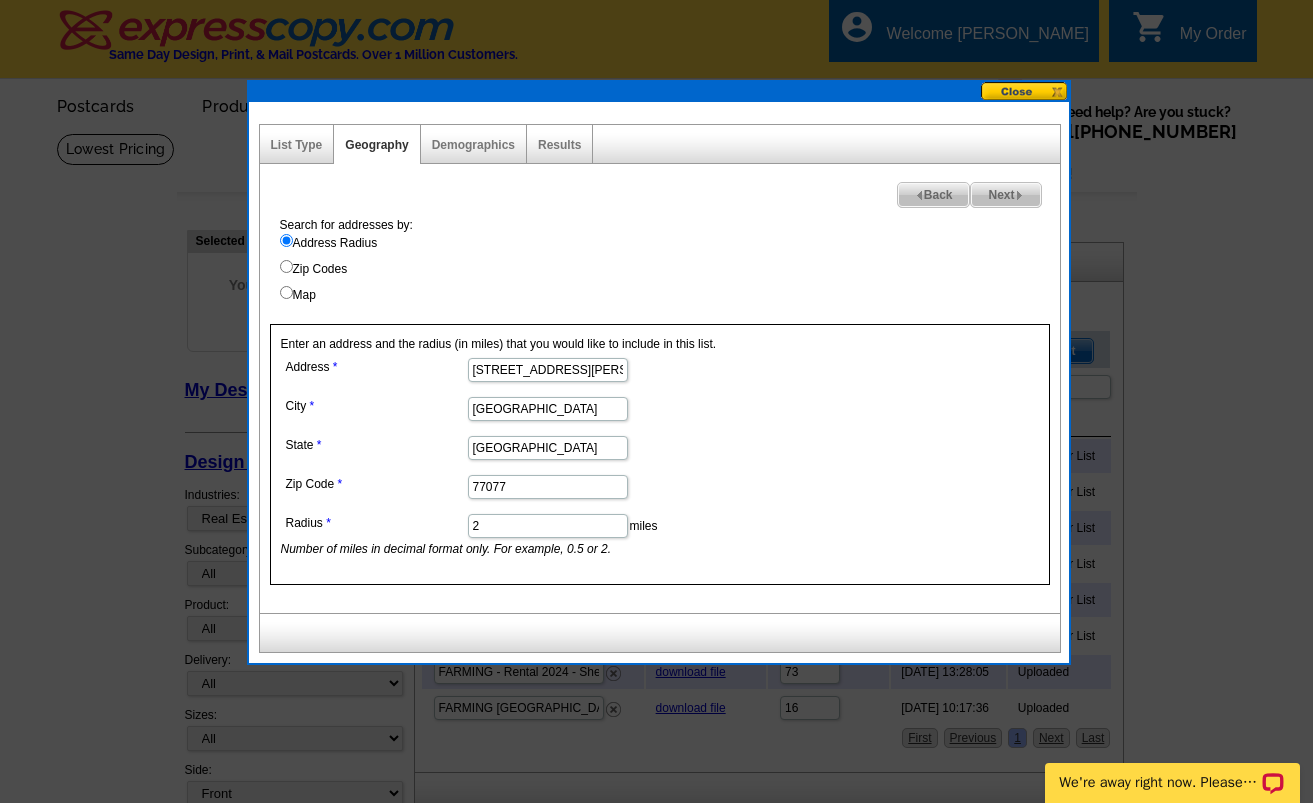 click on "1619 S Kirkwood Rd" at bounding box center (548, 370) 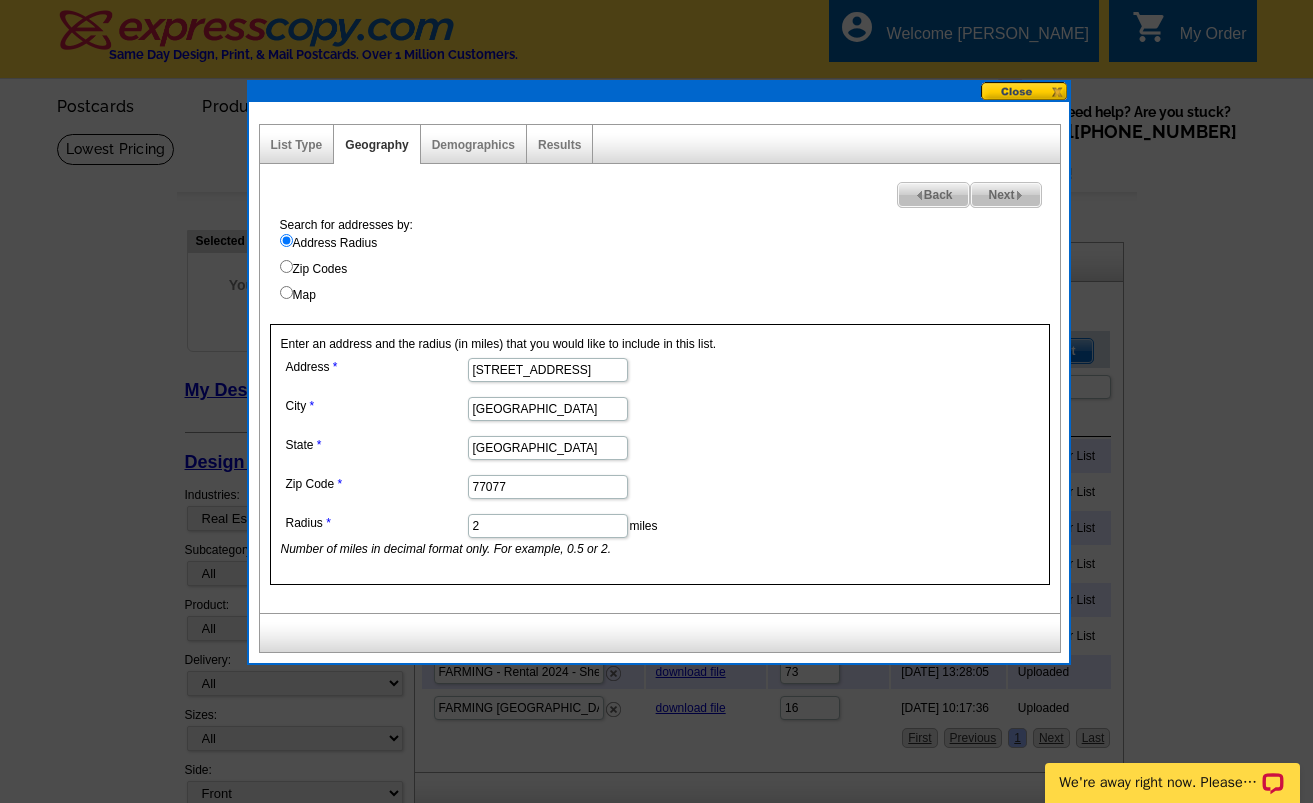 type on "3147 country club bld" 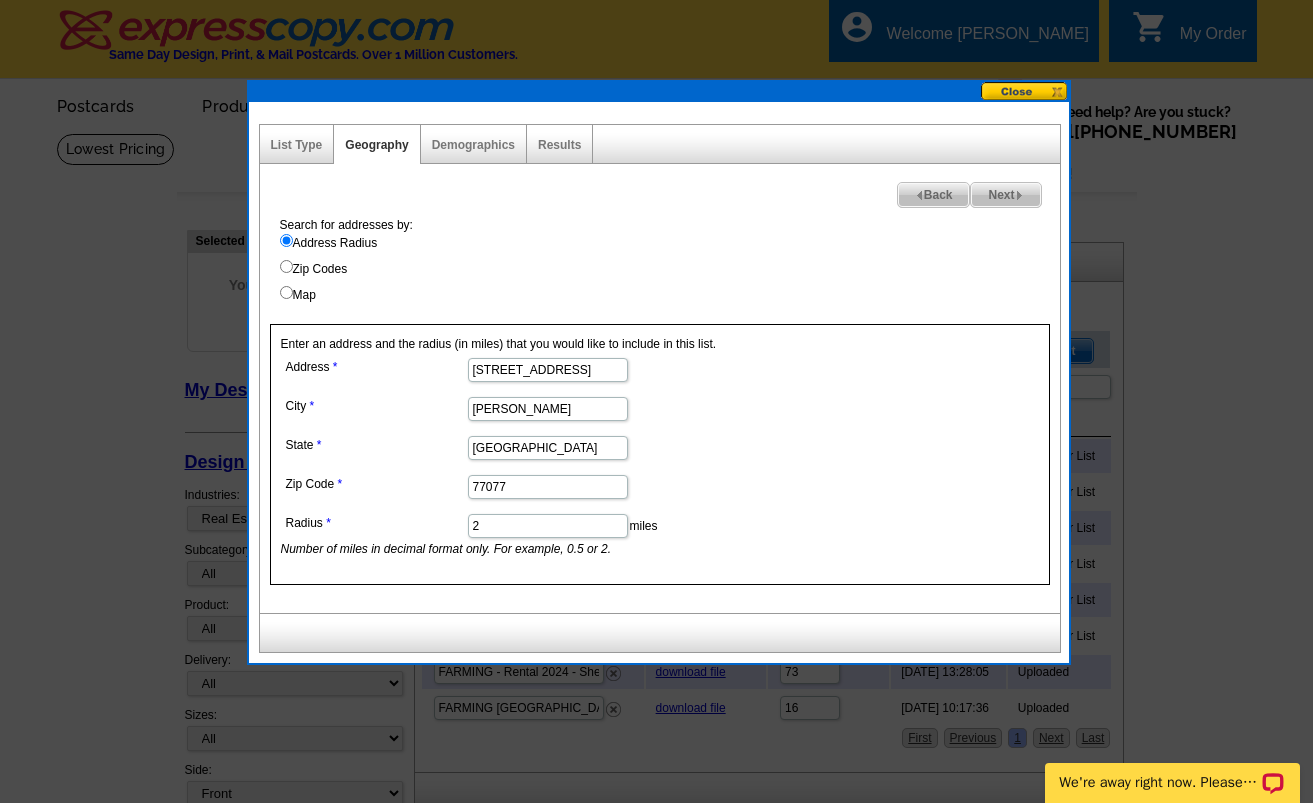 type on "[PERSON_NAME]" 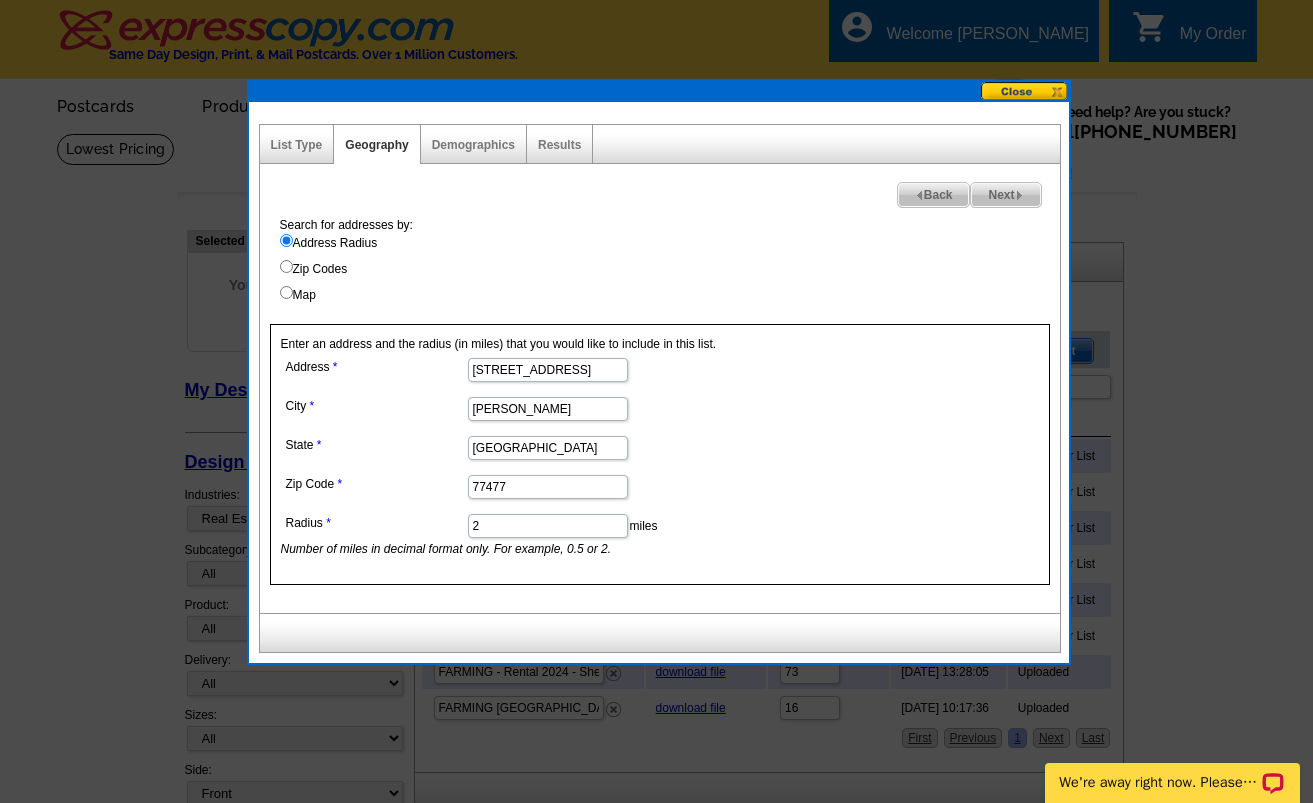 type on "77477" 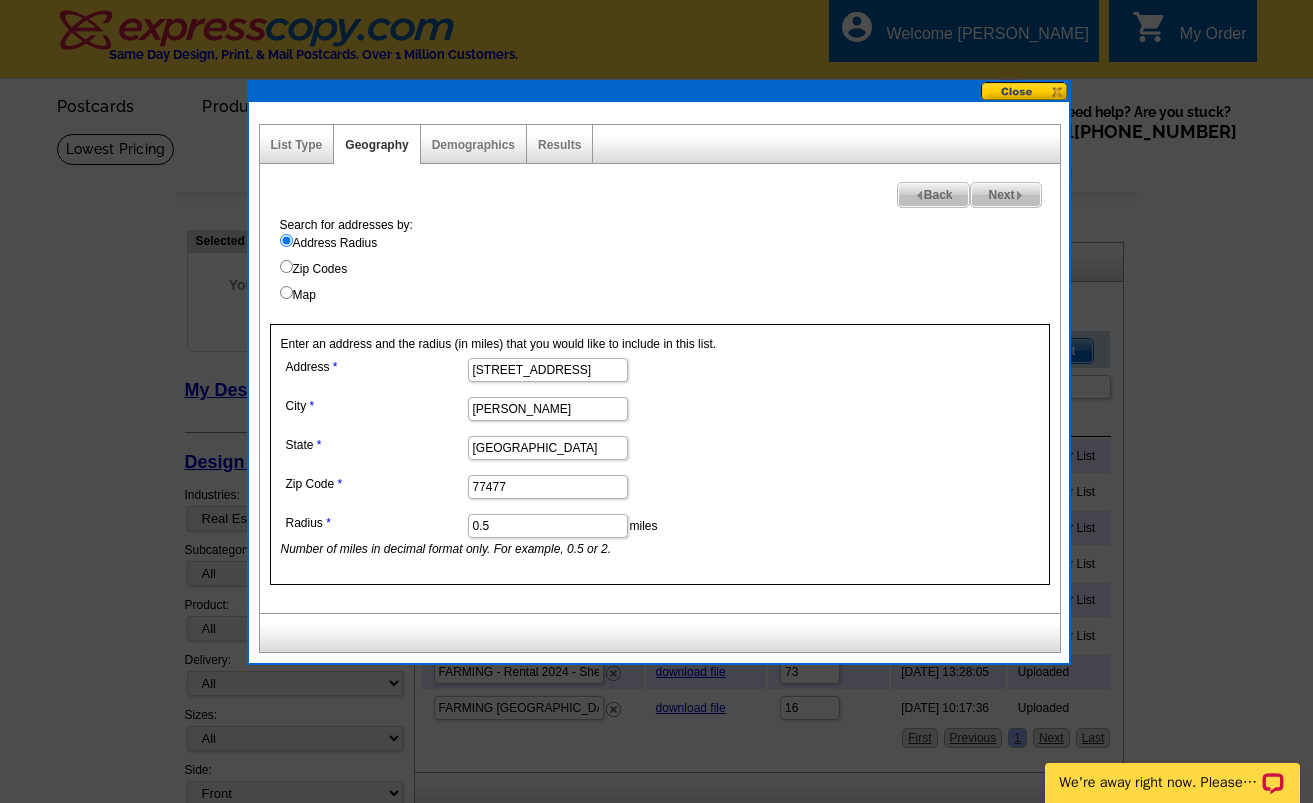 type on "0.5" 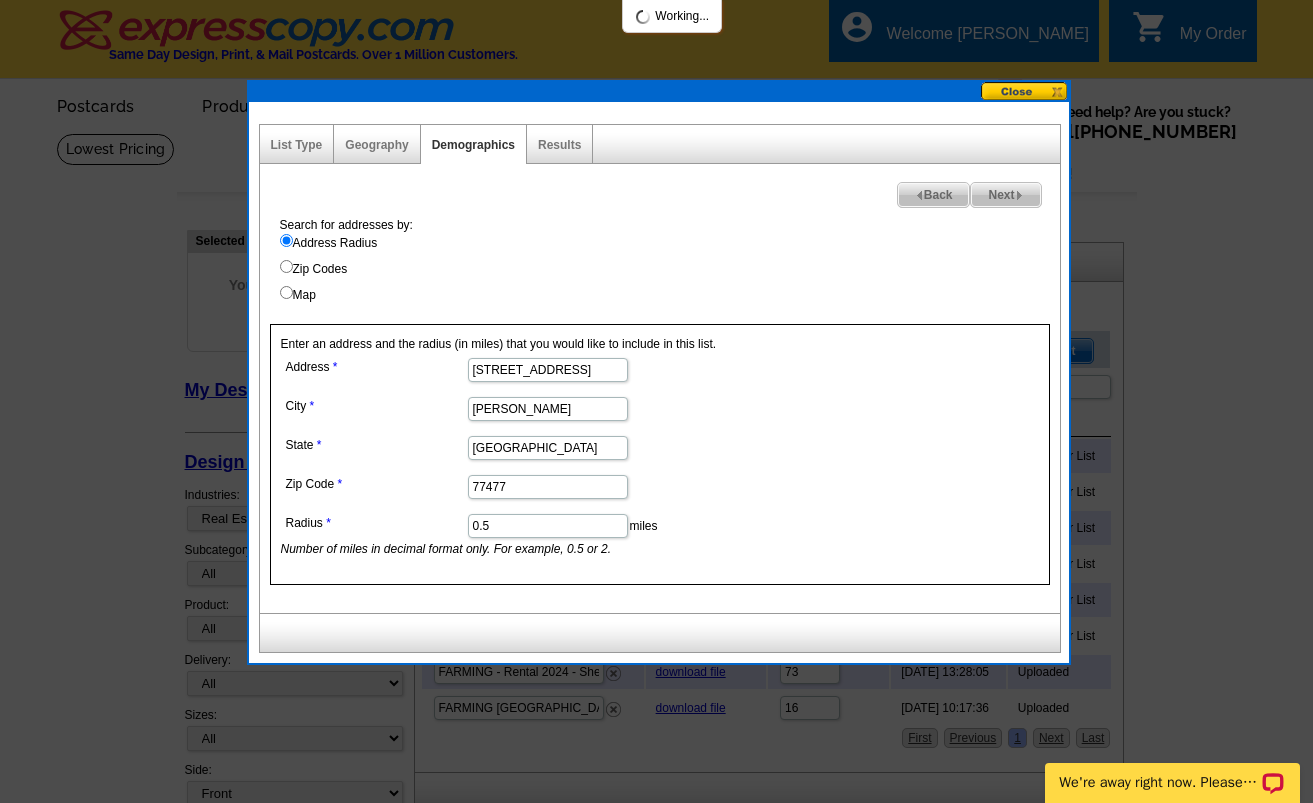 select 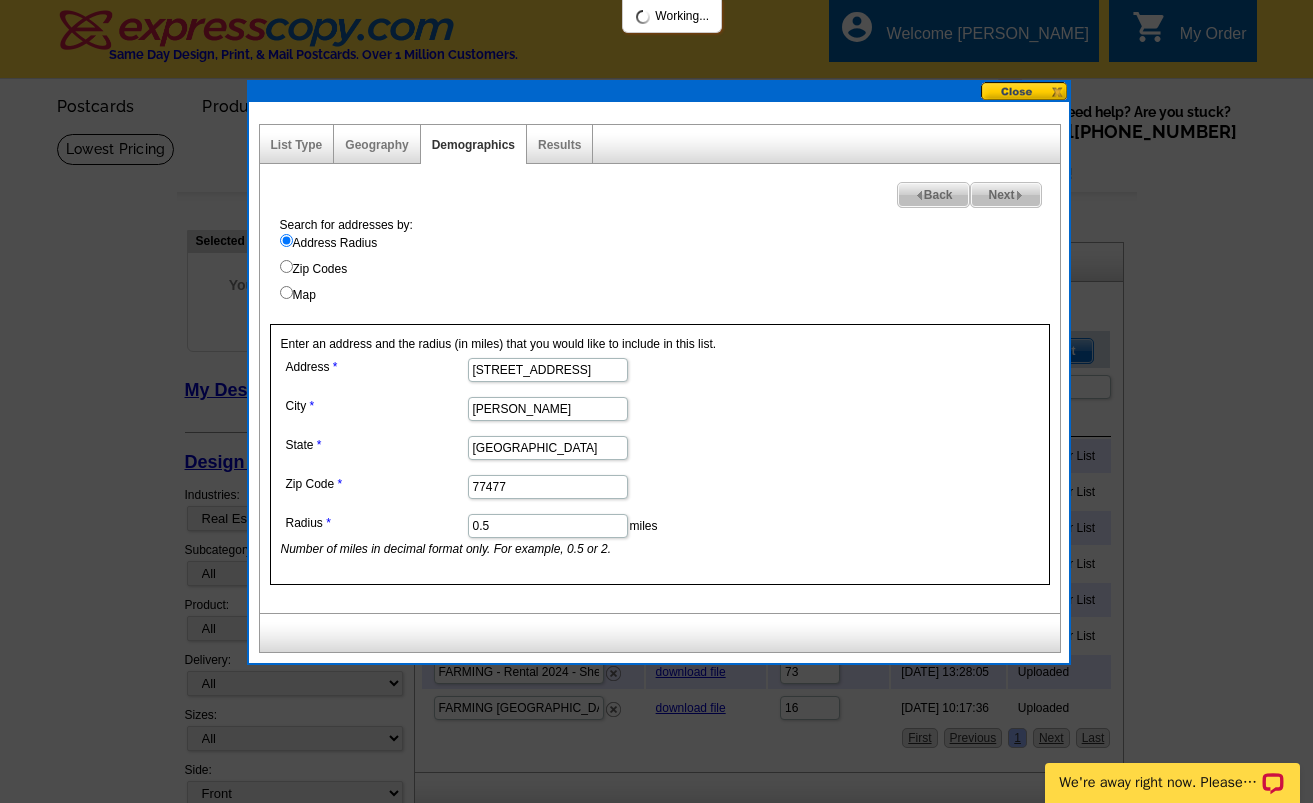 select 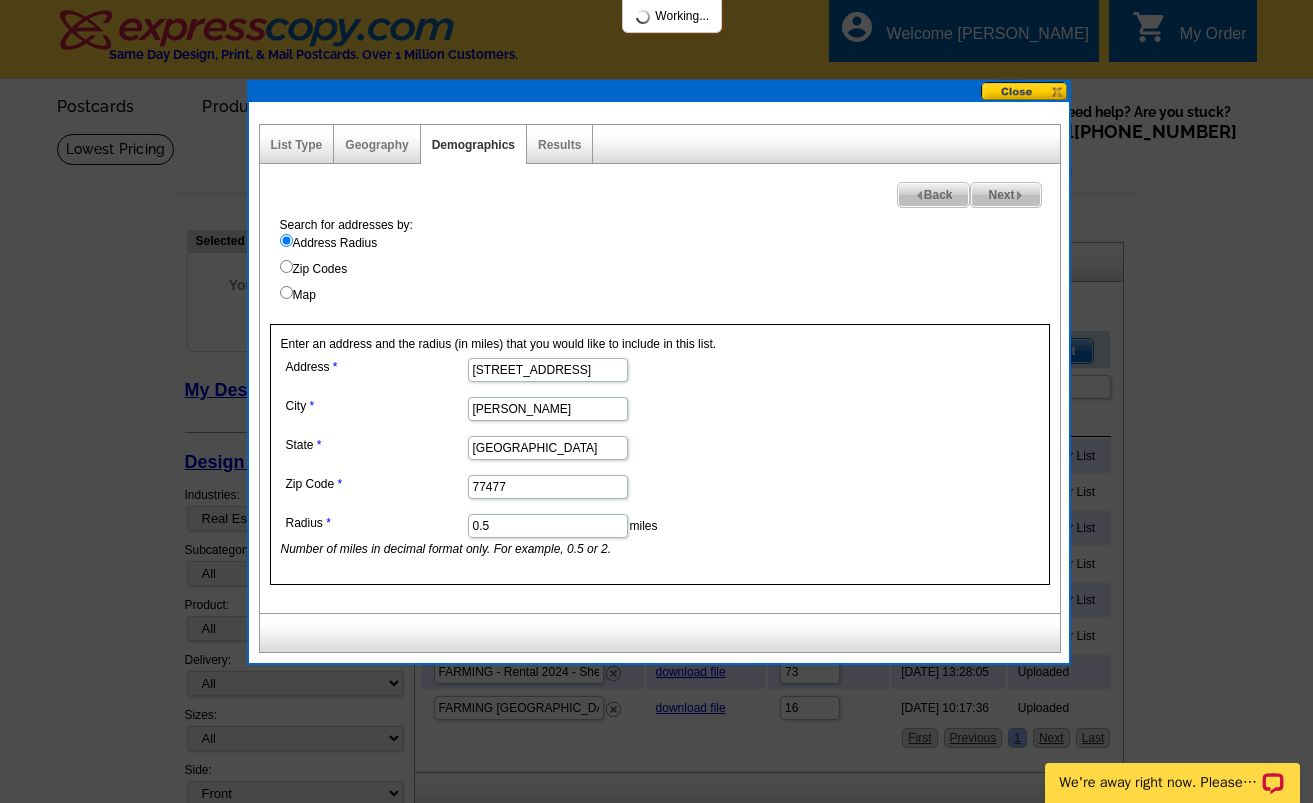 select 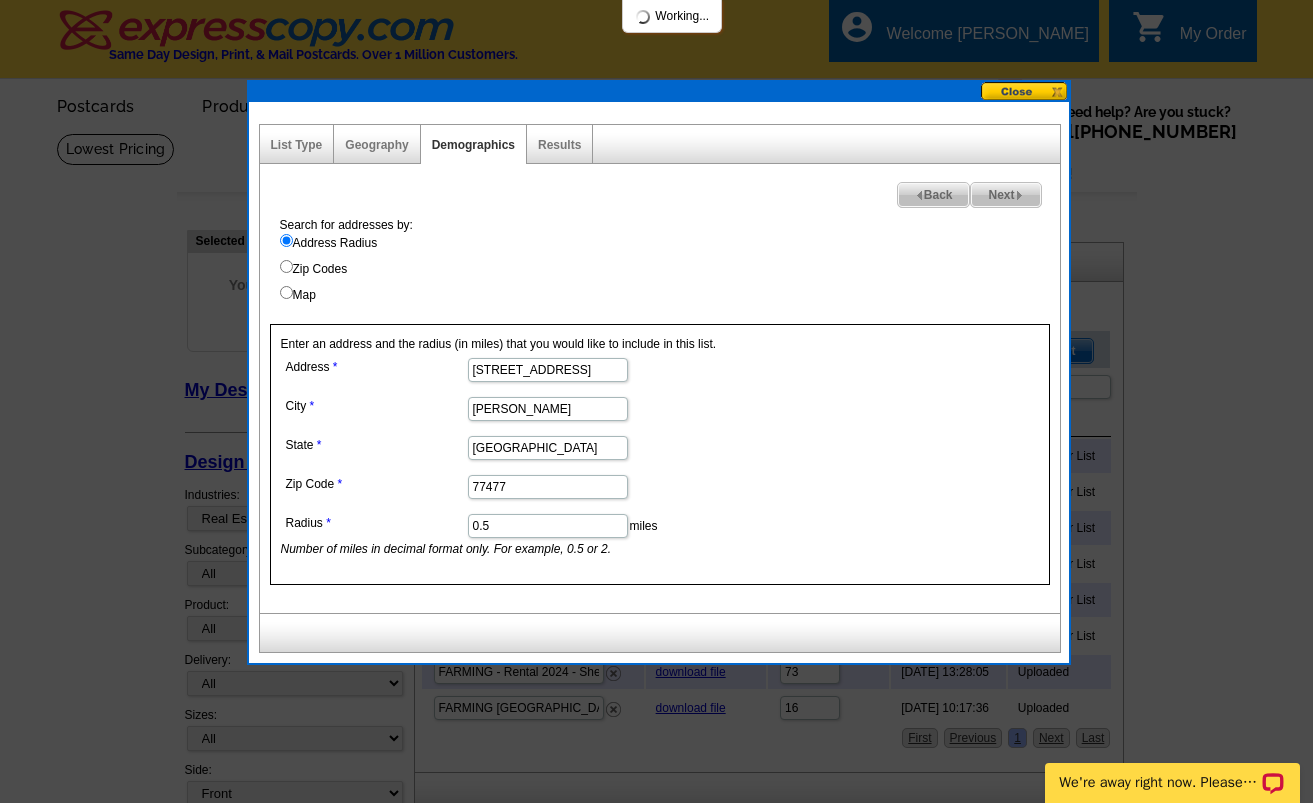 select 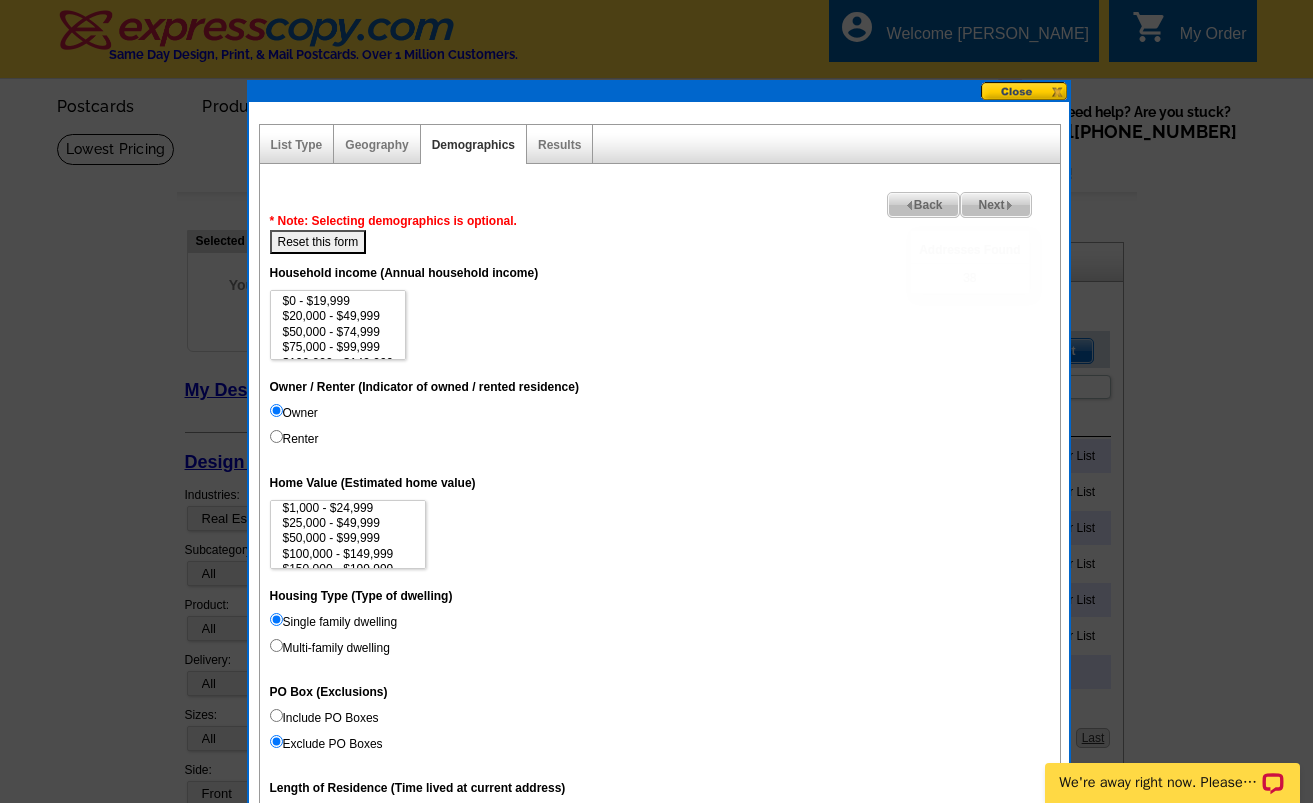 scroll, scrollTop: 36, scrollLeft: 0, axis: vertical 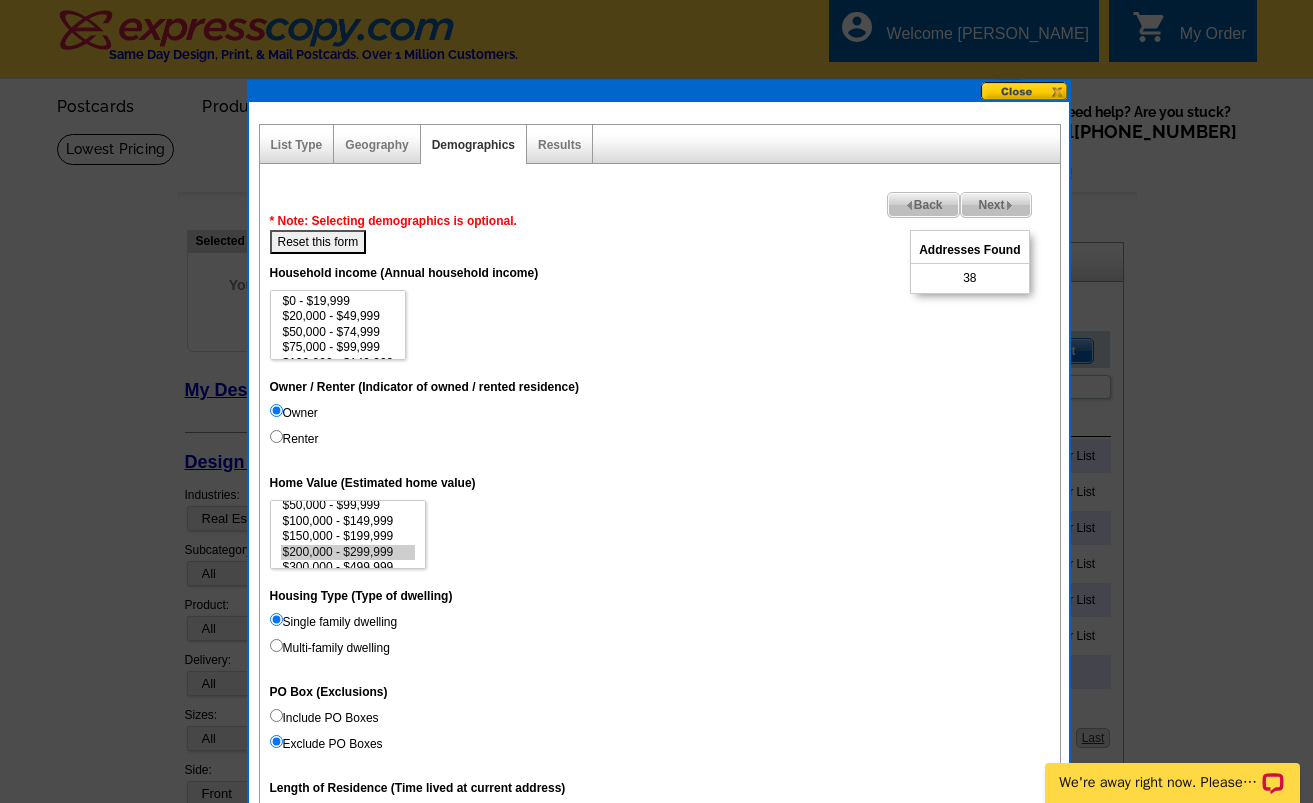 click on "$1,000 - $24,999
$25,000 - $49,999
$50,000 - $99,999
$100,000 - $149,999
$150,000 - $199,999
$200,000 - $299,999
$300,000 - $499,999
$500,000 - $999,999
$1,000,000 - $2,999,999
$3,000,000+" at bounding box center [660, 535] 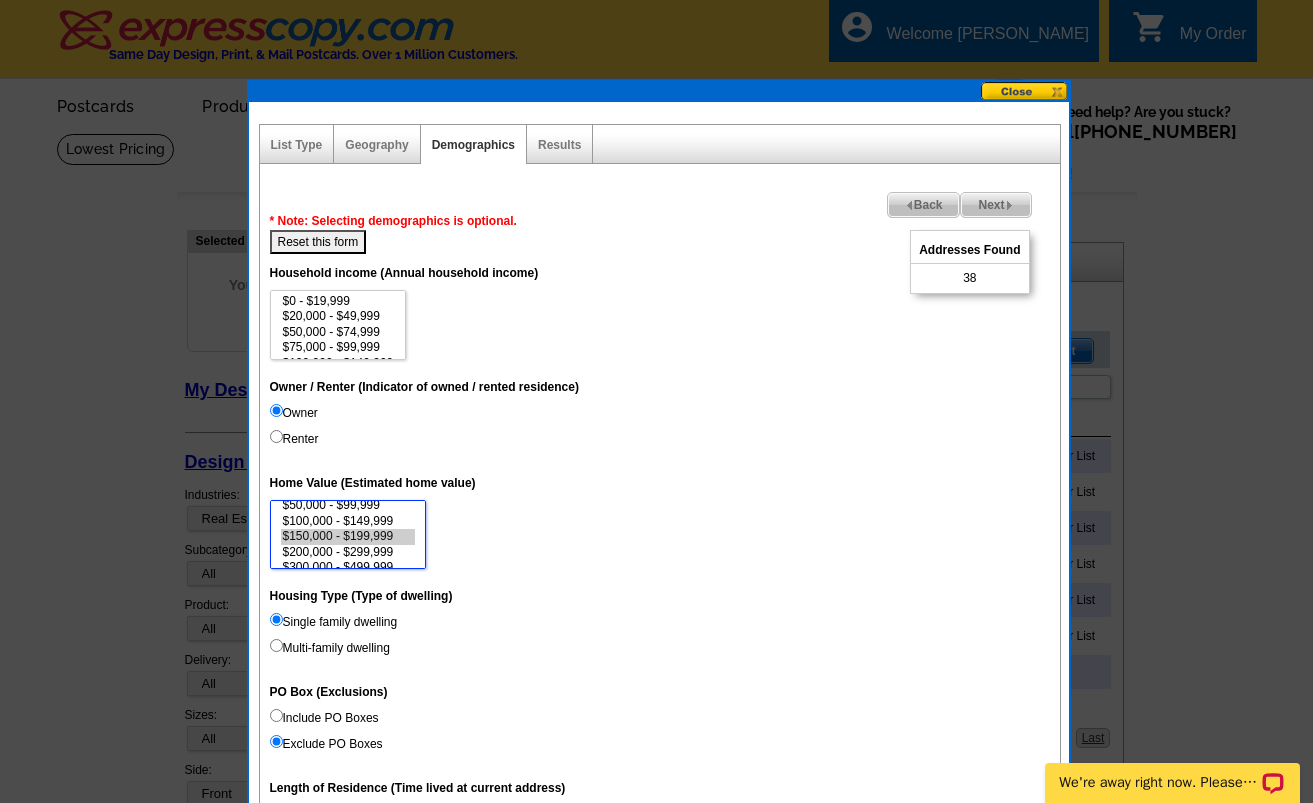 click on "$150,000 - $199,999" at bounding box center [348, 536] 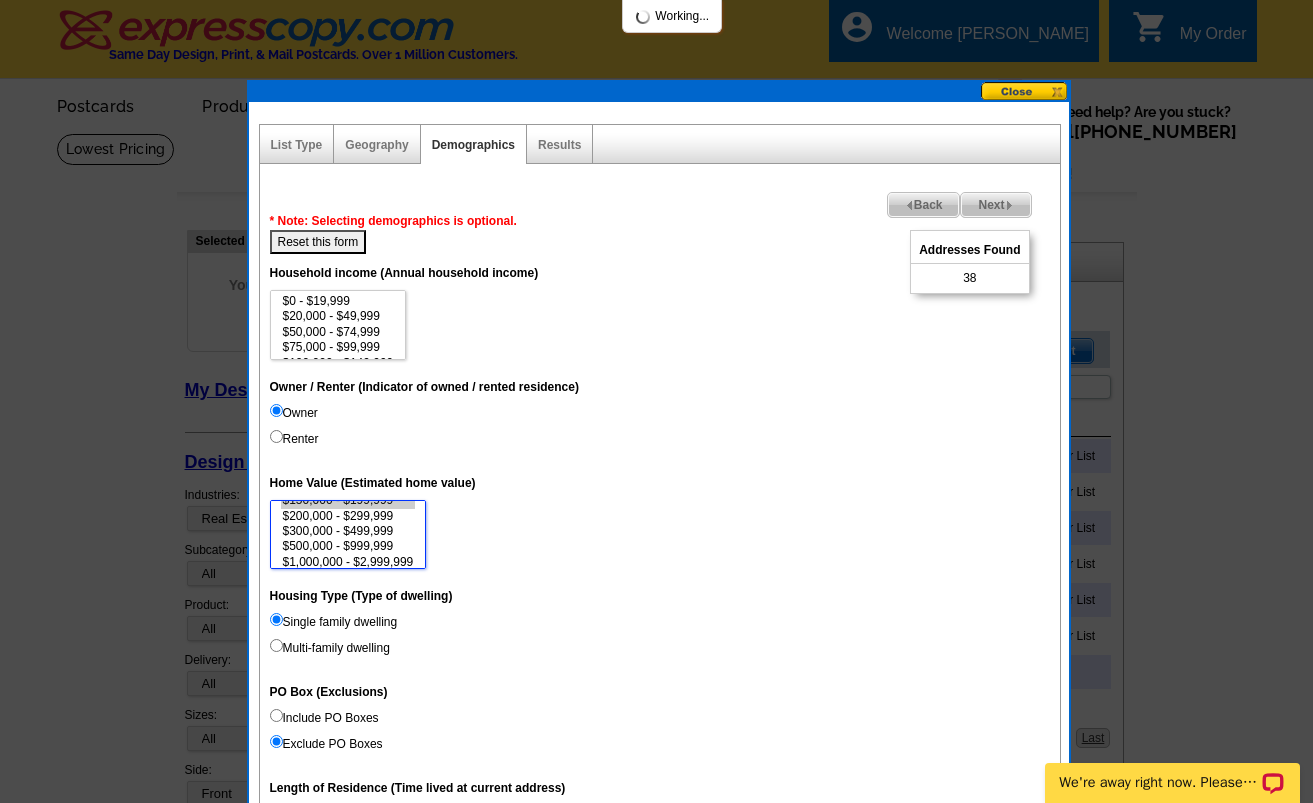 scroll, scrollTop: 80, scrollLeft: 0, axis: vertical 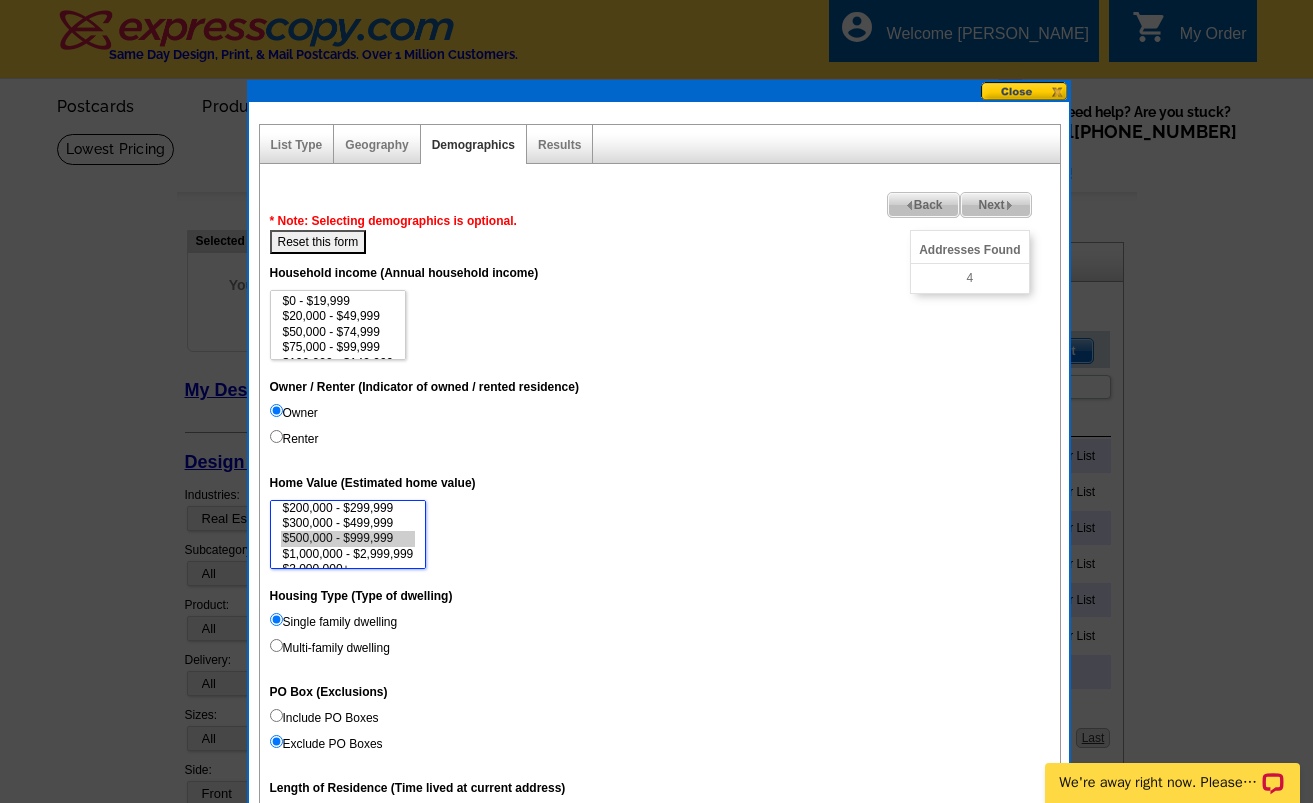 click on "$500,000 - $999,999" at bounding box center (348, 538) 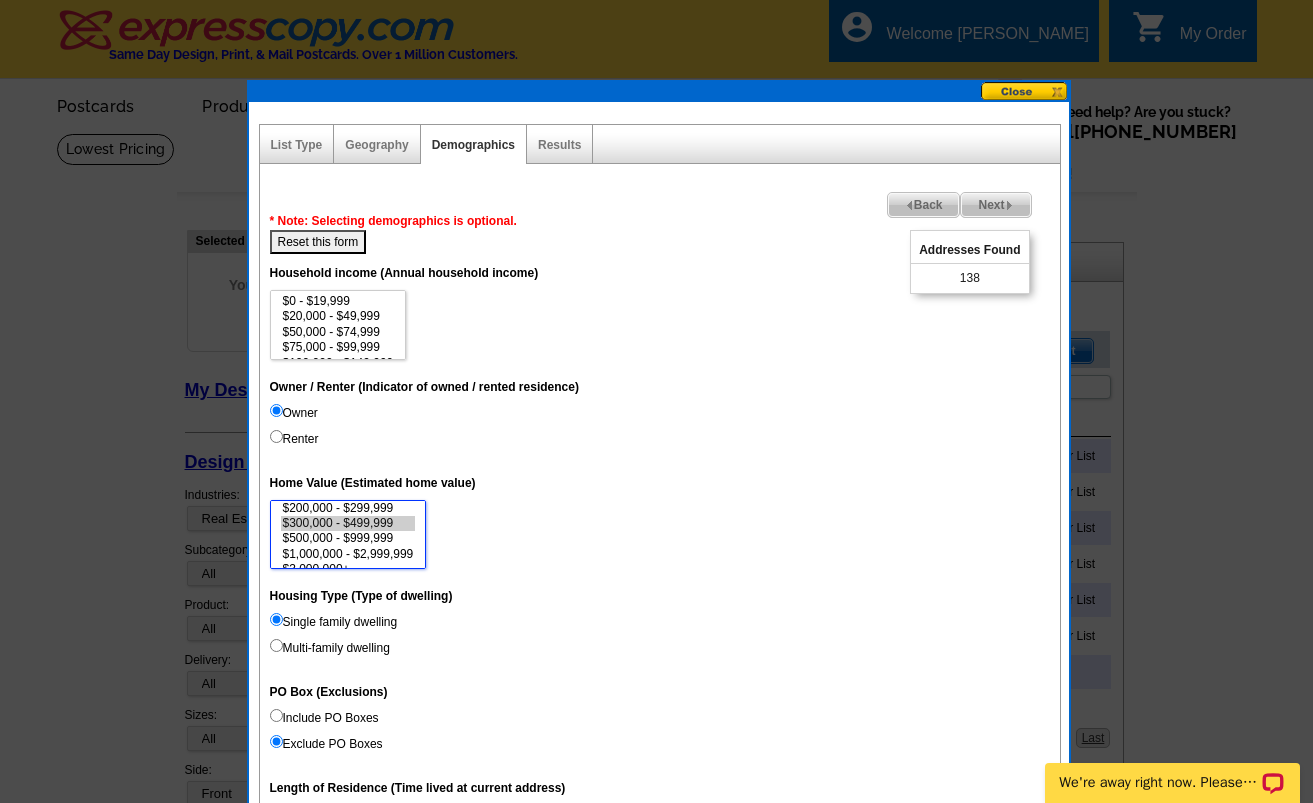 click on "$300,000 - $499,999" at bounding box center (348, 523) 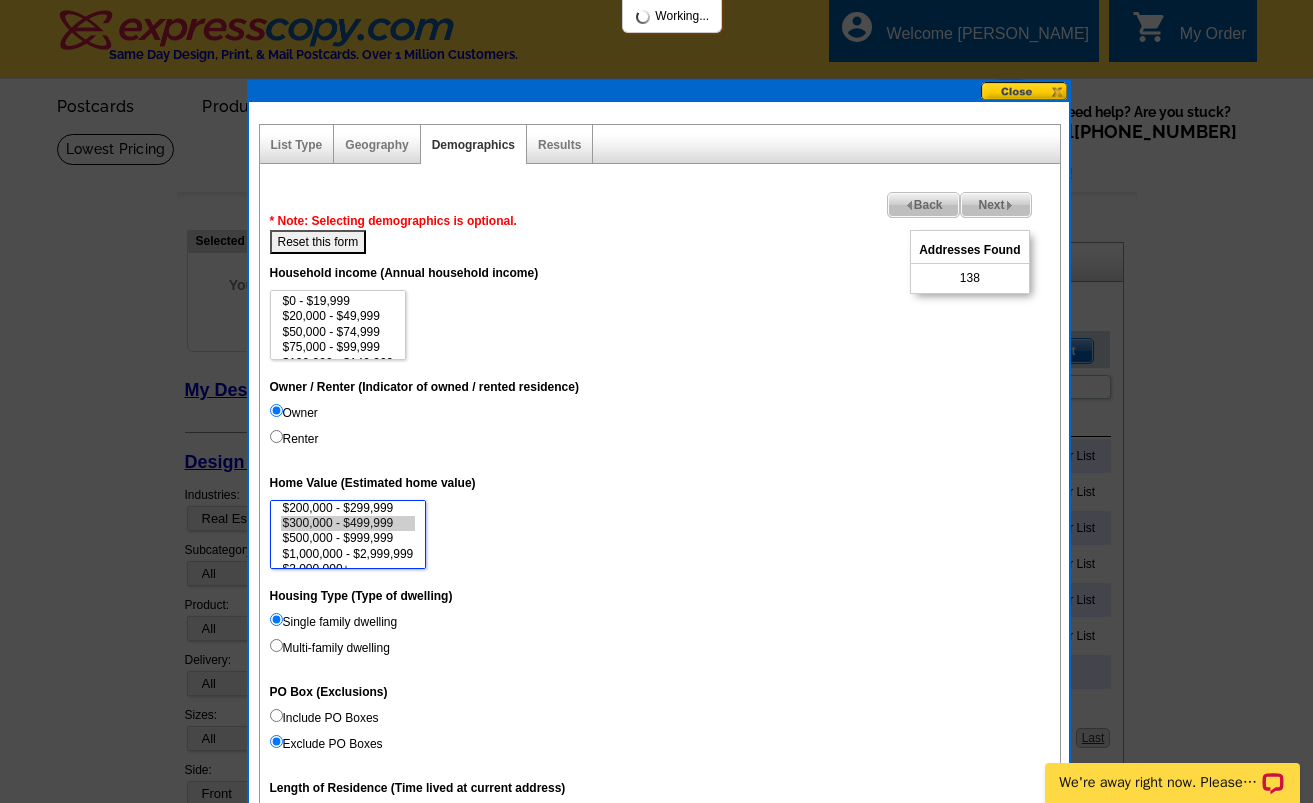 select on "300000-499999" 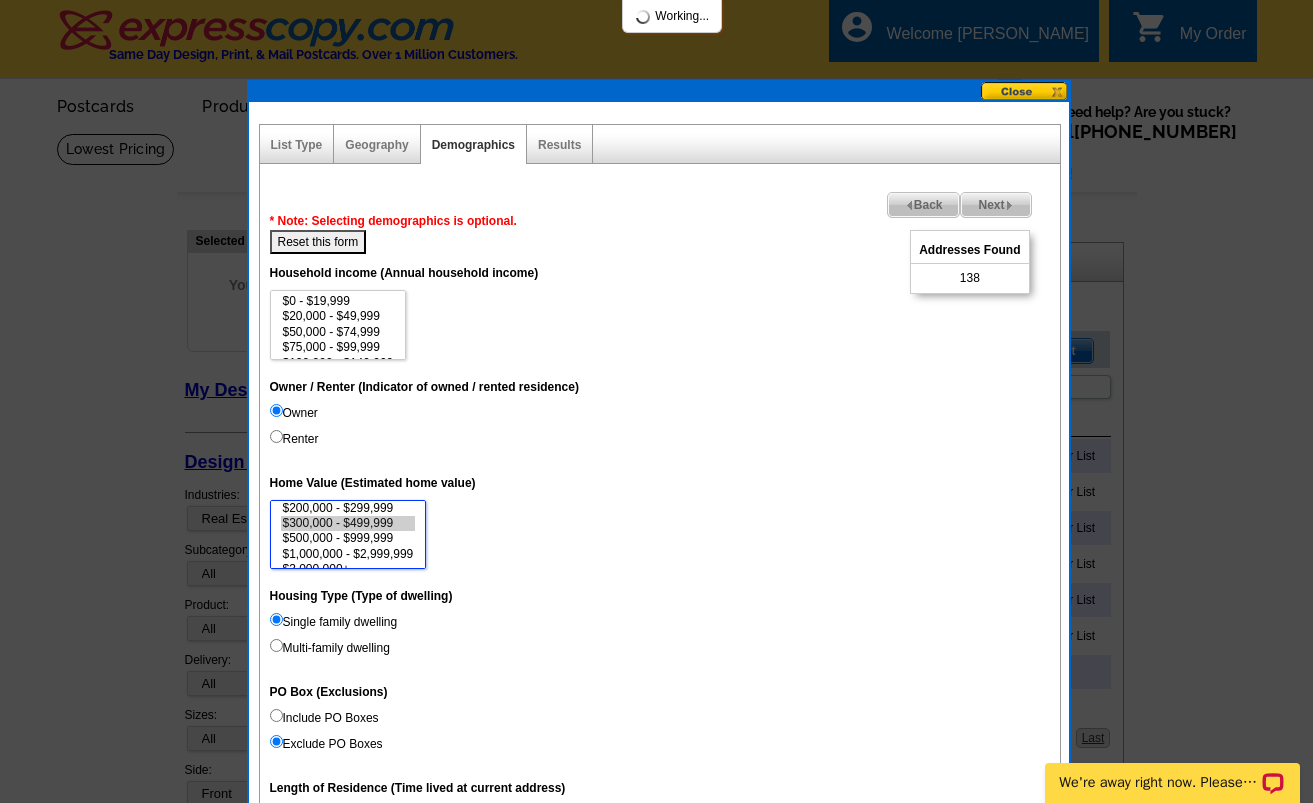 click on "$500,000 - $999,999" at bounding box center (348, 538) 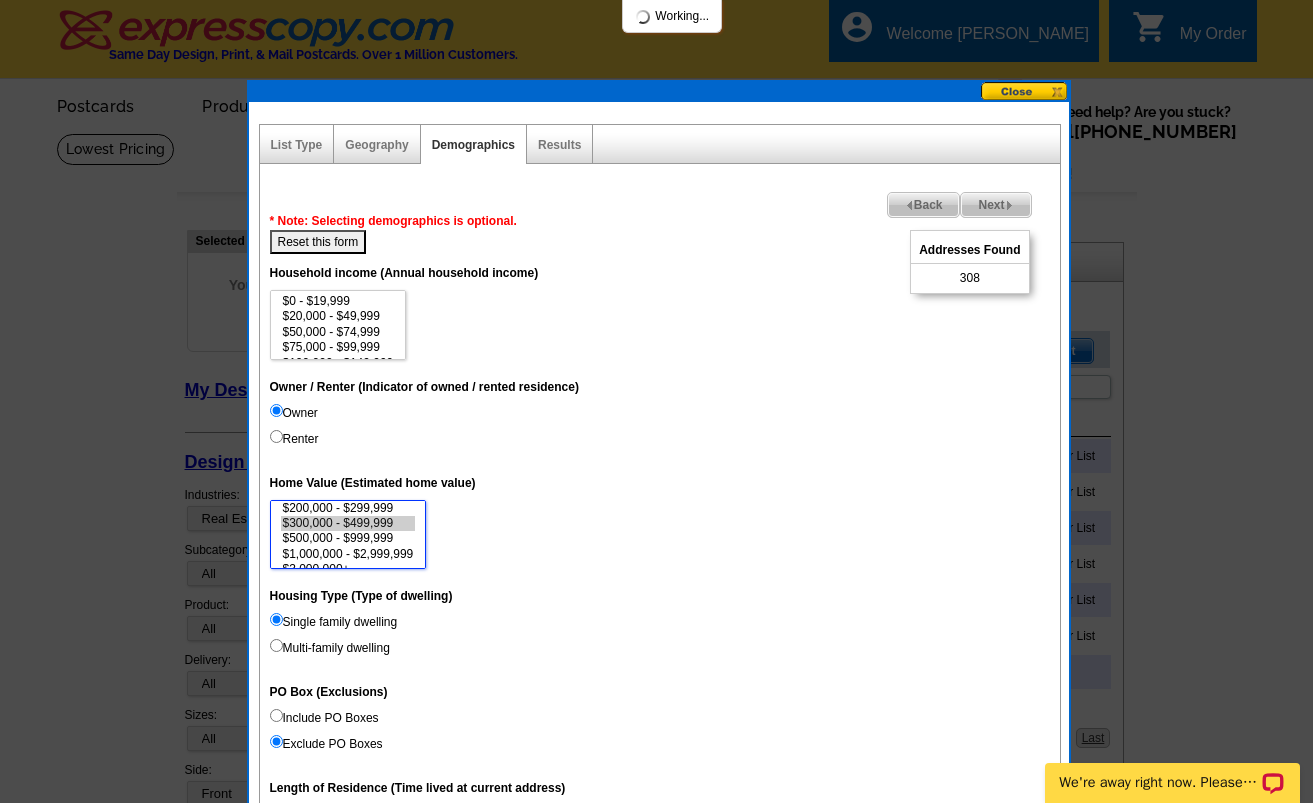 scroll, scrollTop: 92, scrollLeft: 0, axis: vertical 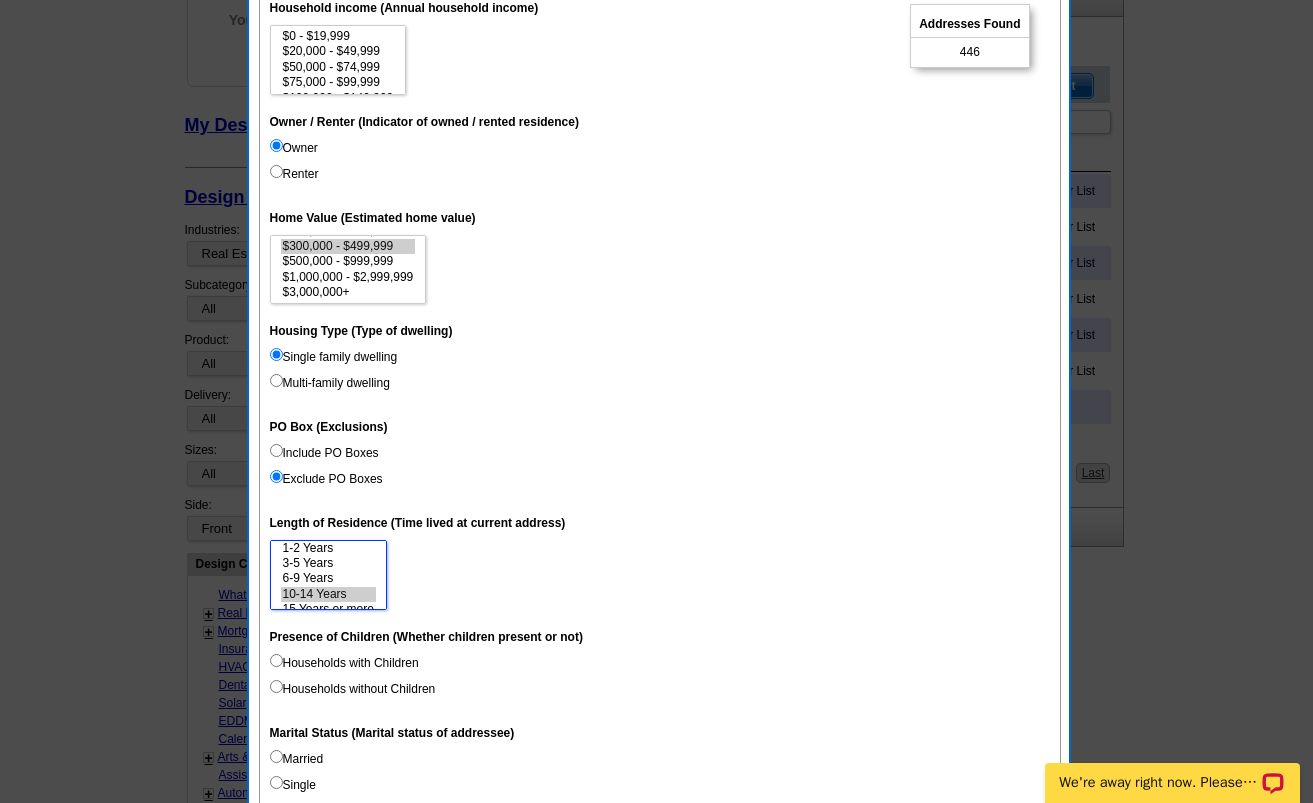 click on "10-14 Years" at bounding box center (328, 594) 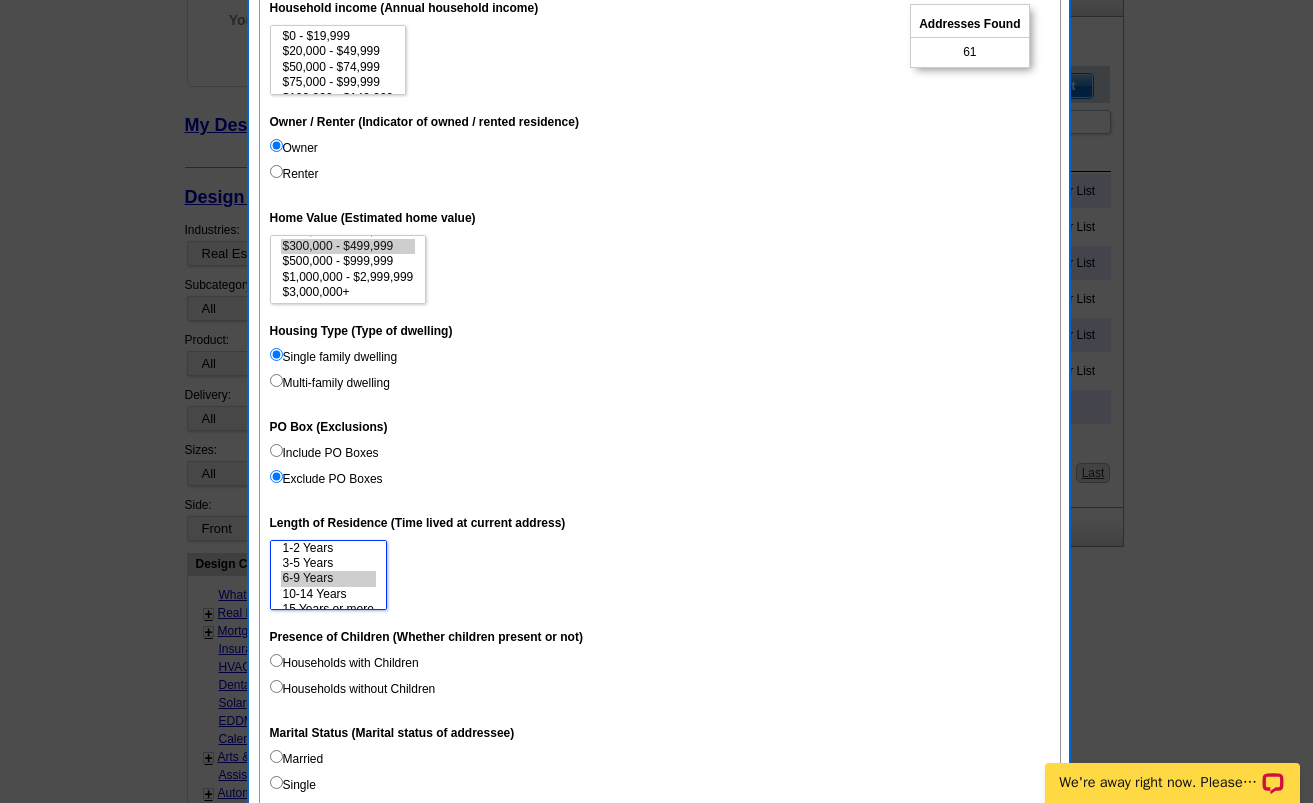 click on "6-9 Years" at bounding box center (328, 578) 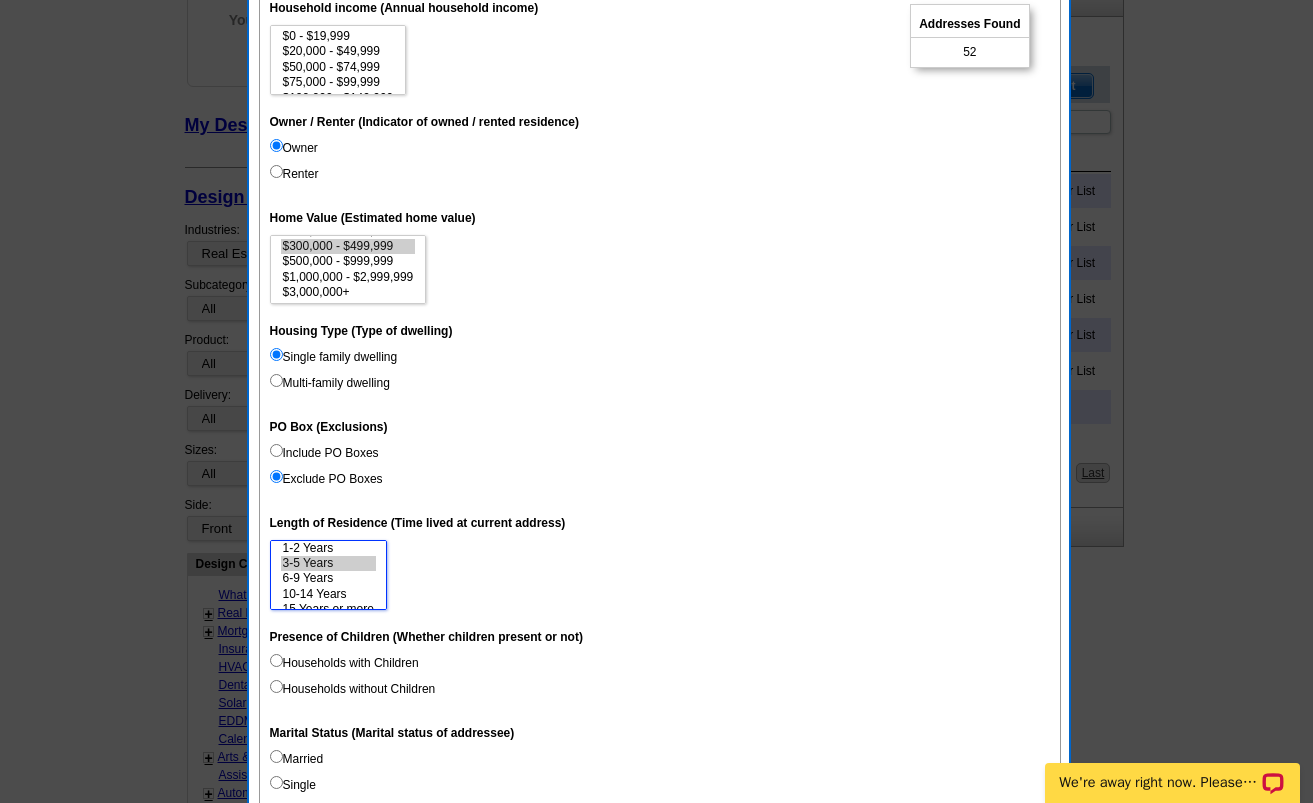 click on "3-5 Years" at bounding box center [328, 563] 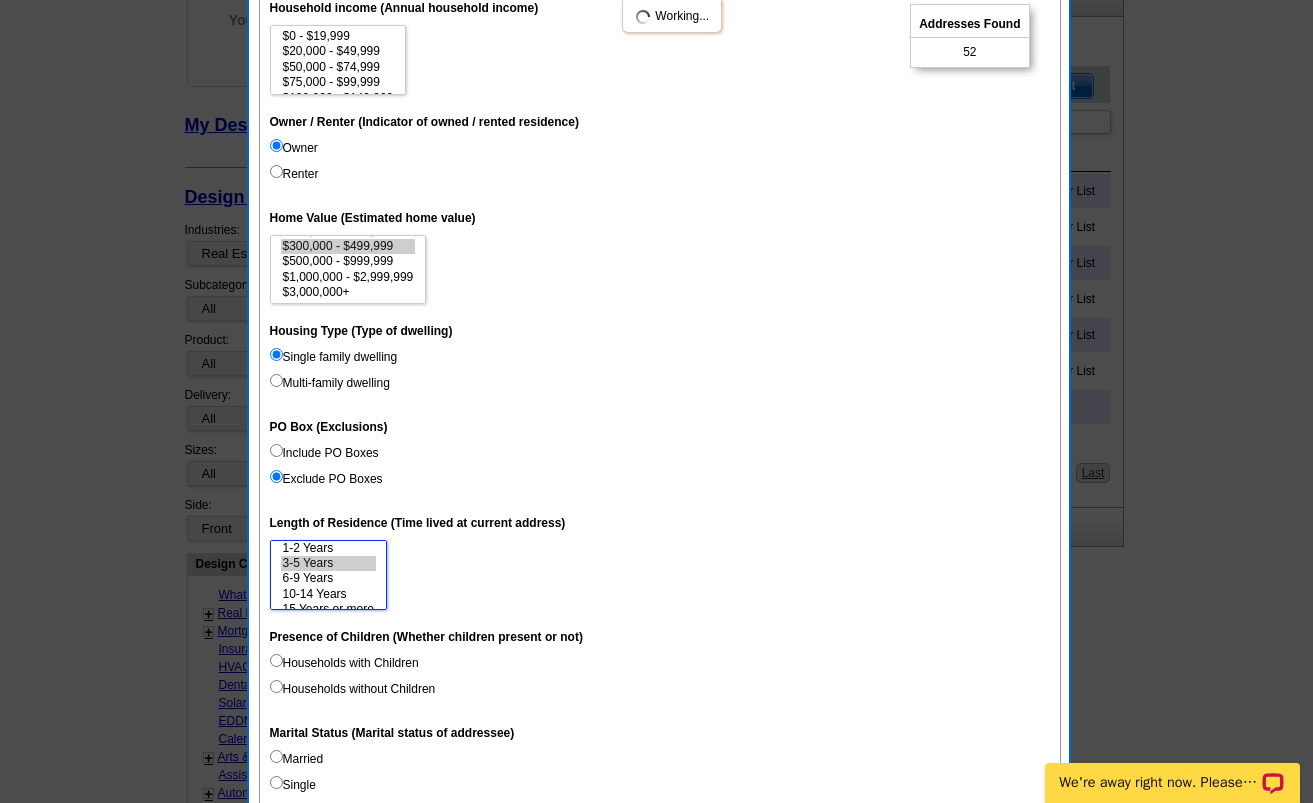scroll, scrollTop: 30, scrollLeft: 0, axis: vertical 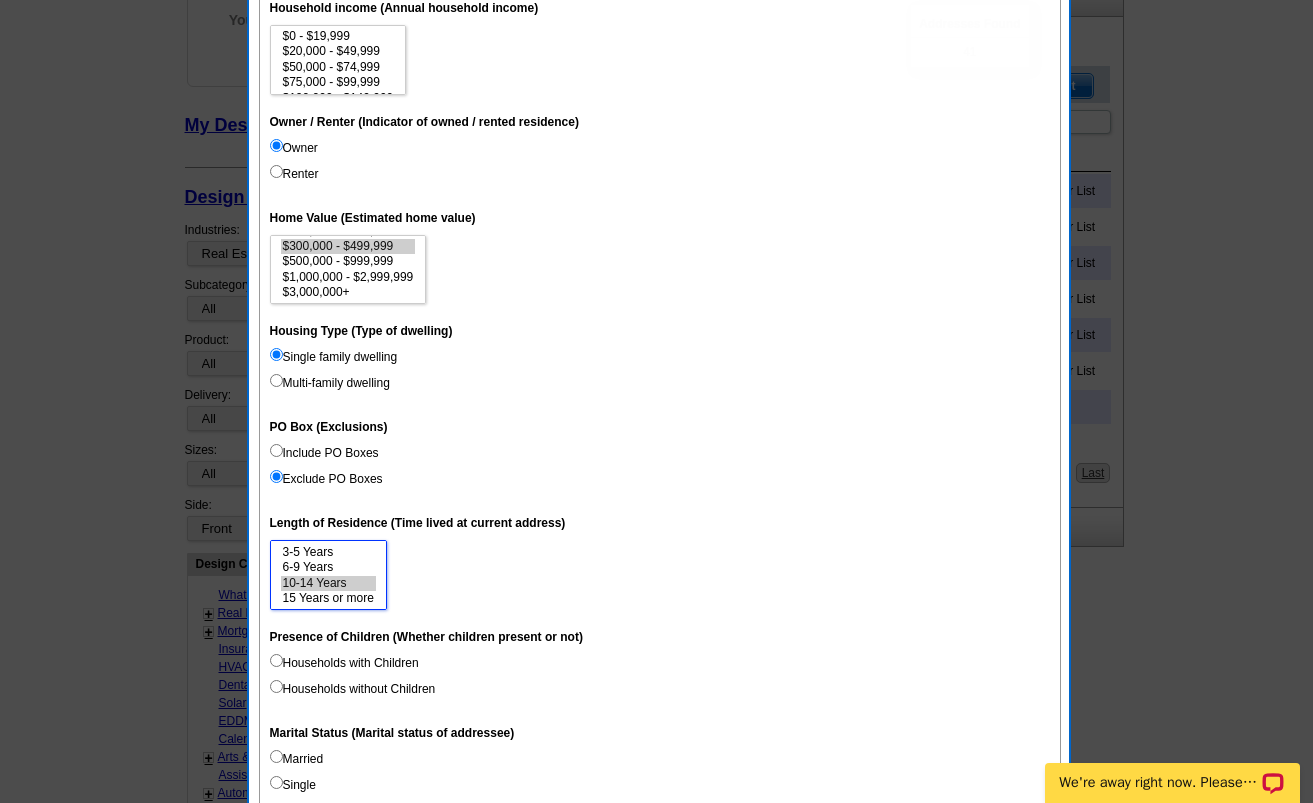 click on "10-14 Years" at bounding box center (328, 583) 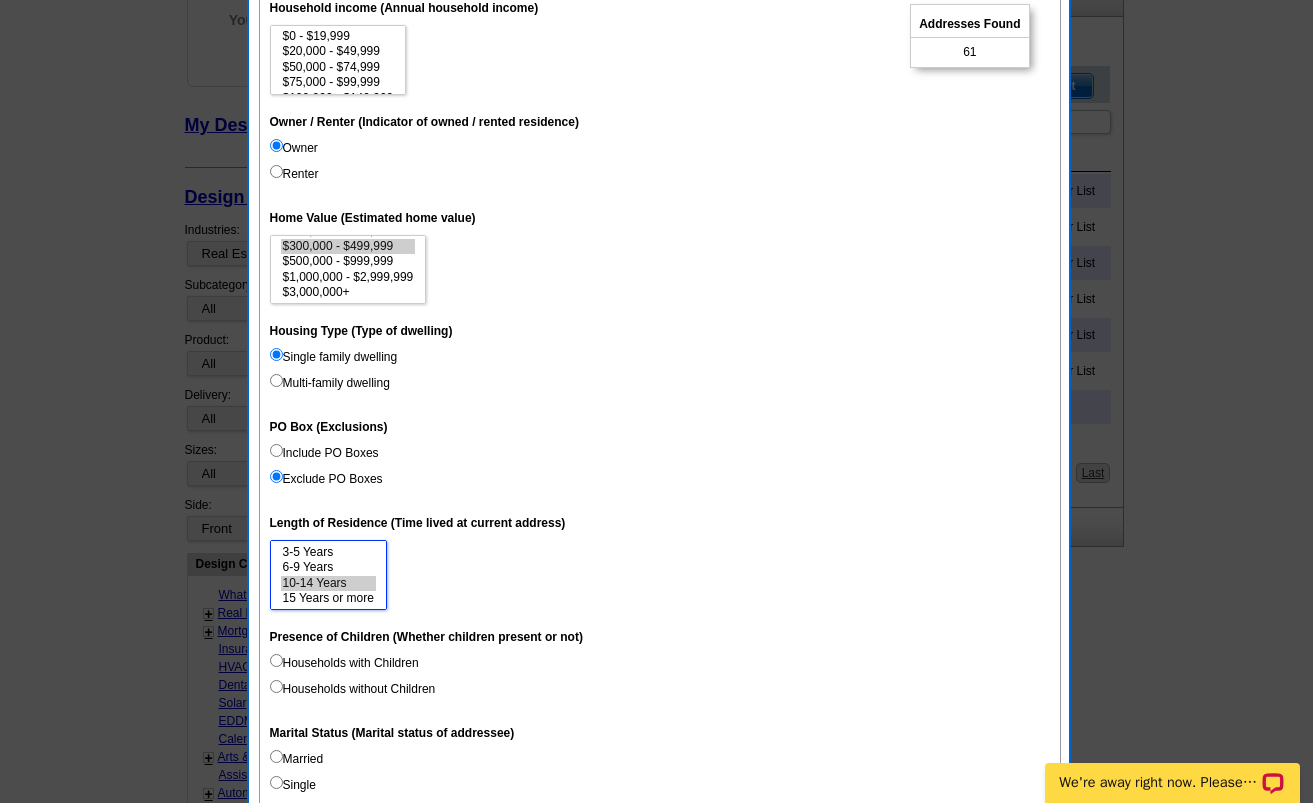 select on "10-14" 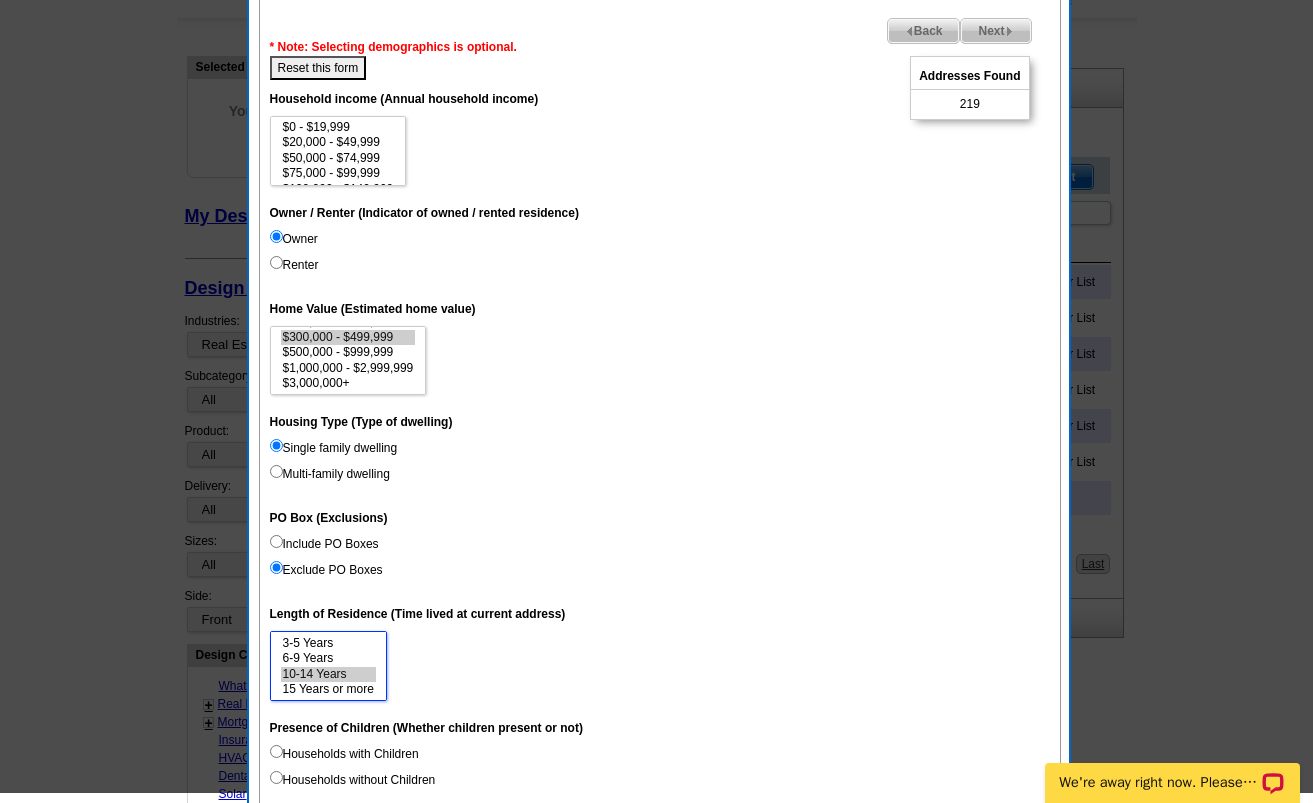 scroll, scrollTop: 139, scrollLeft: 0, axis: vertical 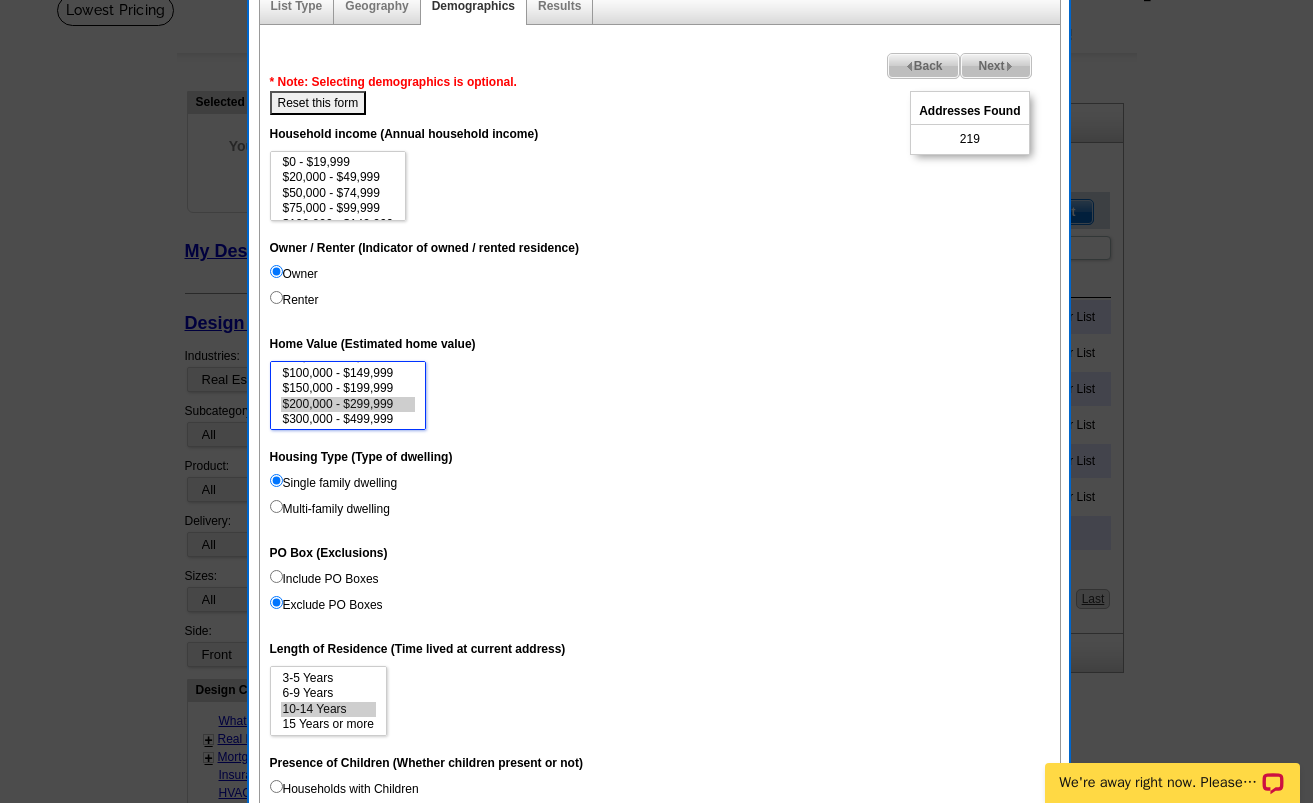 click on "$200,000 - $299,999" at bounding box center [348, 404] 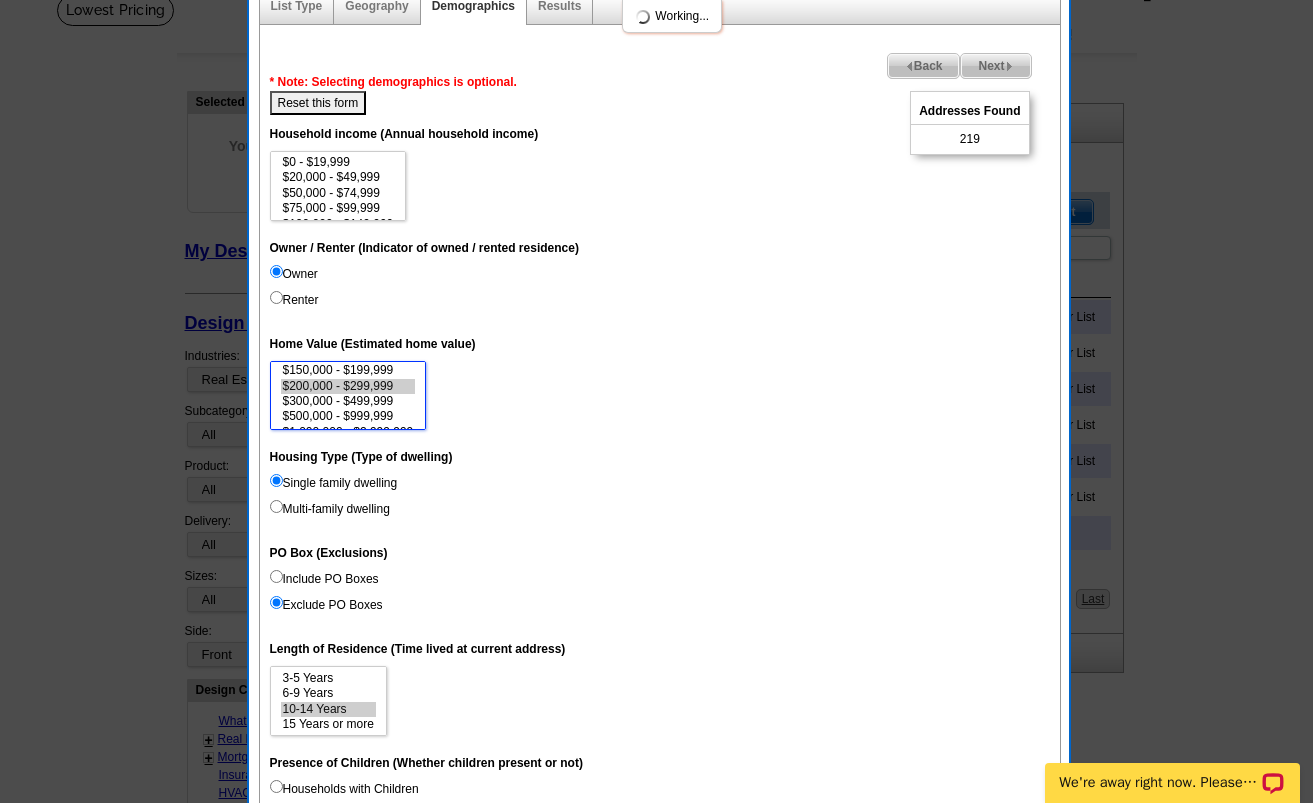 scroll, scrollTop: 73, scrollLeft: 0, axis: vertical 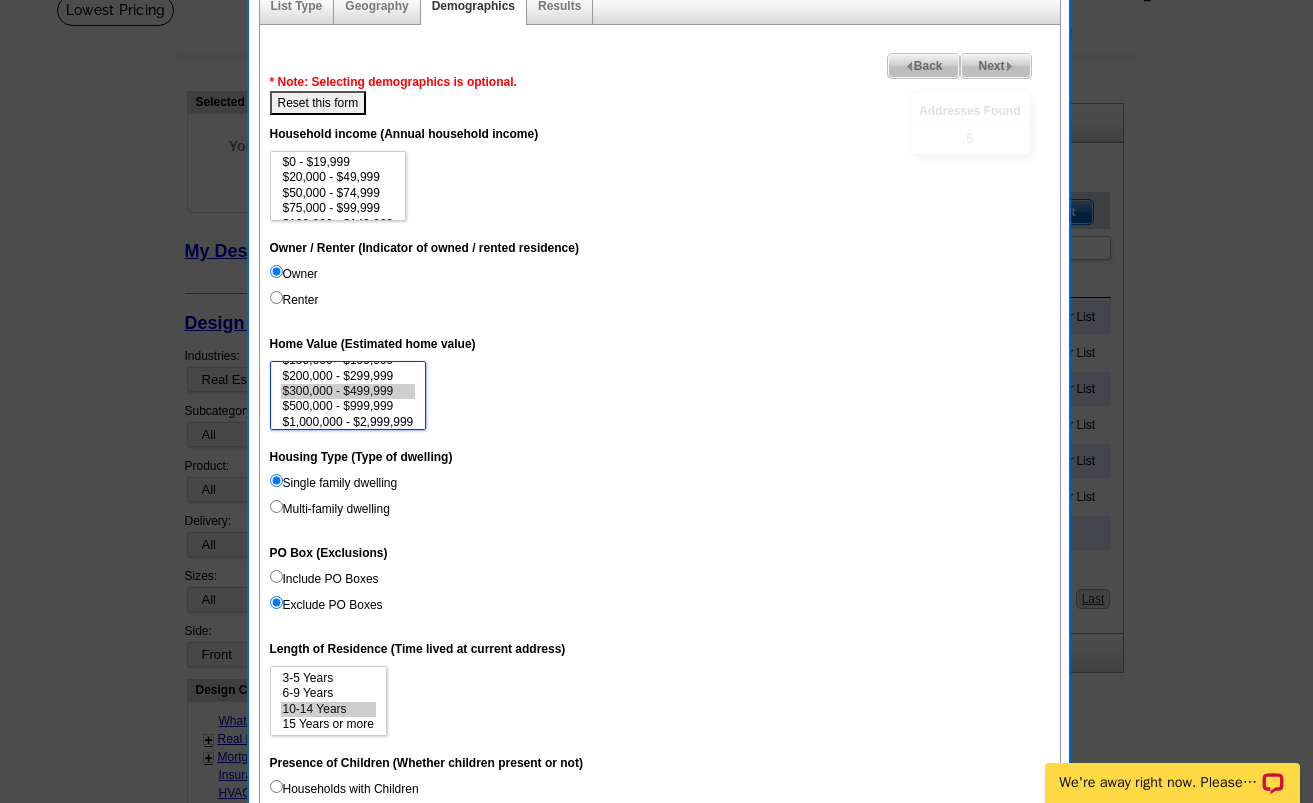 click on "$300,000 - $499,999" at bounding box center [348, 391] 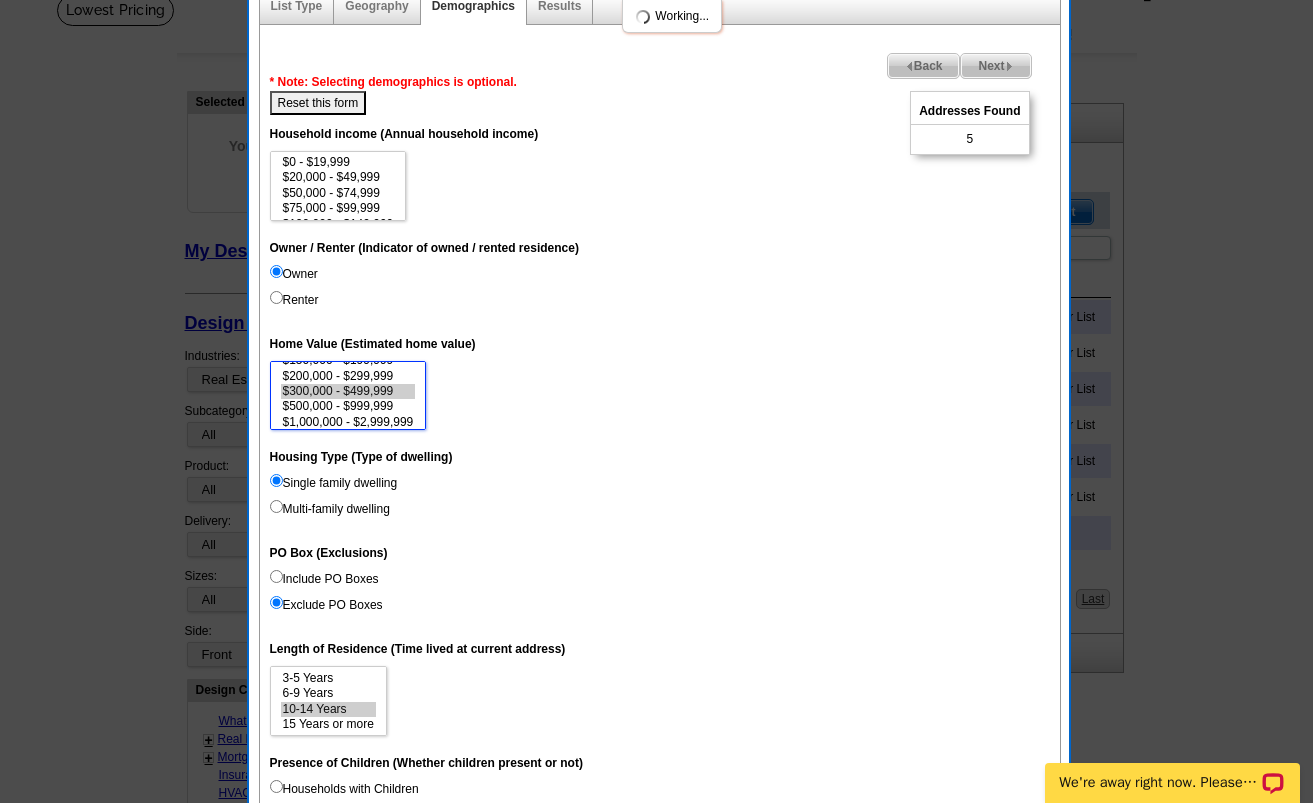 scroll, scrollTop: 86, scrollLeft: 0, axis: vertical 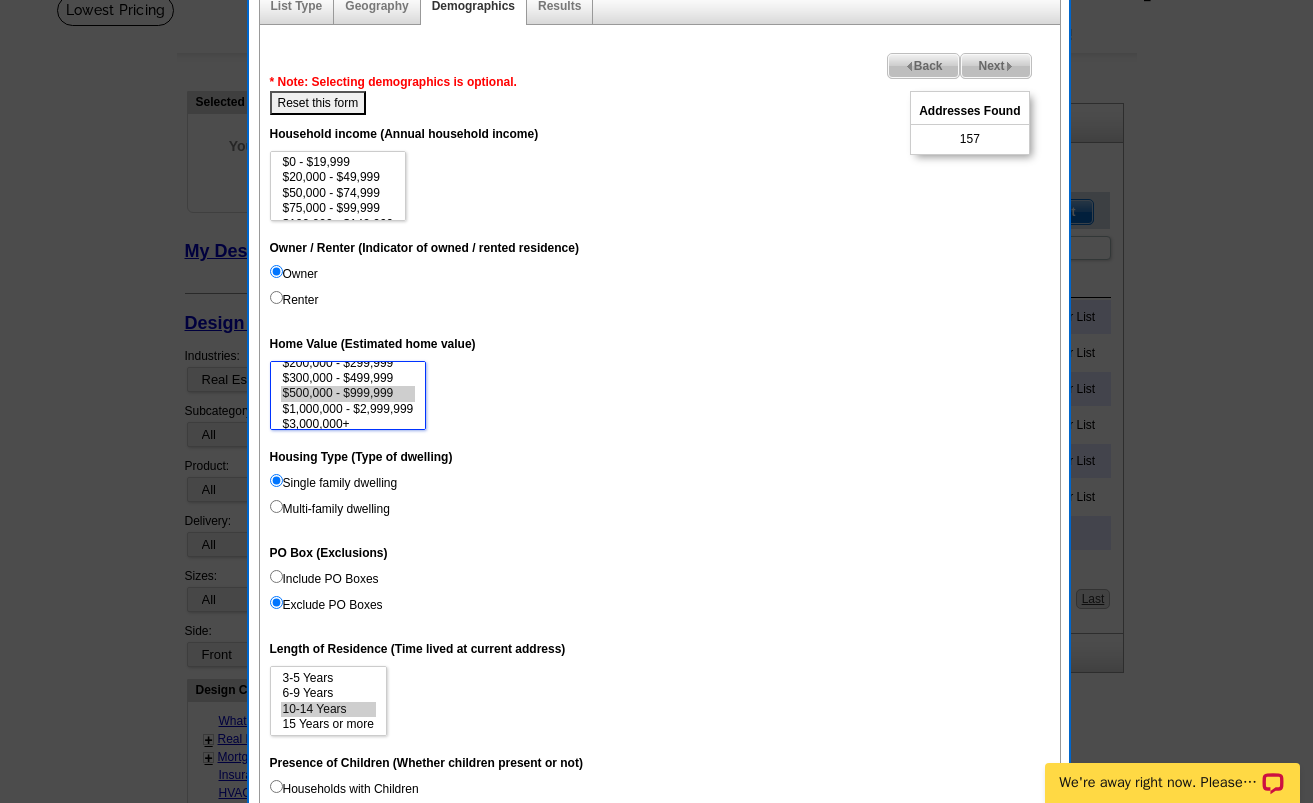 click on "$500,000 - $999,999" at bounding box center (348, 393) 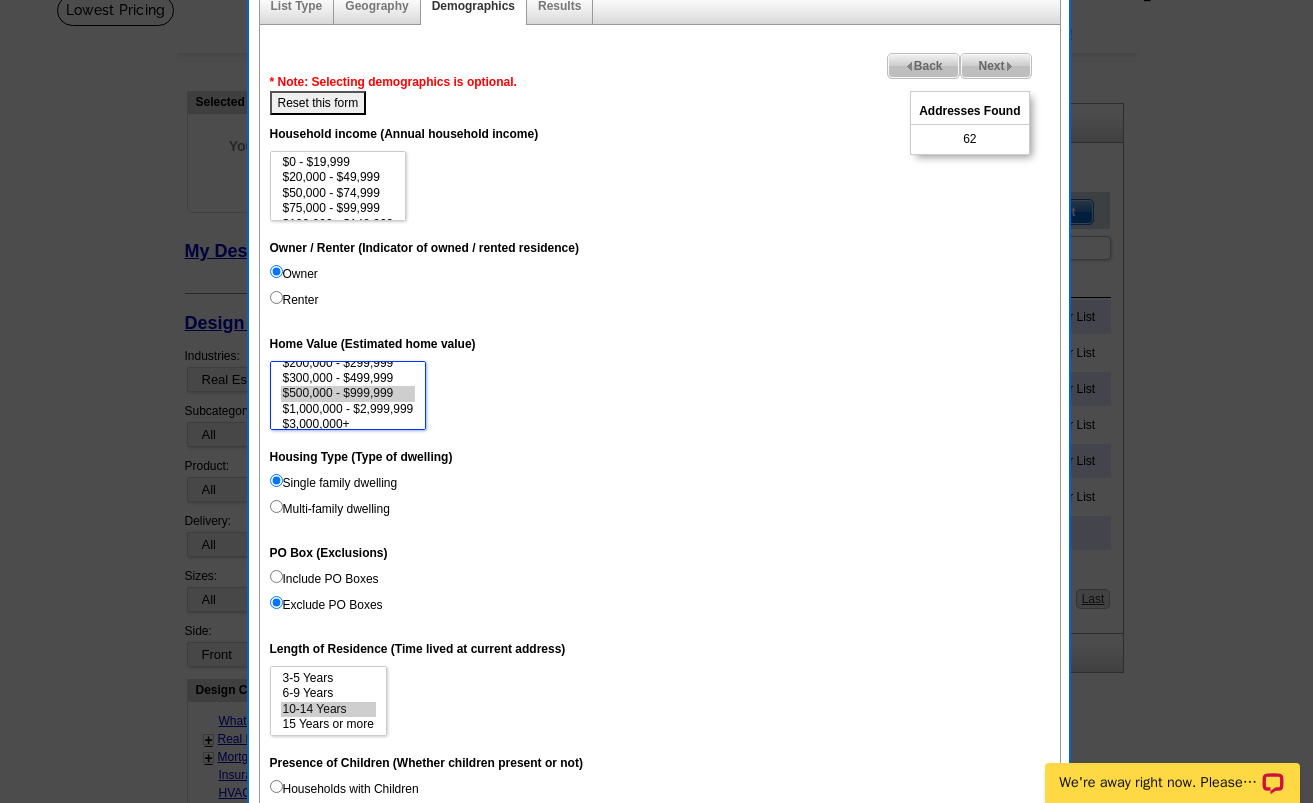 select on "300000-499999" 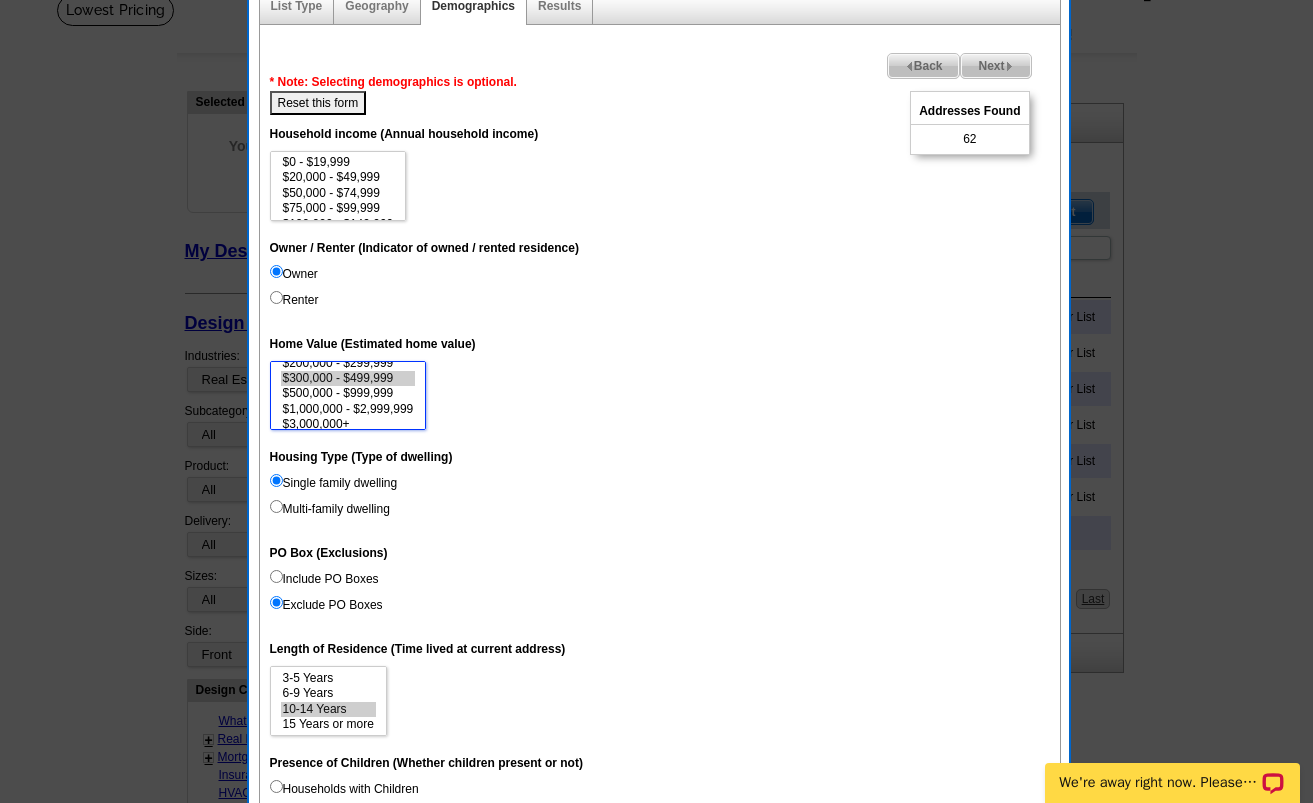 click on "$300,000 - $499,999" at bounding box center (348, 378) 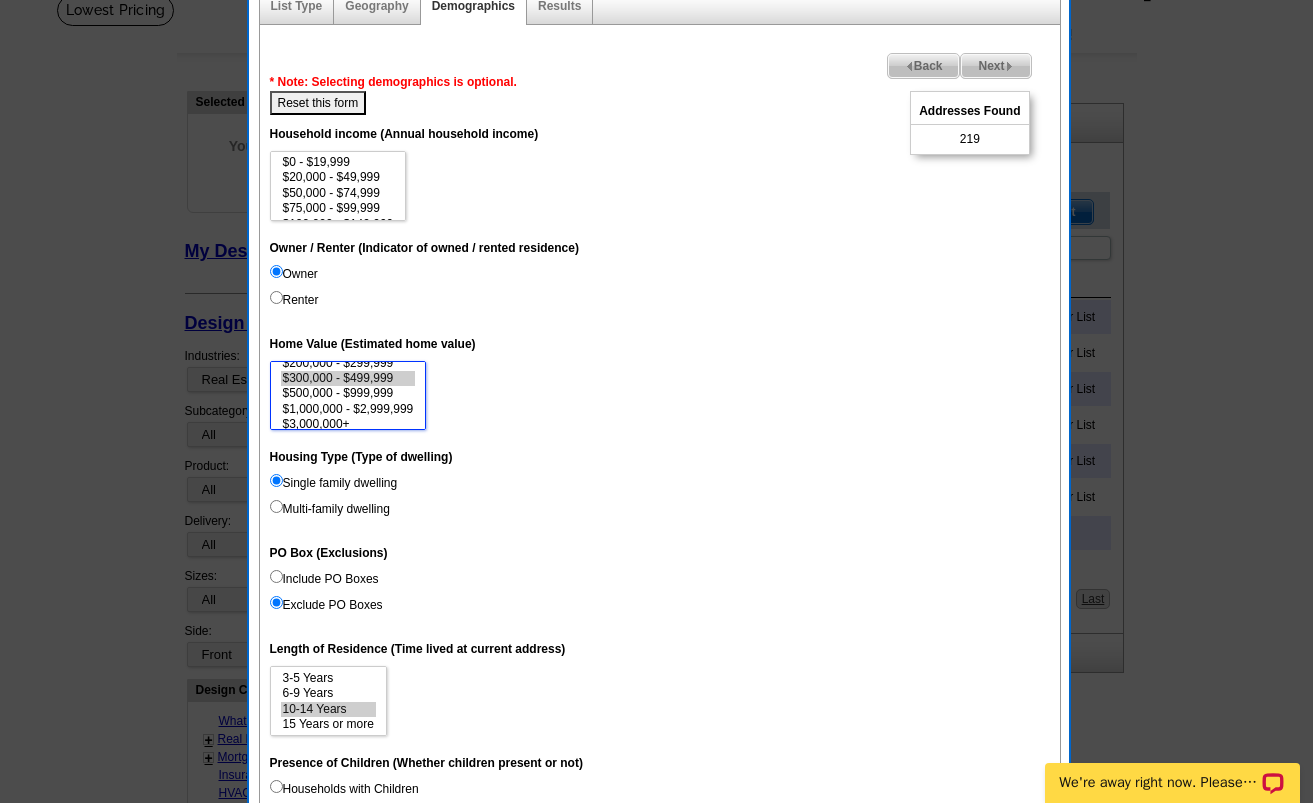 scroll, scrollTop: 165, scrollLeft: 0, axis: vertical 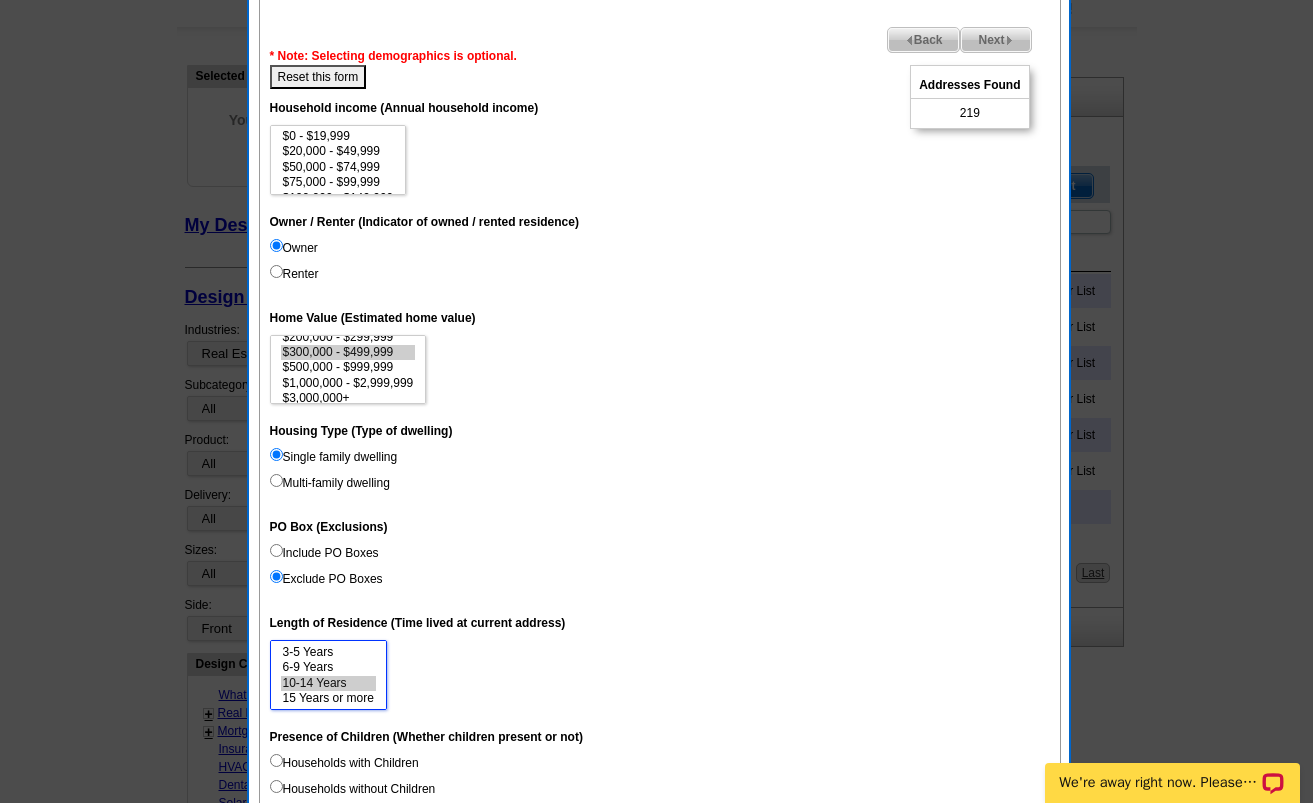 click on "10-14 Years" at bounding box center [328, 683] 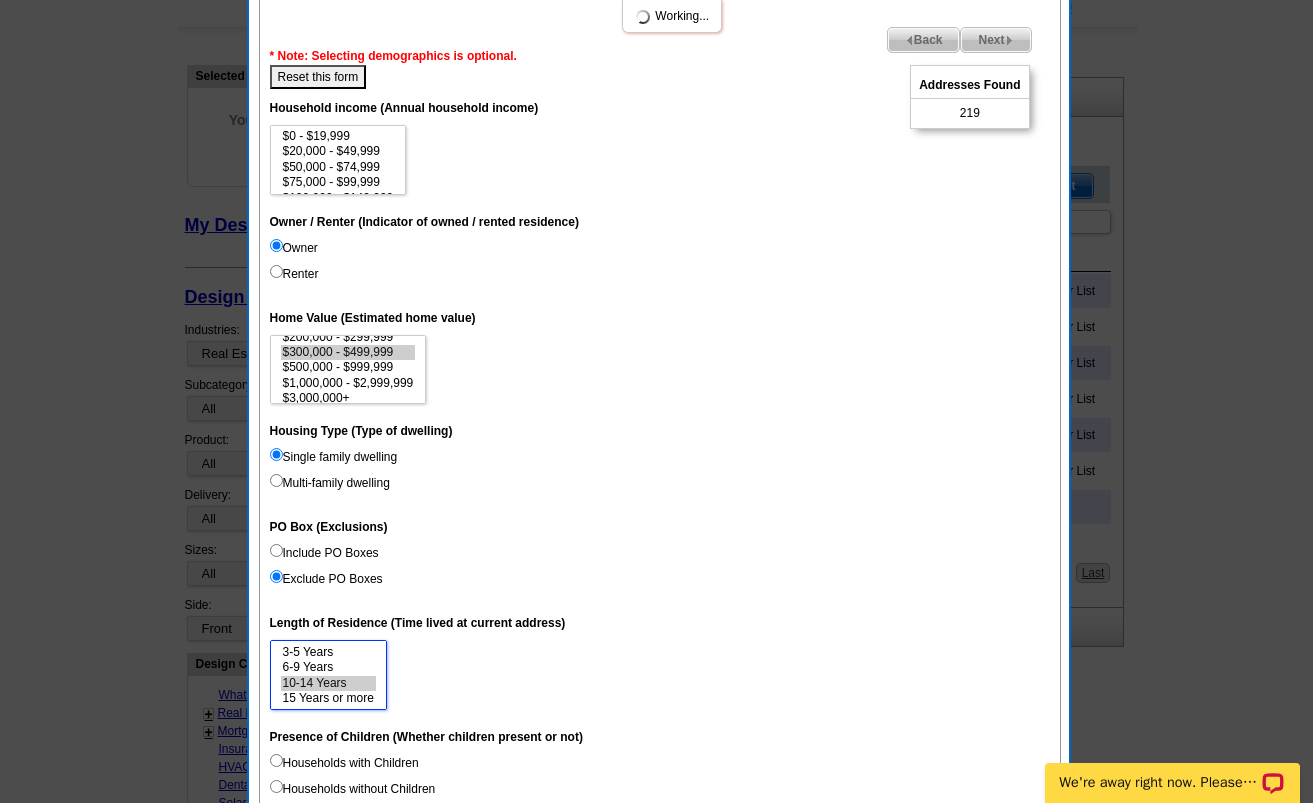 click on "15 Years or more" at bounding box center (328, 698) 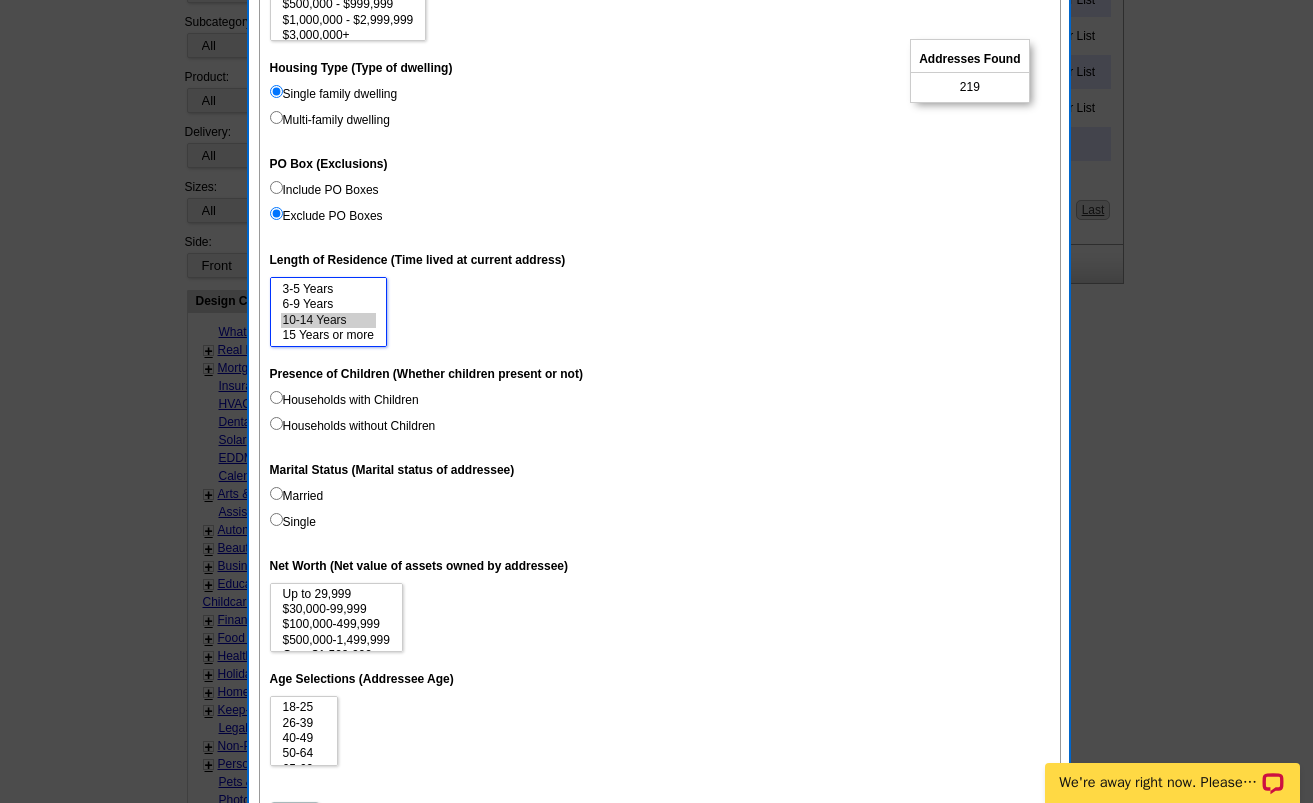 scroll, scrollTop: 524, scrollLeft: 0, axis: vertical 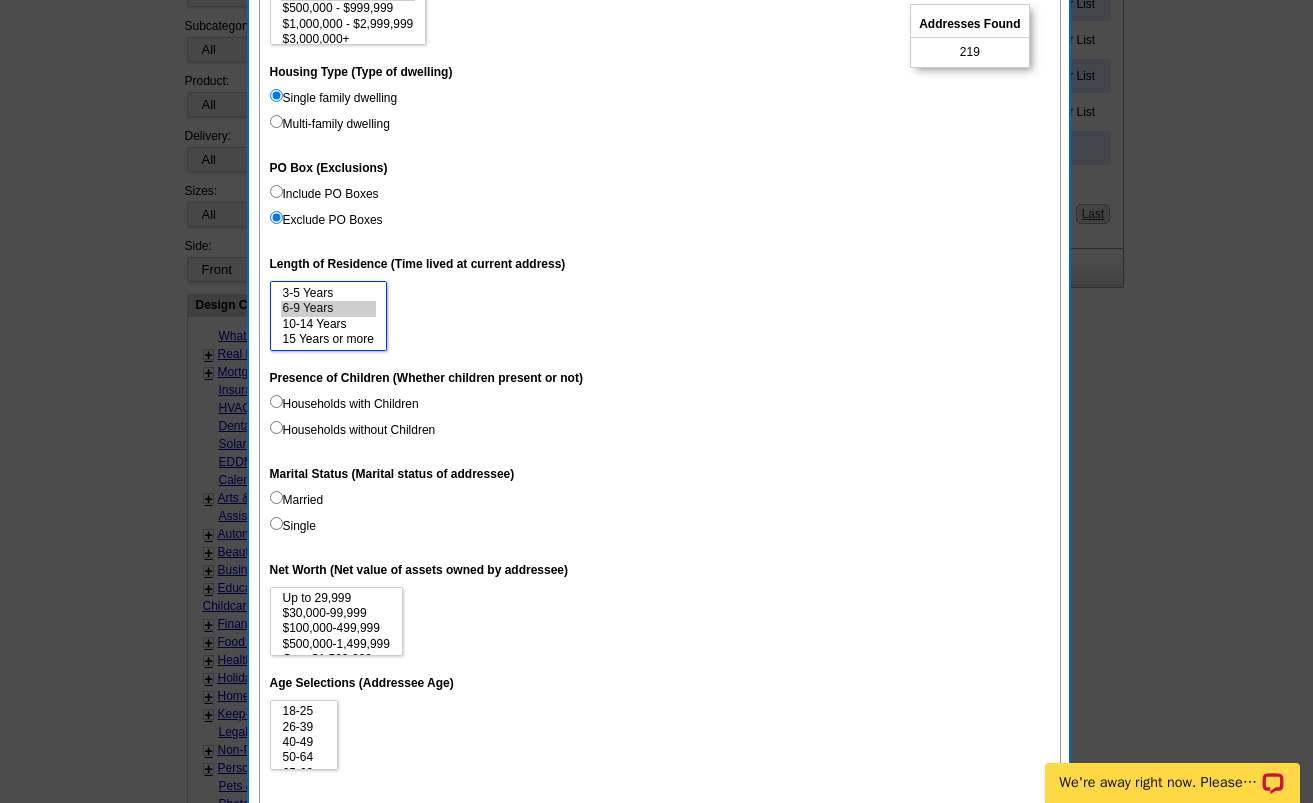 click on "6-9 Years" at bounding box center [328, 308] 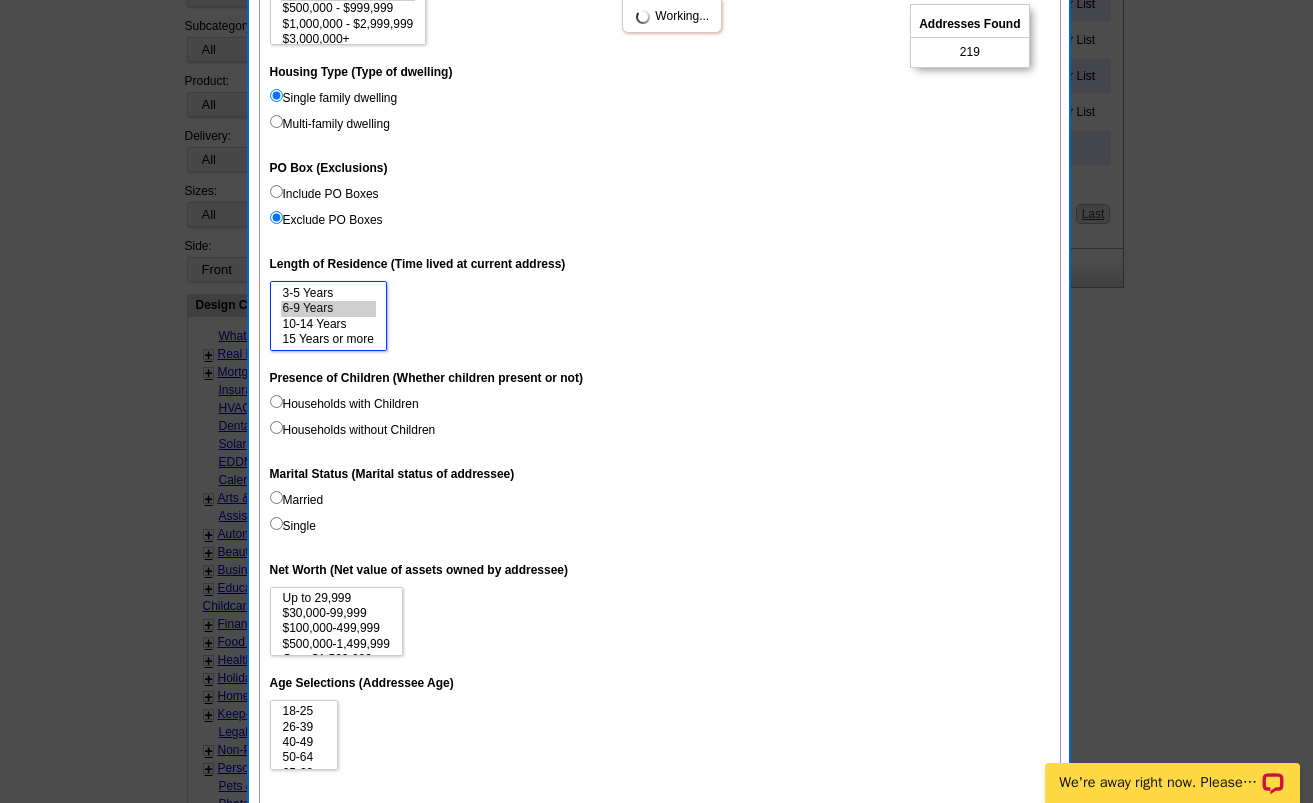 click on "15 Years or more" at bounding box center [328, 339] 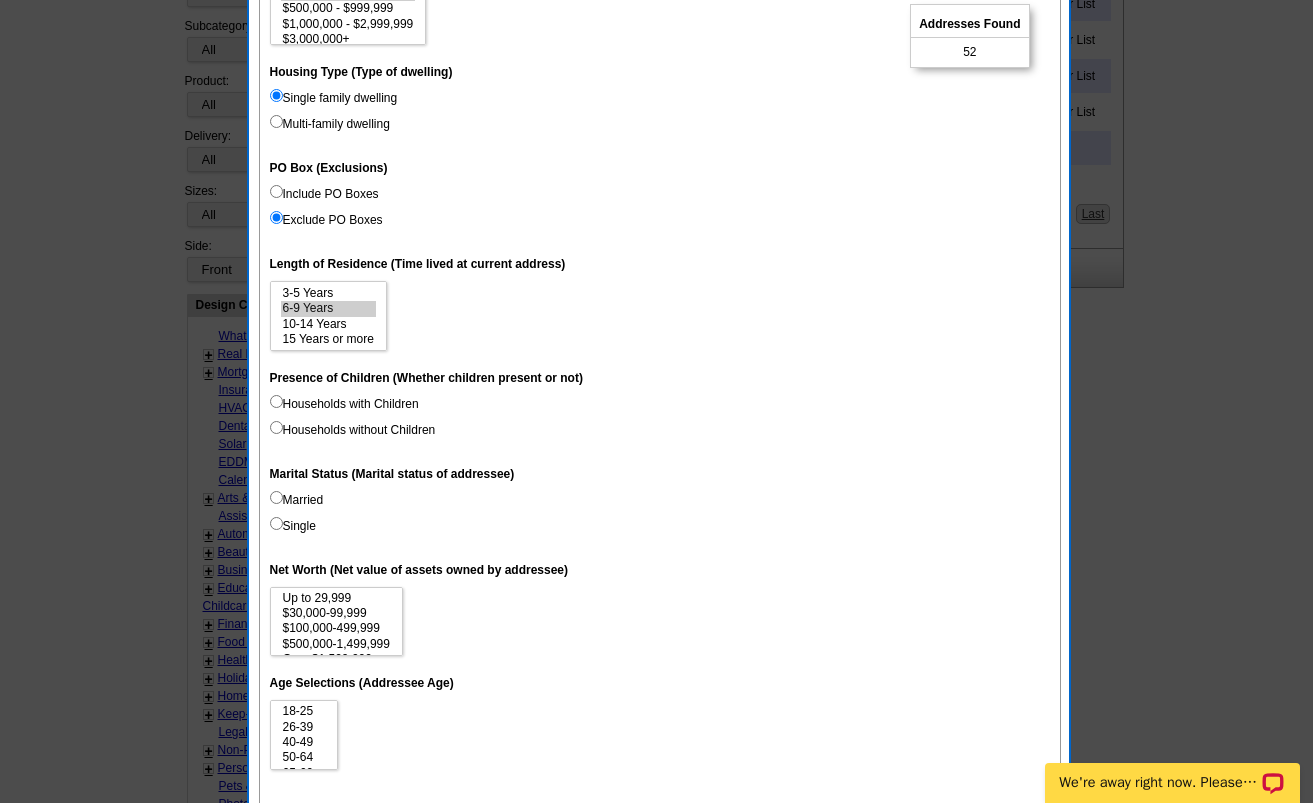 click on "Up to 1 Year
1-2 Years
3-5 Years
6-9 Years
10-14 Years
15 Years or more" at bounding box center (660, 316) 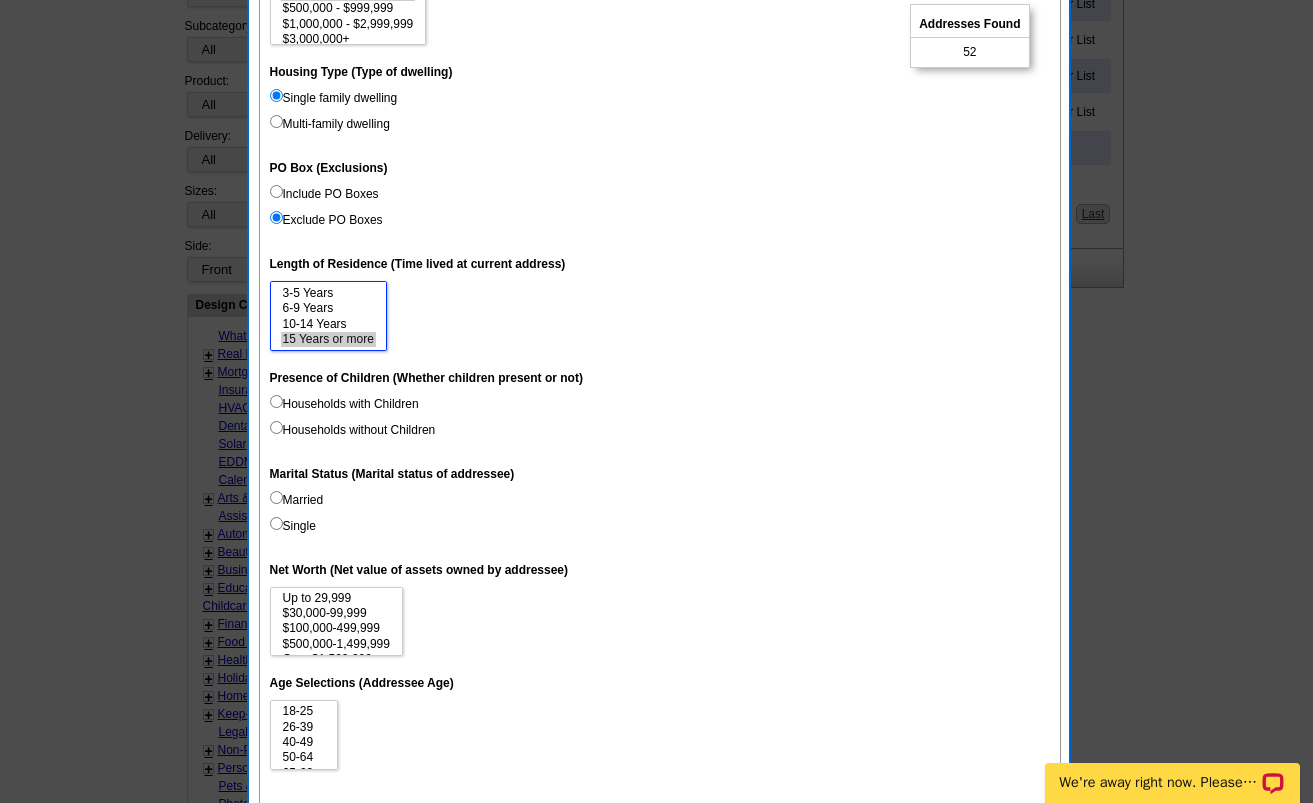 click on "15 Years or more" at bounding box center (328, 339) 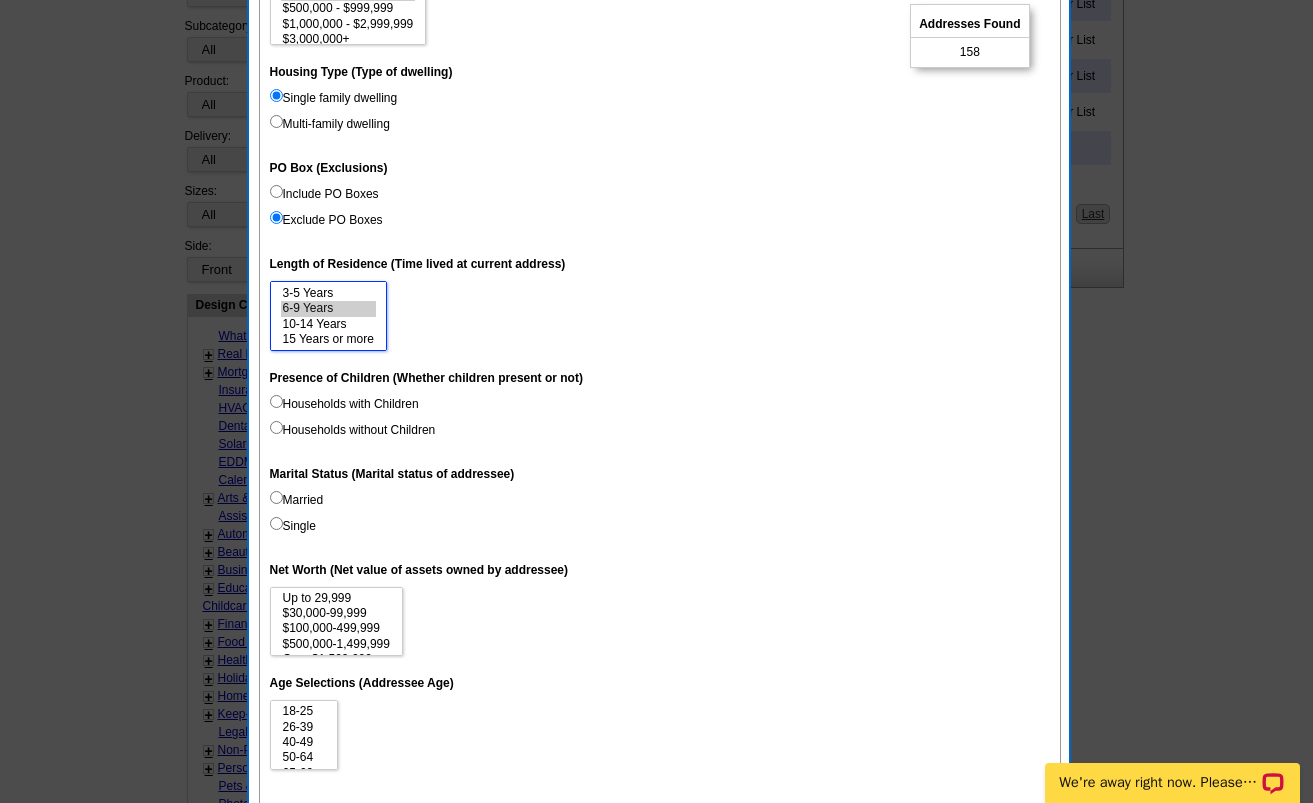 click on "6-9 Years" at bounding box center [328, 308] 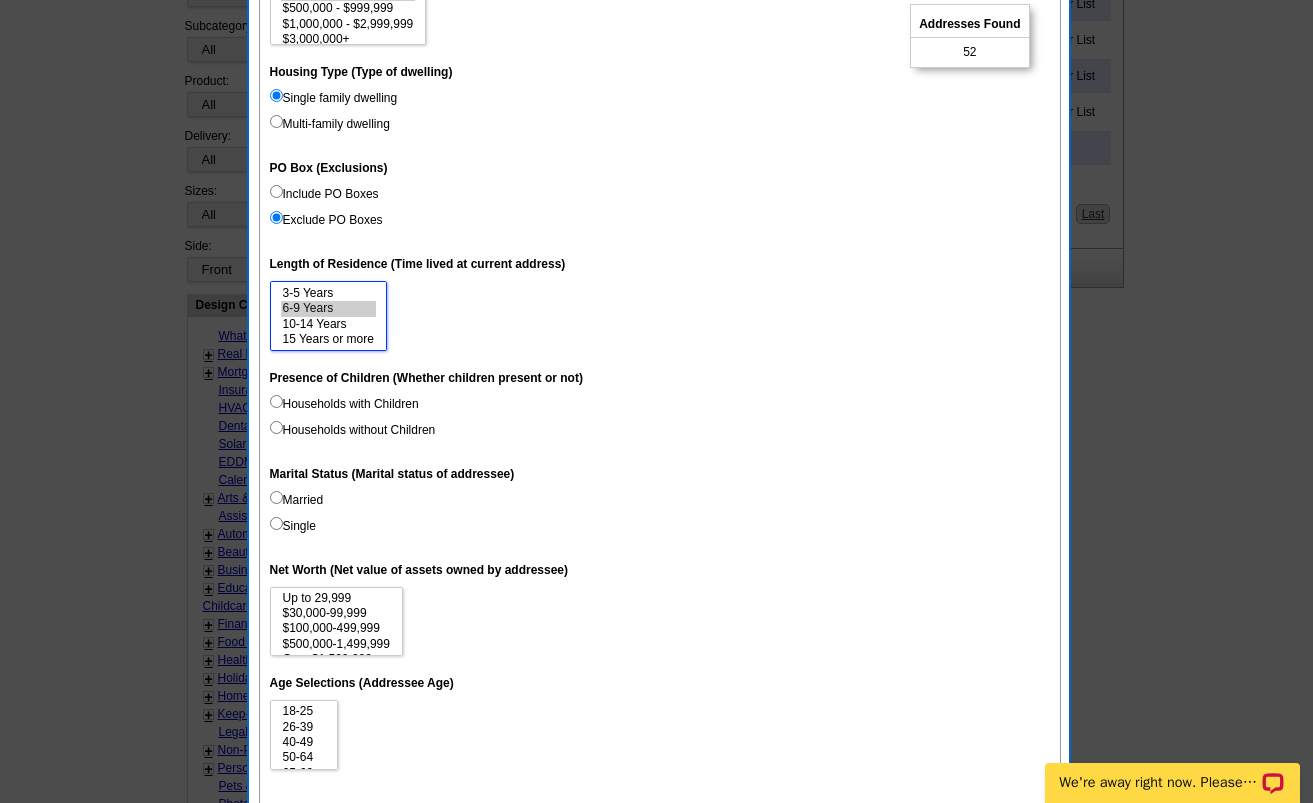 click on "10-14 Years" at bounding box center [328, 324] 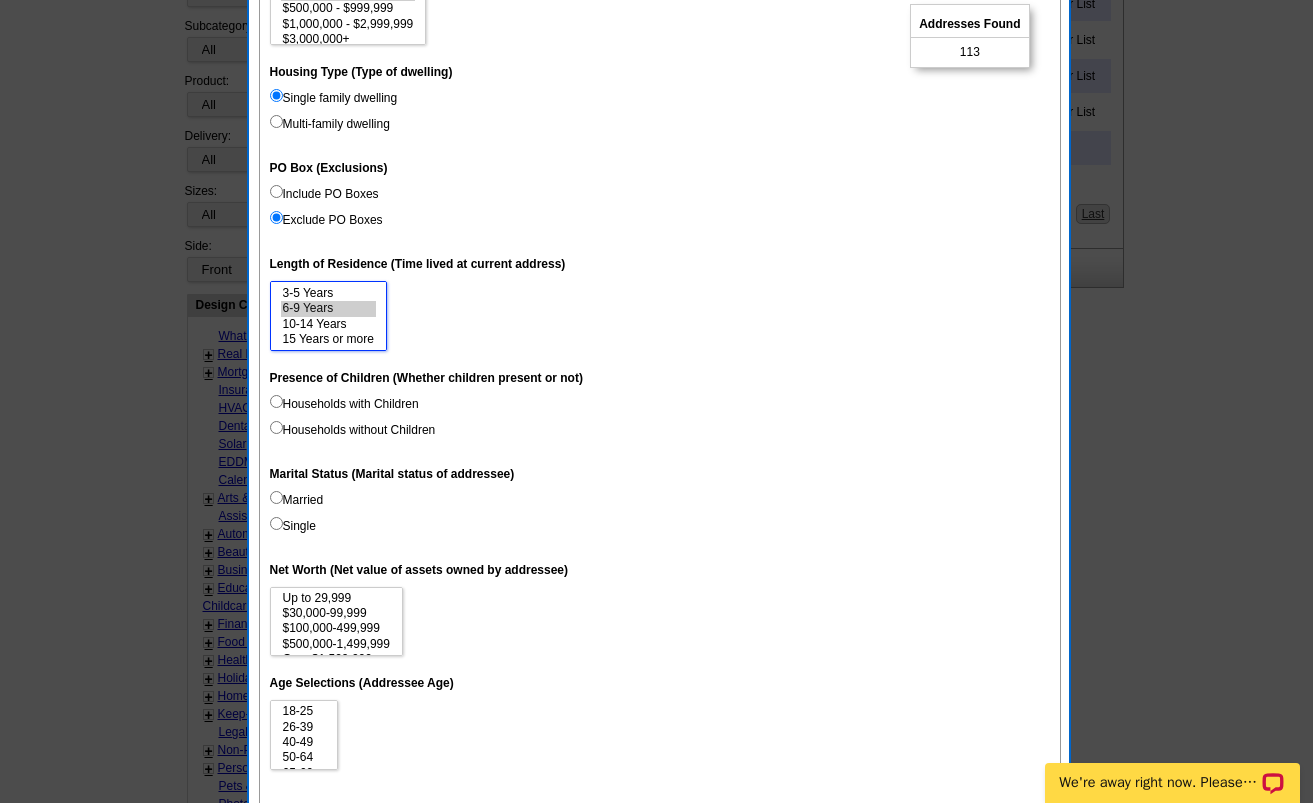 click on "15 Years or more" at bounding box center [328, 339] 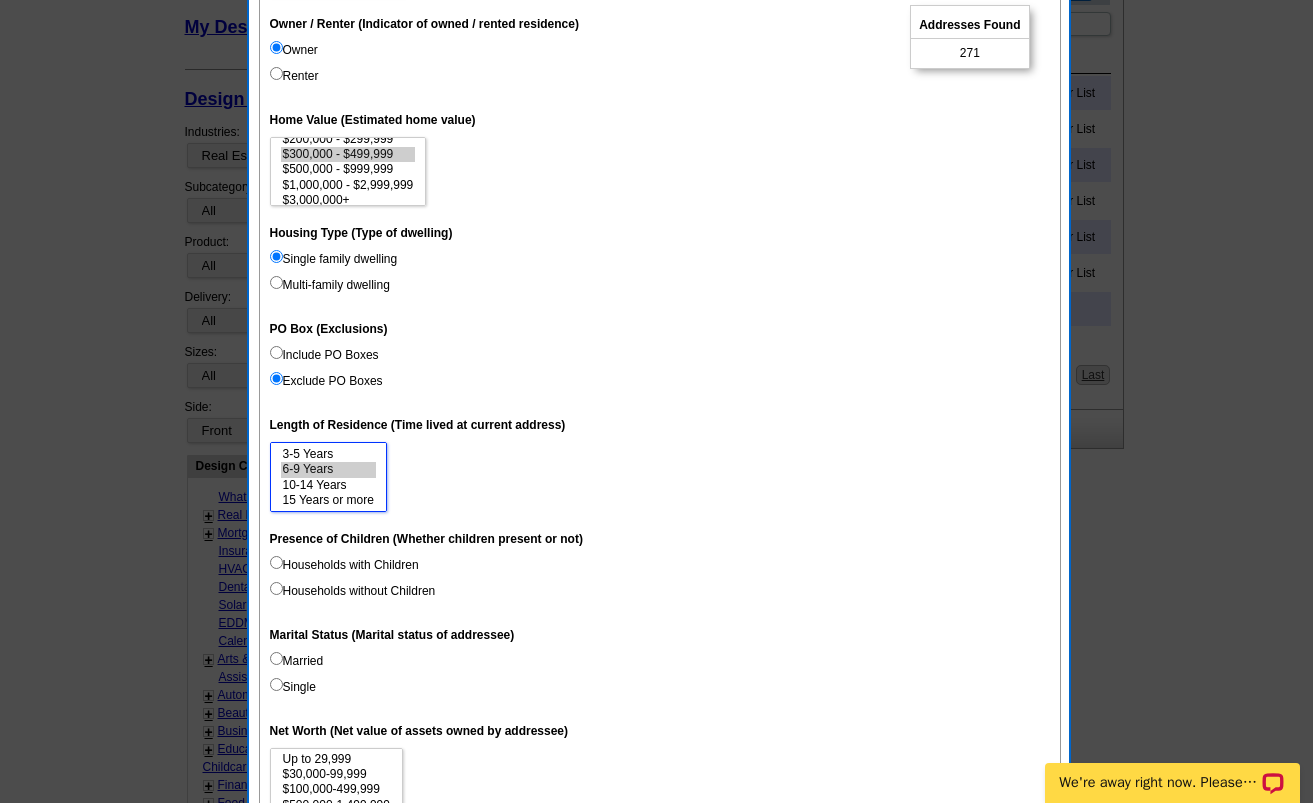 scroll, scrollTop: 362, scrollLeft: 0, axis: vertical 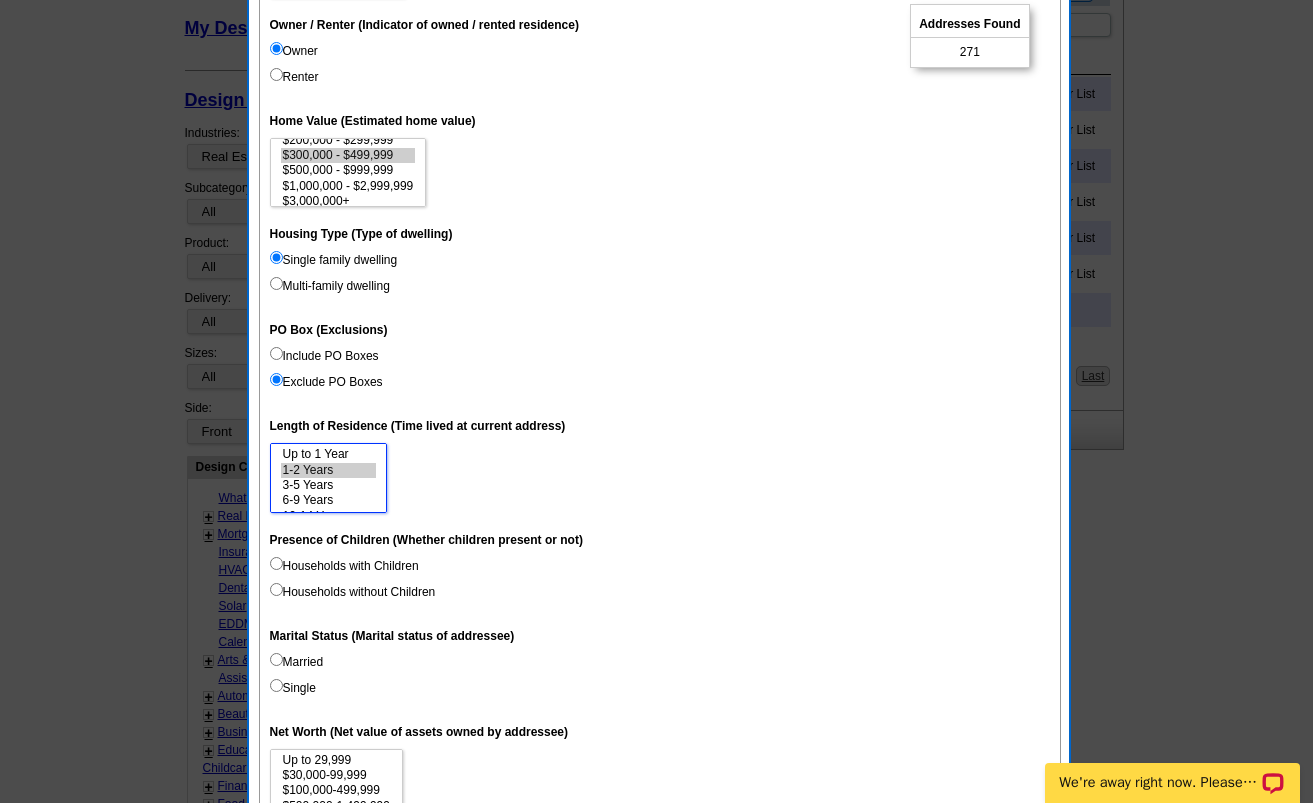 click on "1-2 Years" at bounding box center (328, 470) 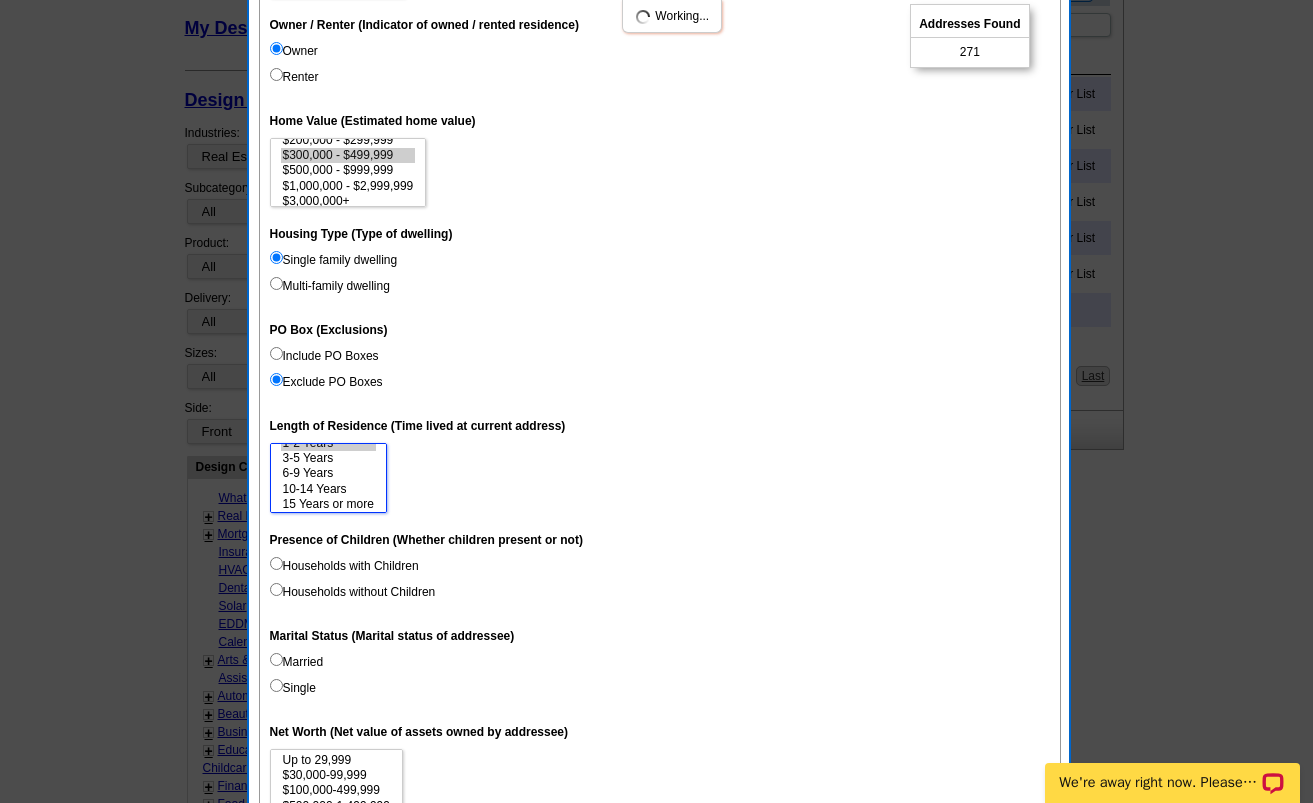 scroll, scrollTop: 30, scrollLeft: 0, axis: vertical 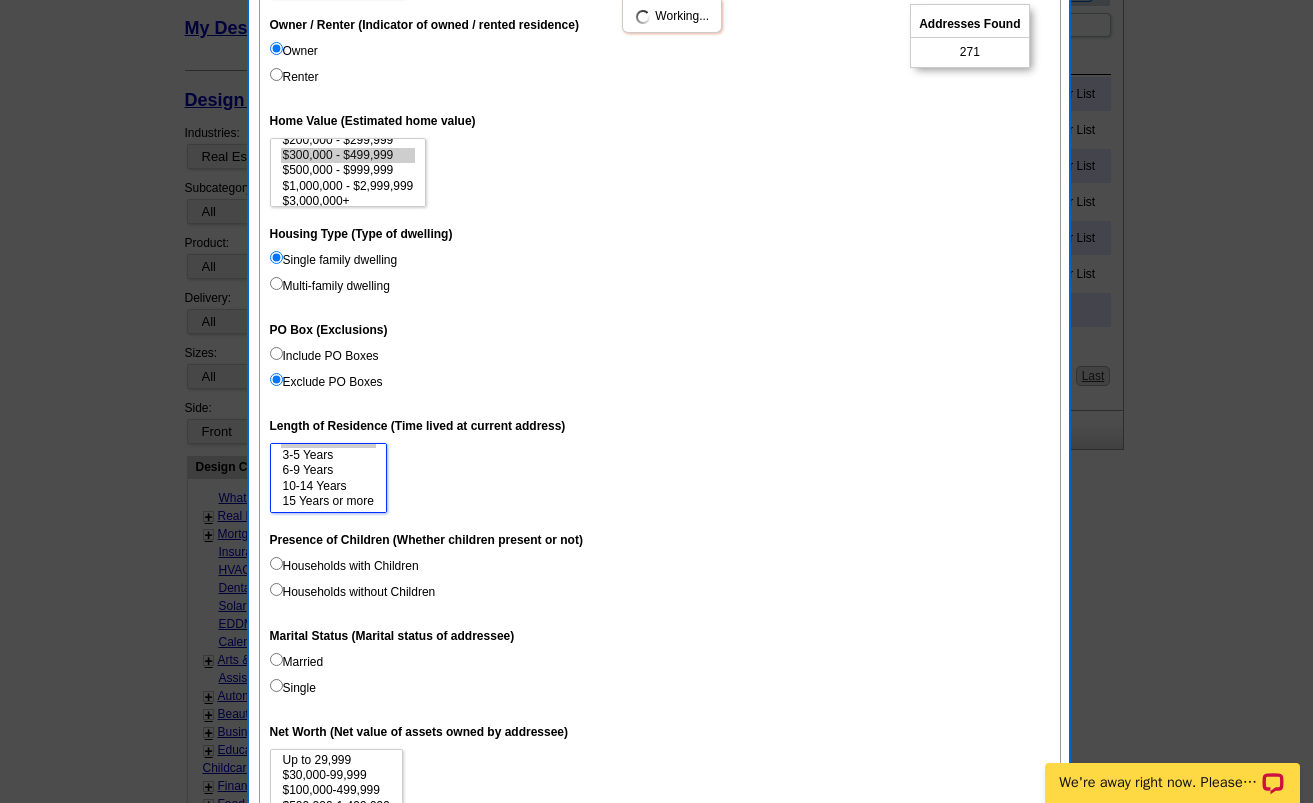 select on "1-2" 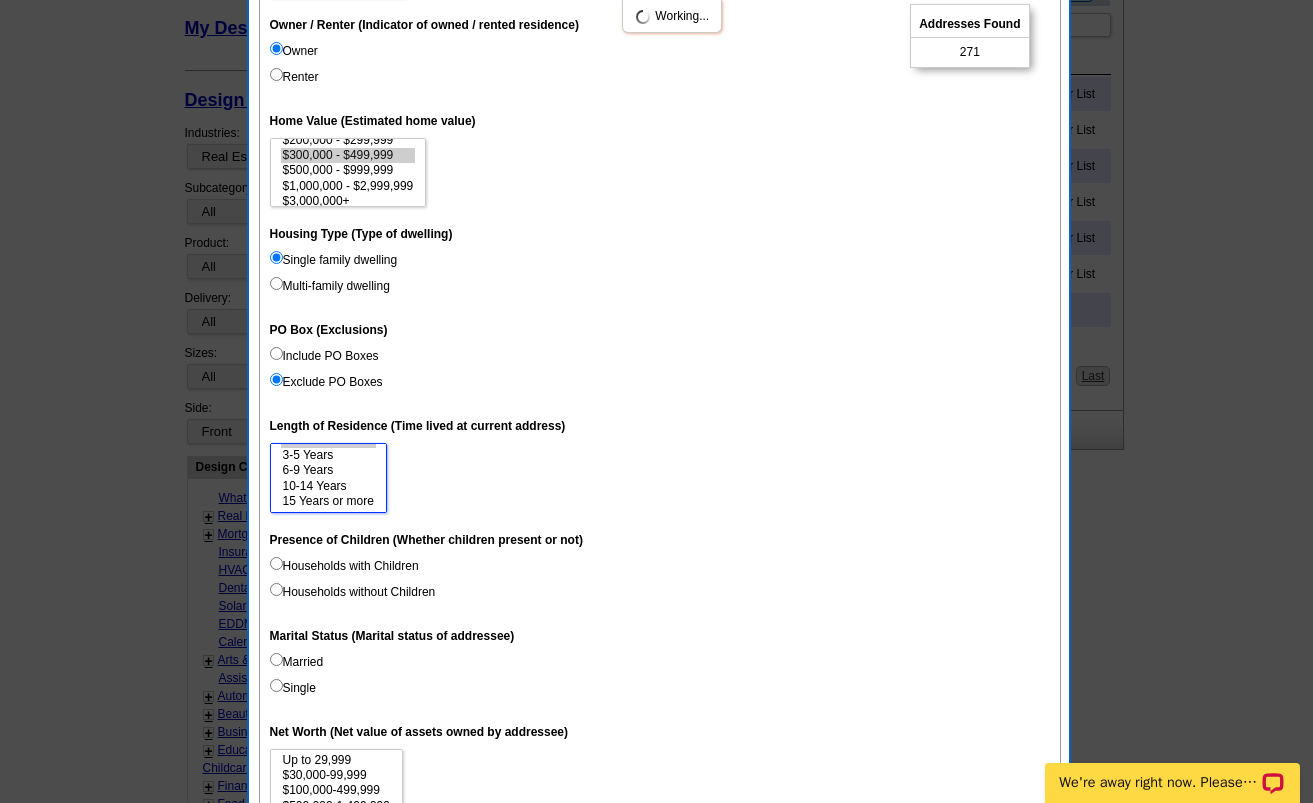 click on "15 Years or more" at bounding box center (328, 501) 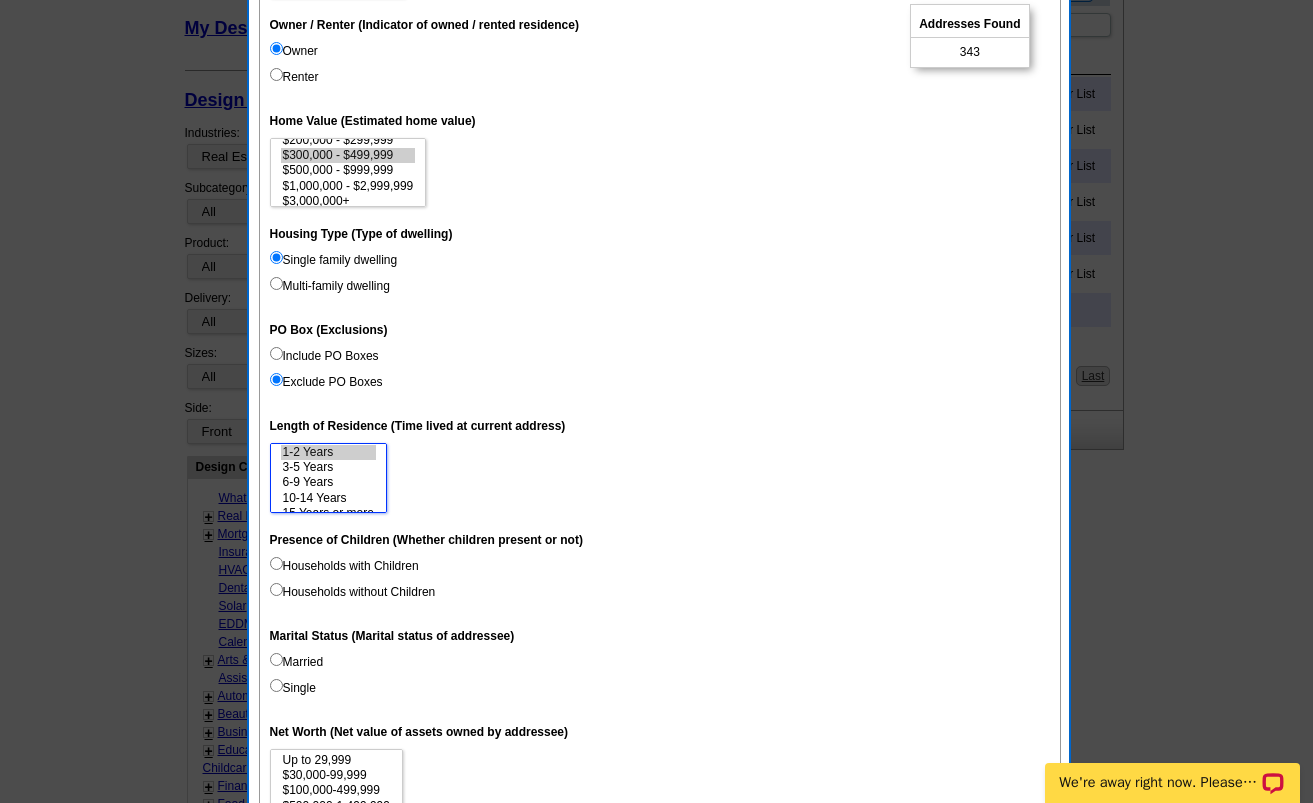 scroll, scrollTop: 30, scrollLeft: 0, axis: vertical 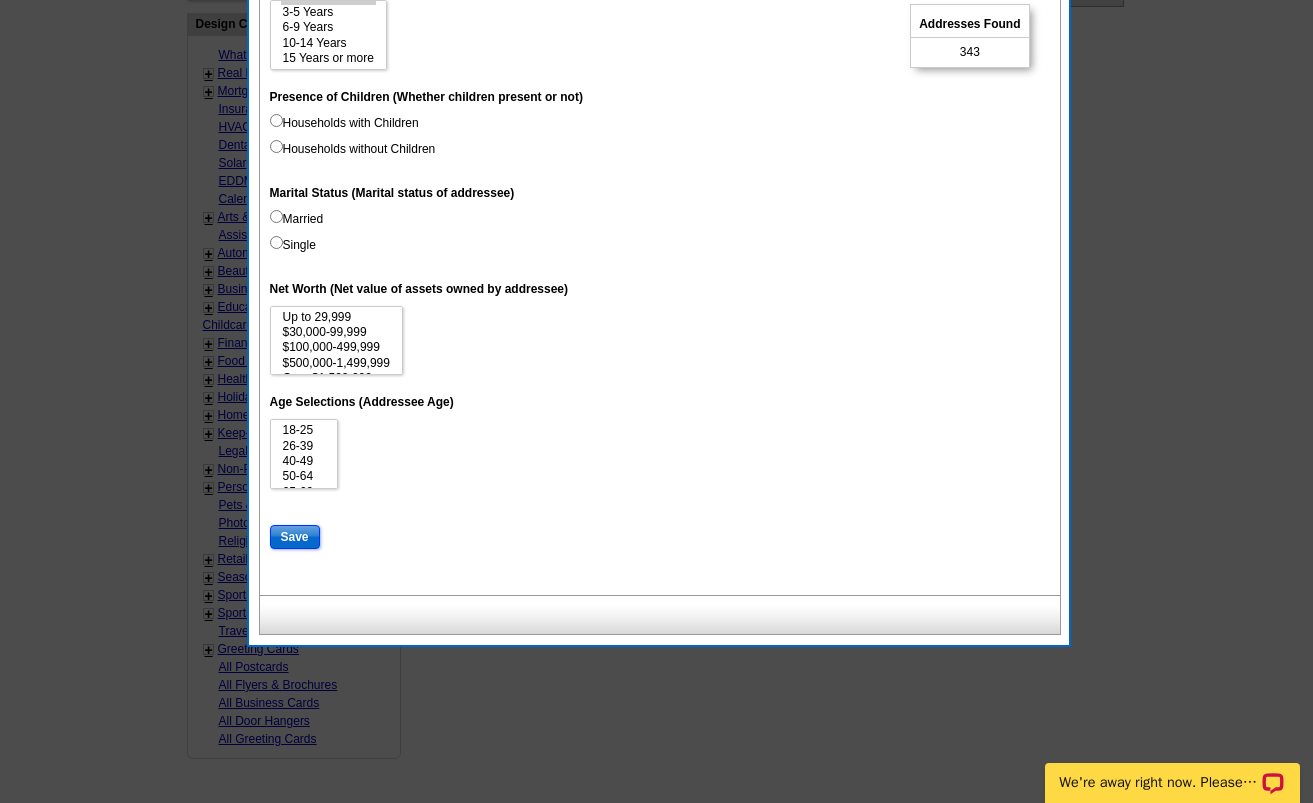 click on "Save" at bounding box center [295, 537] 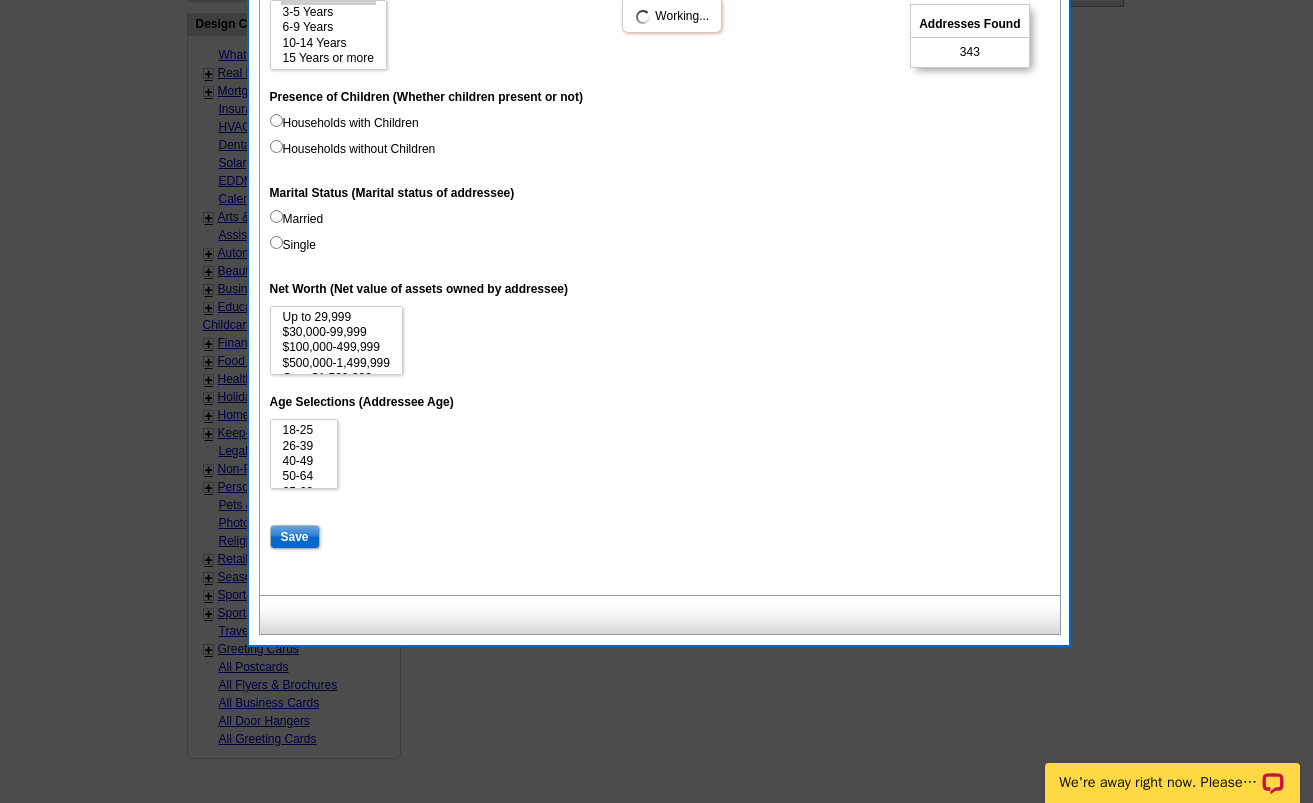 select 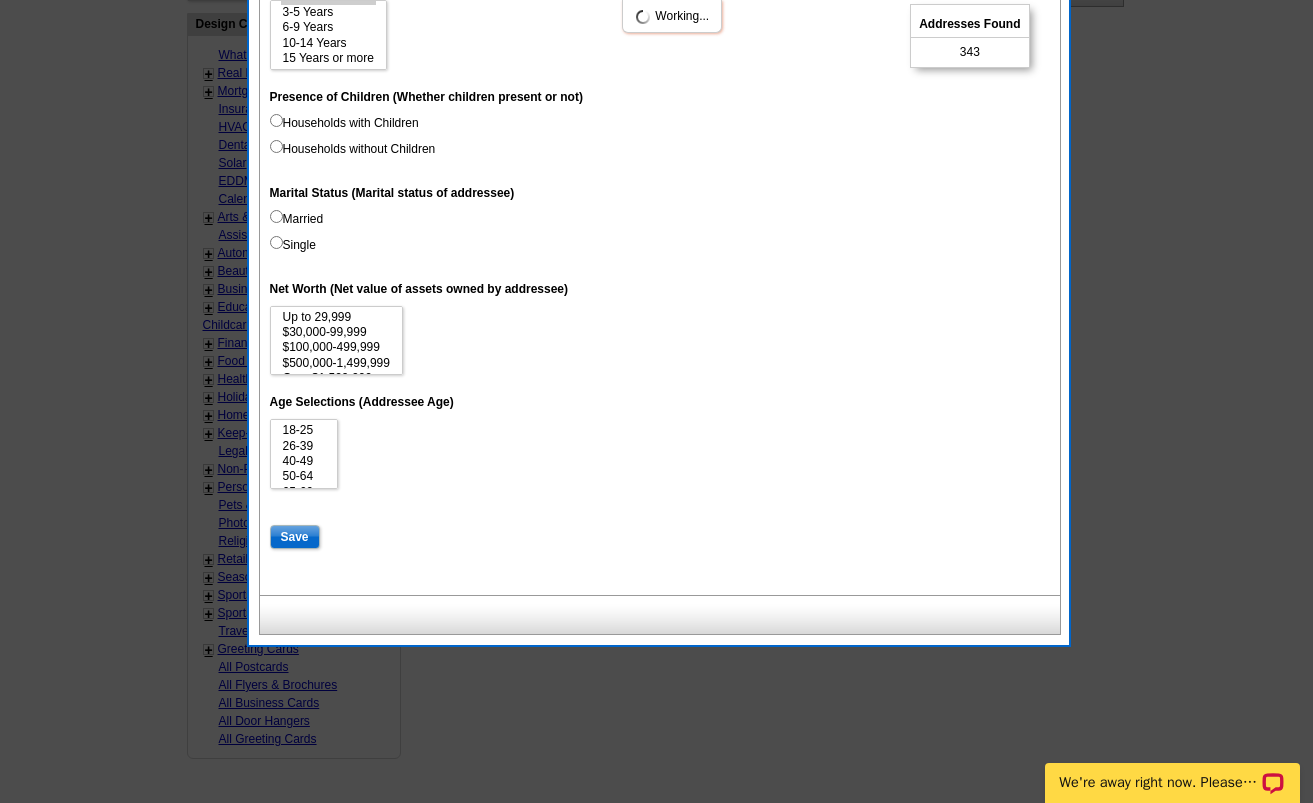 select 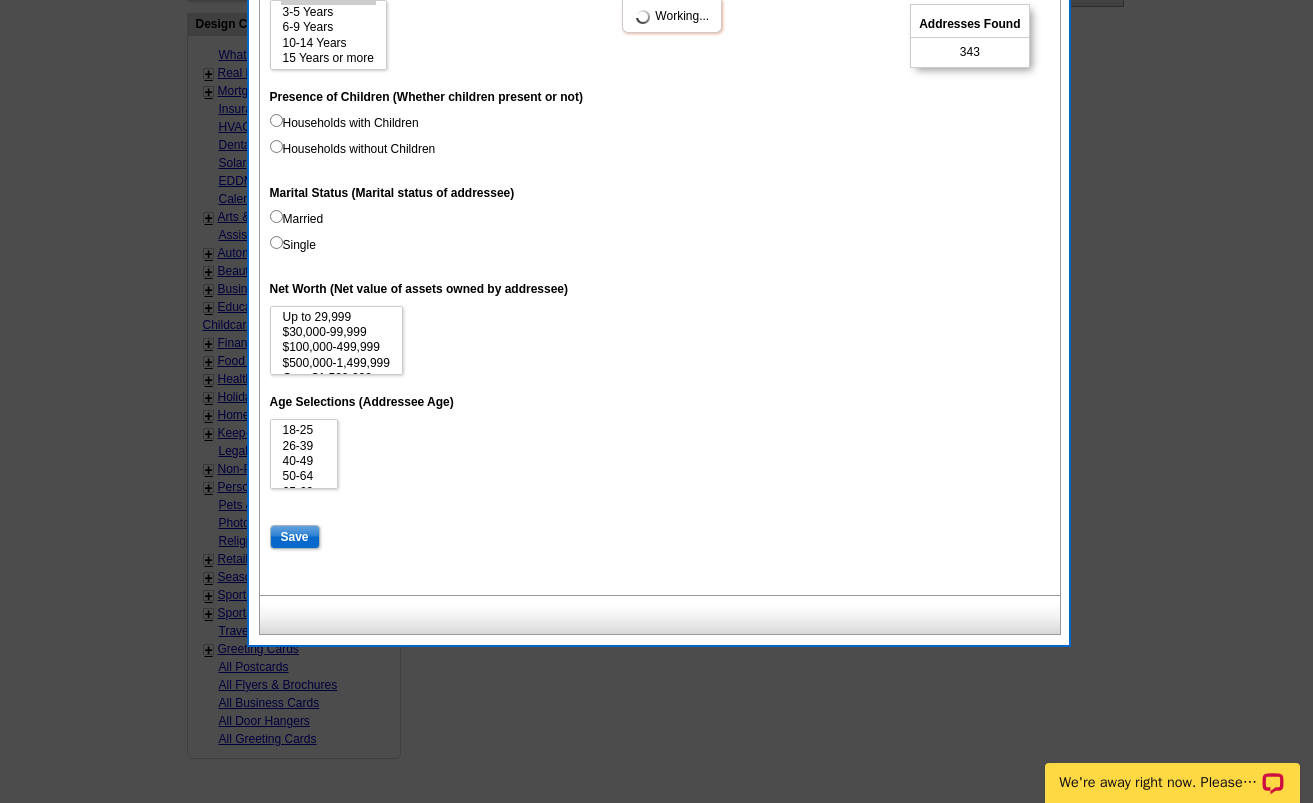 select 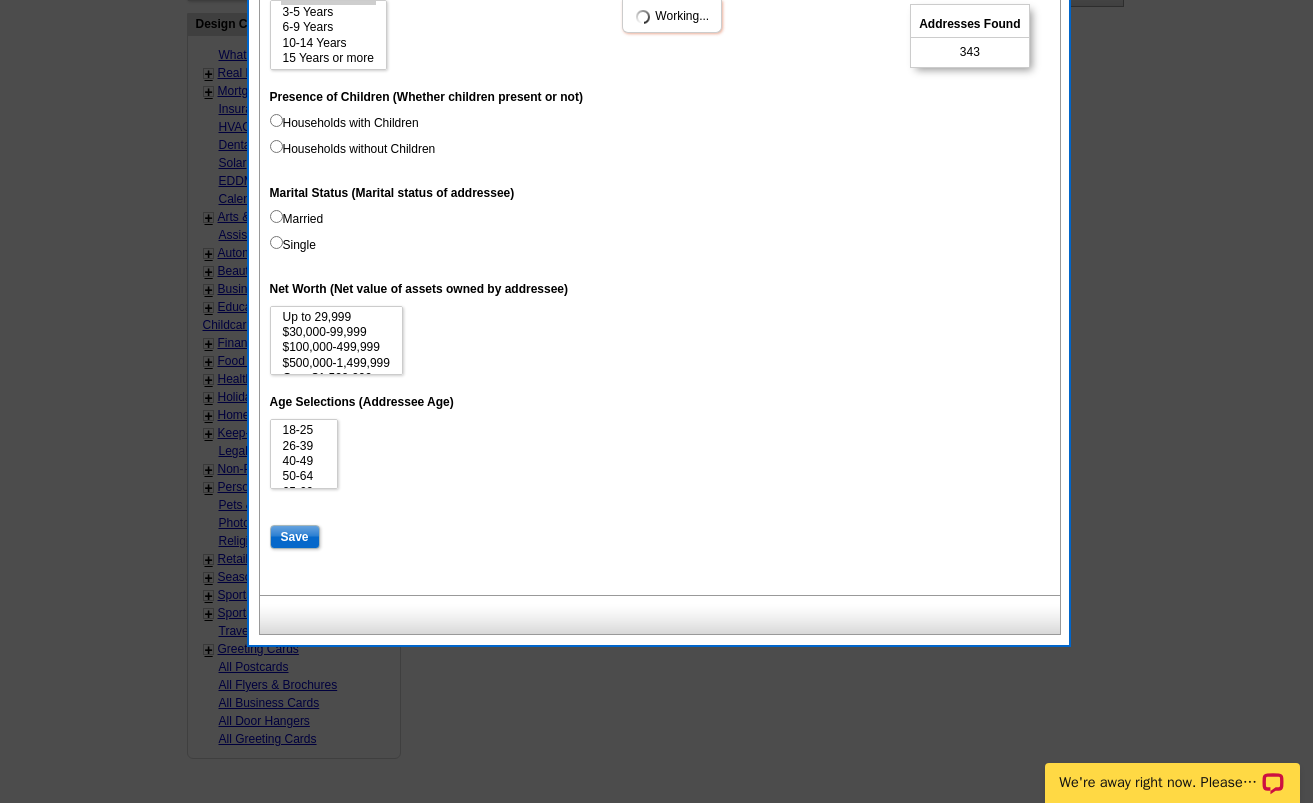 select 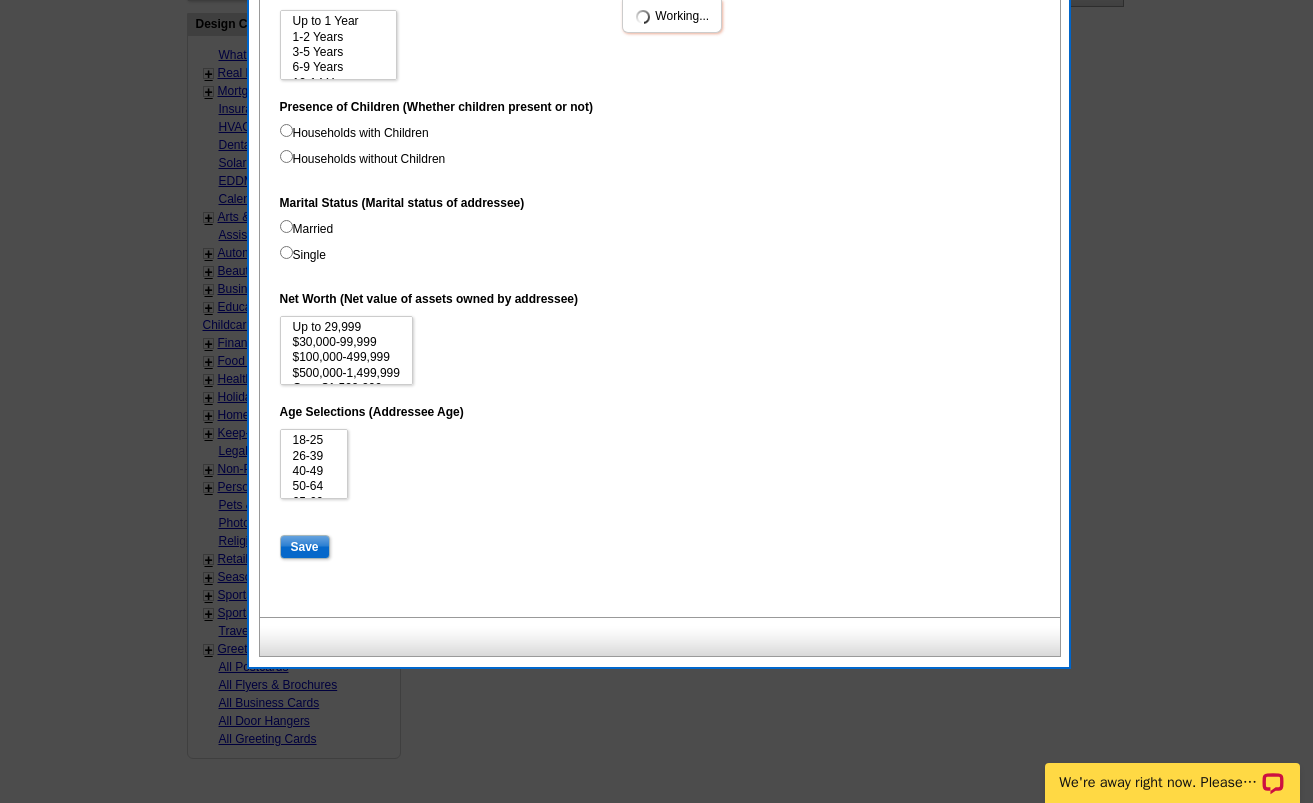 scroll, scrollTop: 43, scrollLeft: 0, axis: vertical 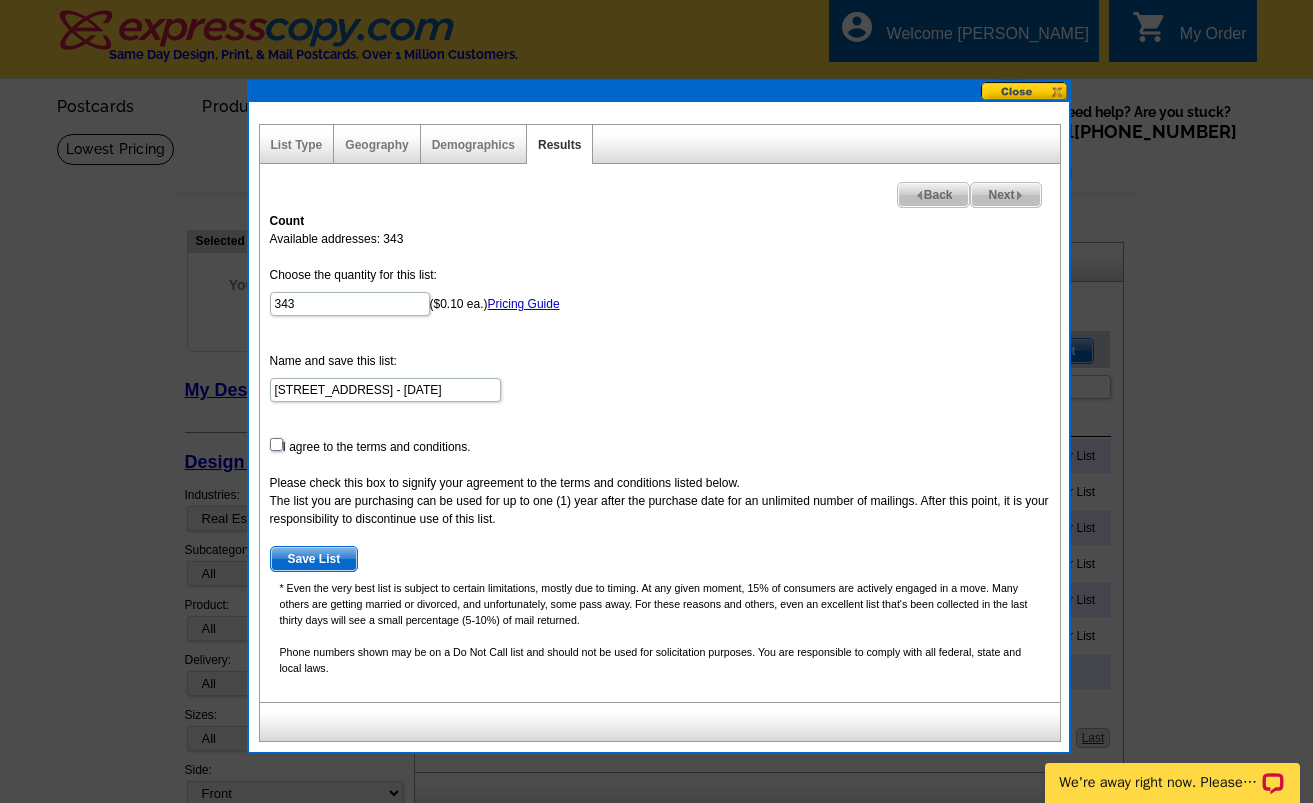 click at bounding box center (276, 444) 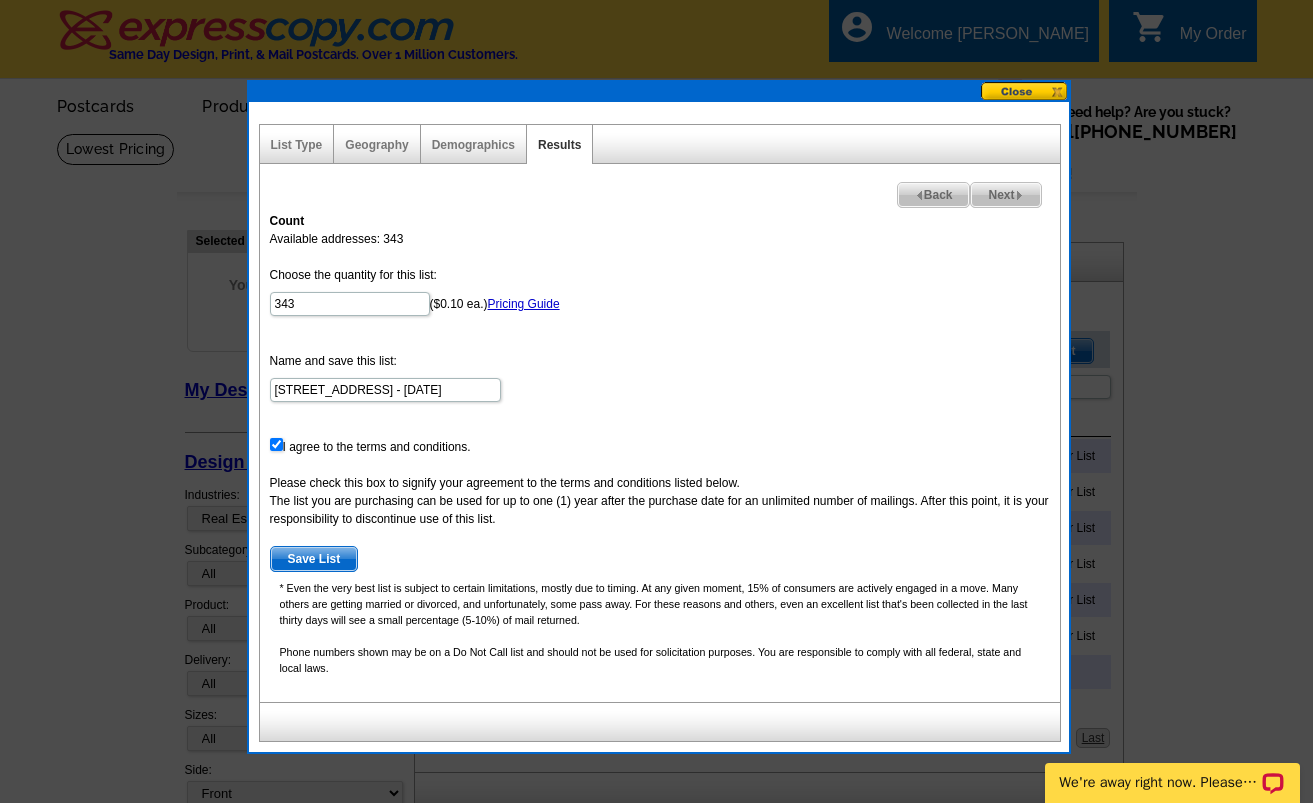 click on "Save List" at bounding box center (314, 559) 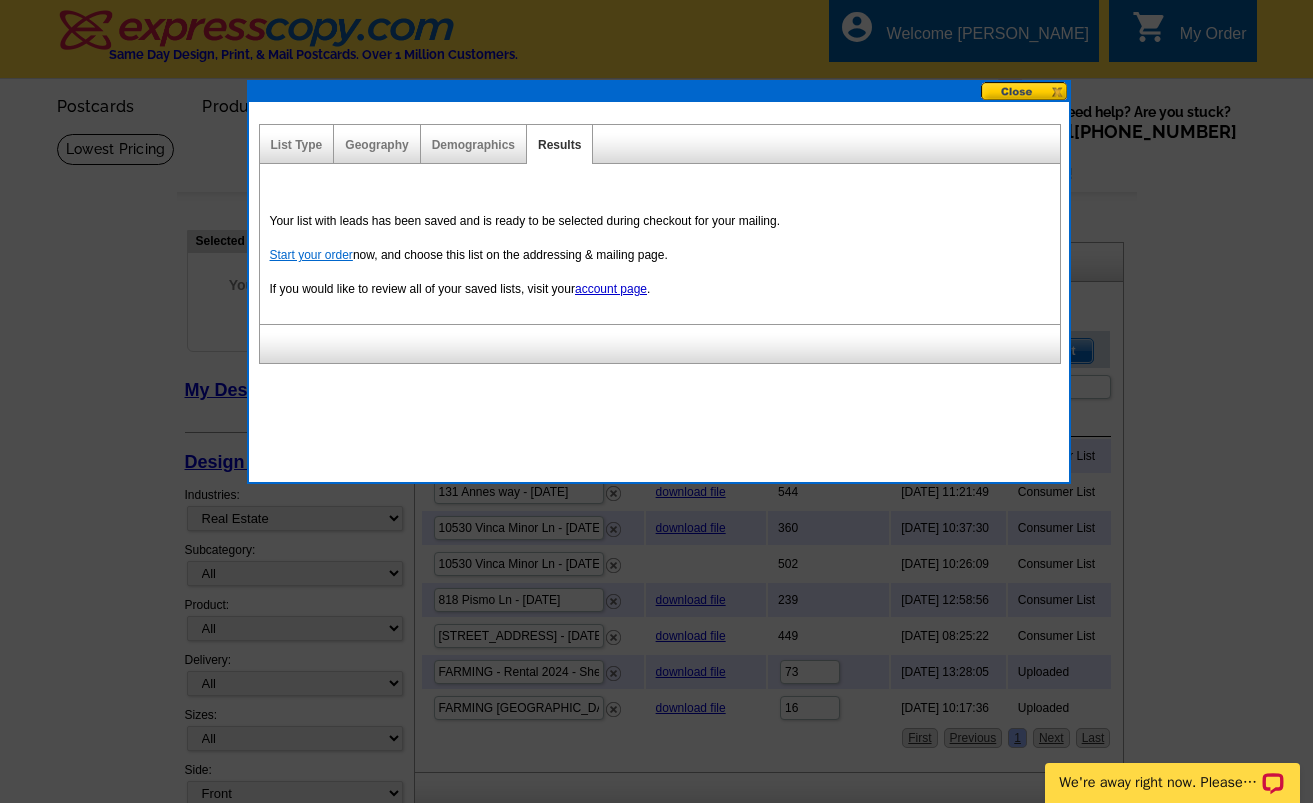 click on "Start your order" at bounding box center [311, 255] 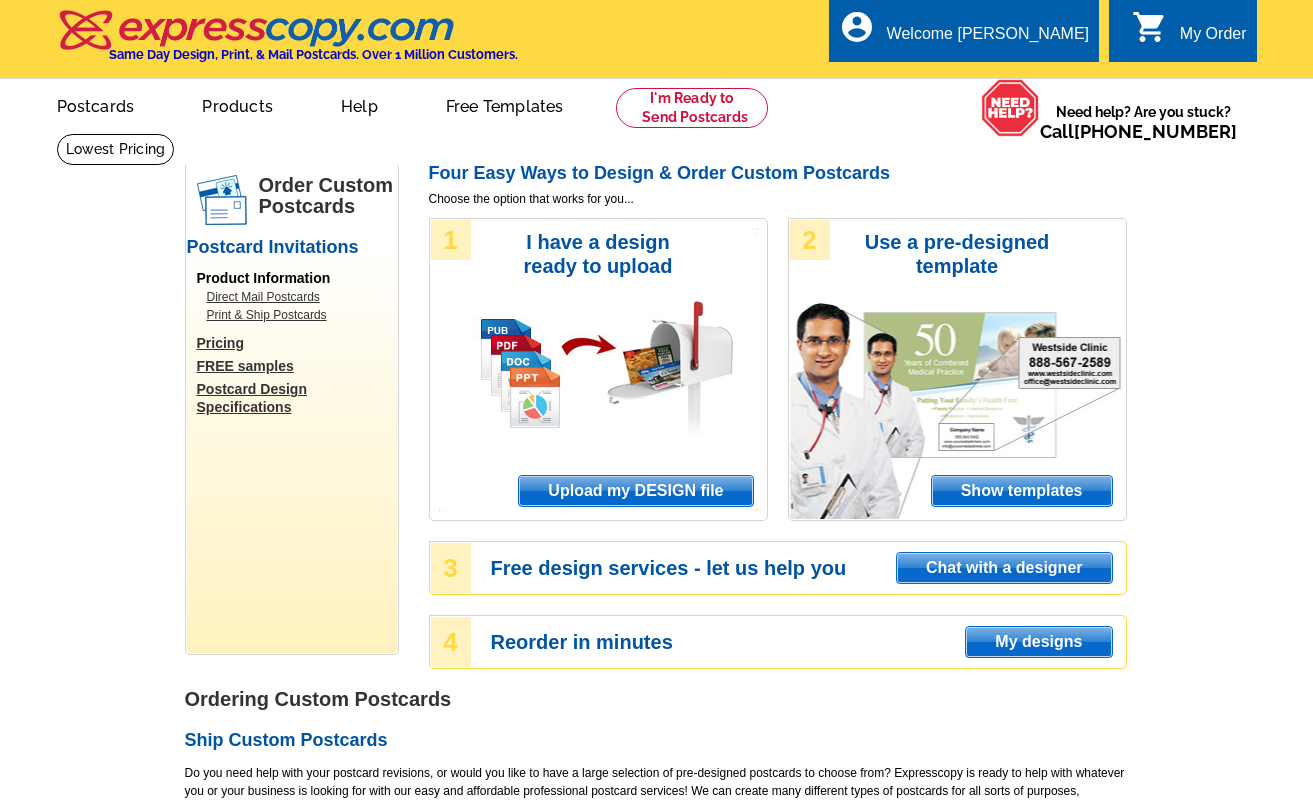scroll, scrollTop: 0, scrollLeft: 0, axis: both 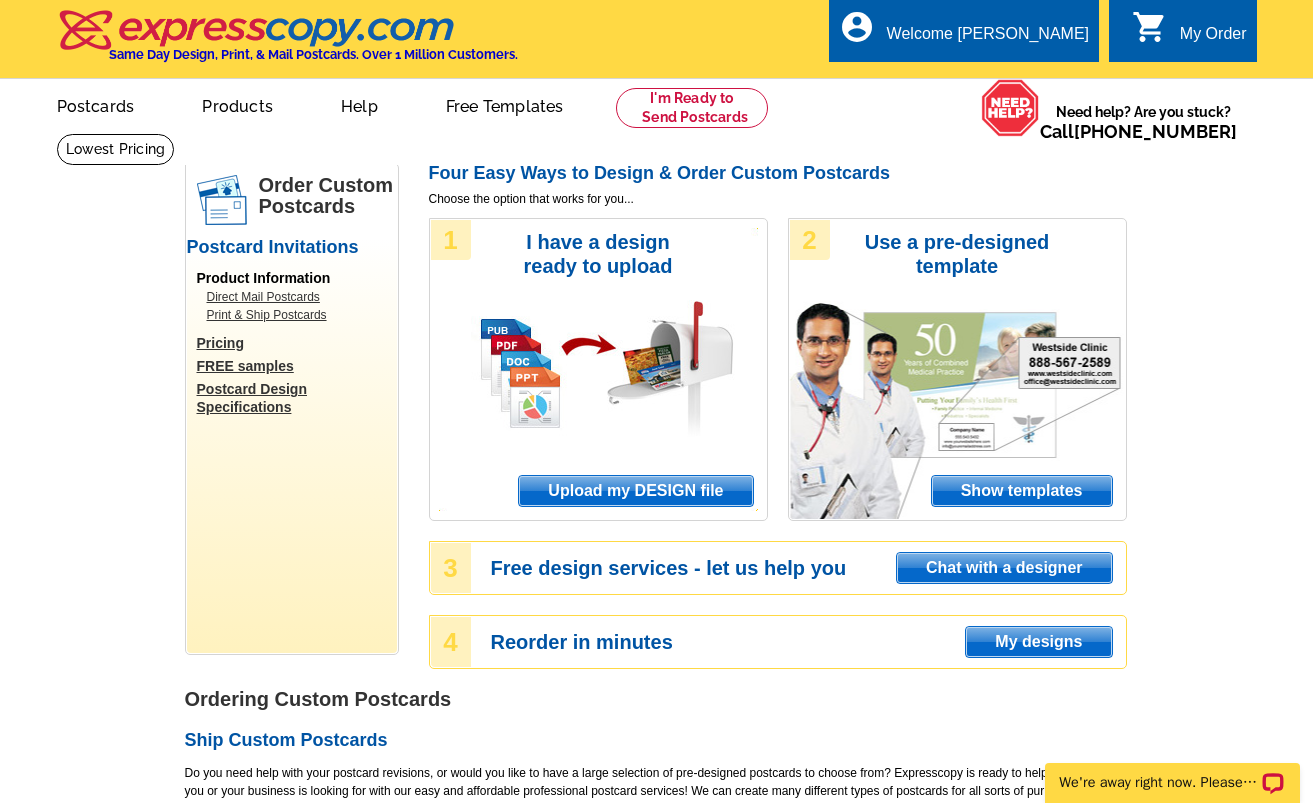 click on "Upload my DESIGN file" at bounding box center (635, 491) 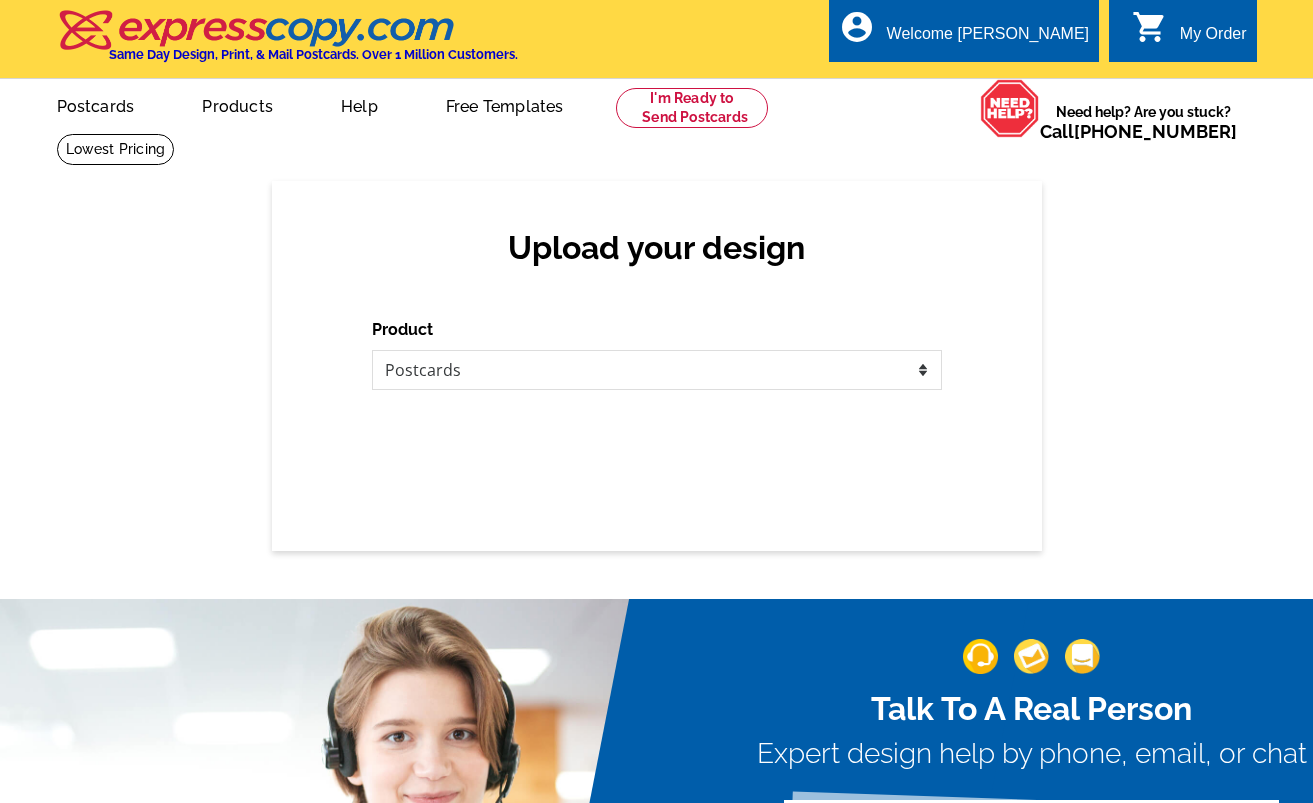 scroll, scrollTop: 0, scrollLeft: 0, axis: both 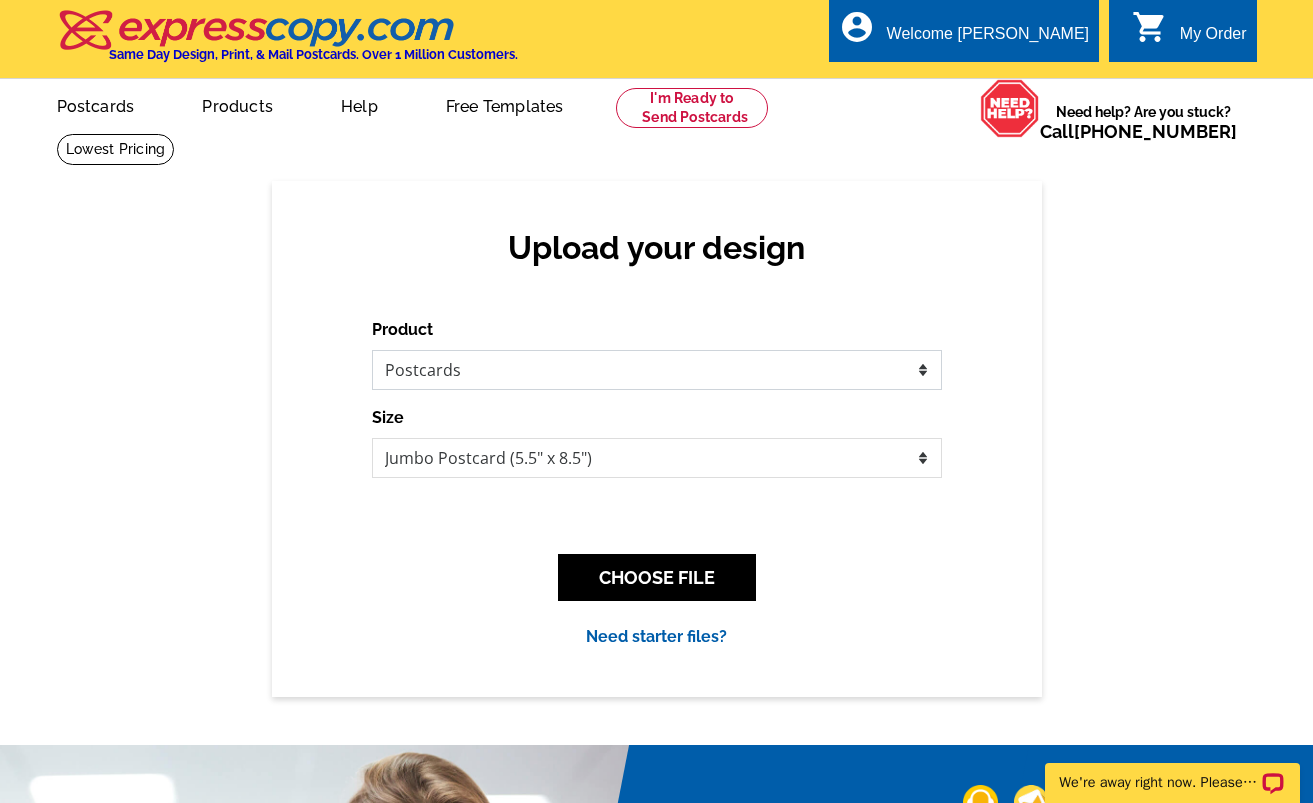 click on "Please select the type of file...
Postcards
Business Cards
Letters and flyers
Greeting Cards
Door Hangers" at bounding box center [657, 370] 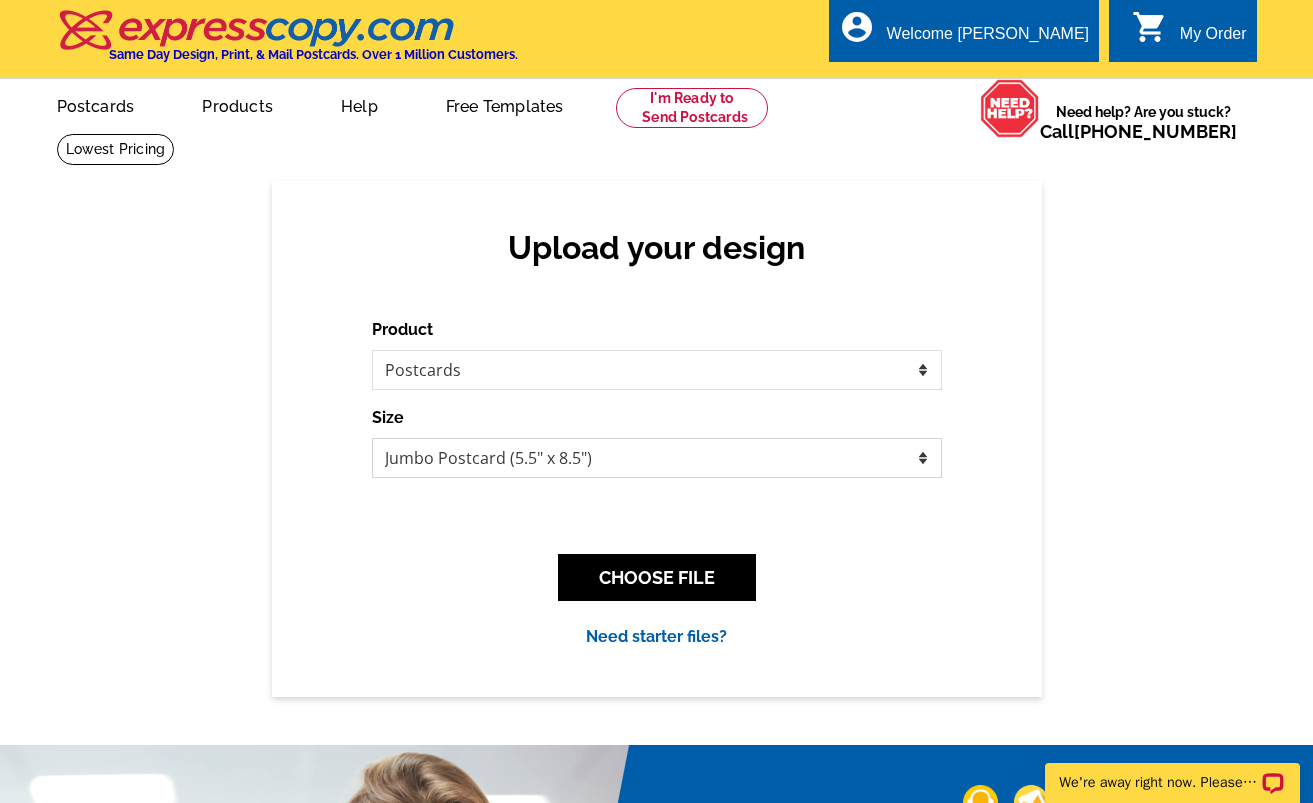 click on "Jumbo Postcard (5.5" x 8.5") Regular Postcard (4.25" x 5.6") Panoramic Postcard (5.75" x 11.25") Giant Postcard (8.5" x 11") EDDM Postcard (6.125" x 8.25")" at bounding box center (657, 458) 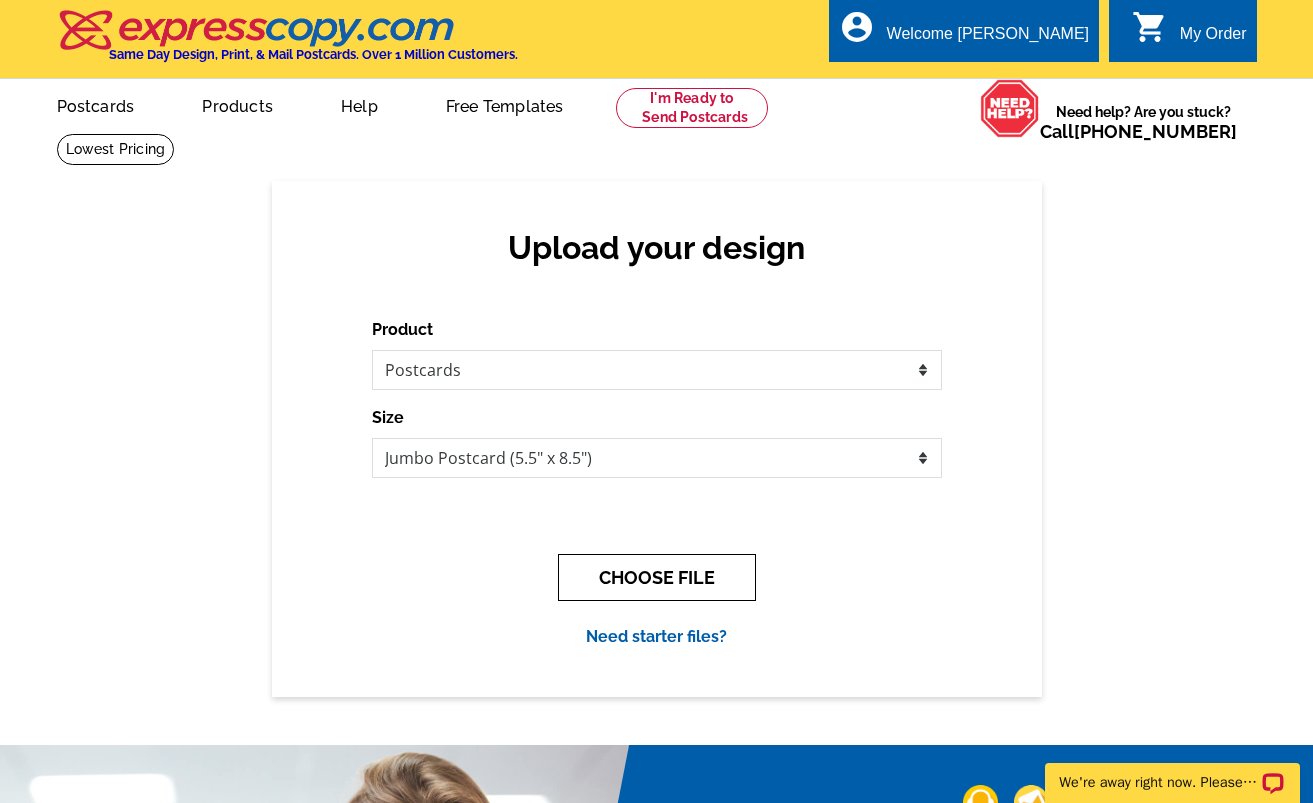 click on "CHOOSE FILE" at bounding box center (657, 577) 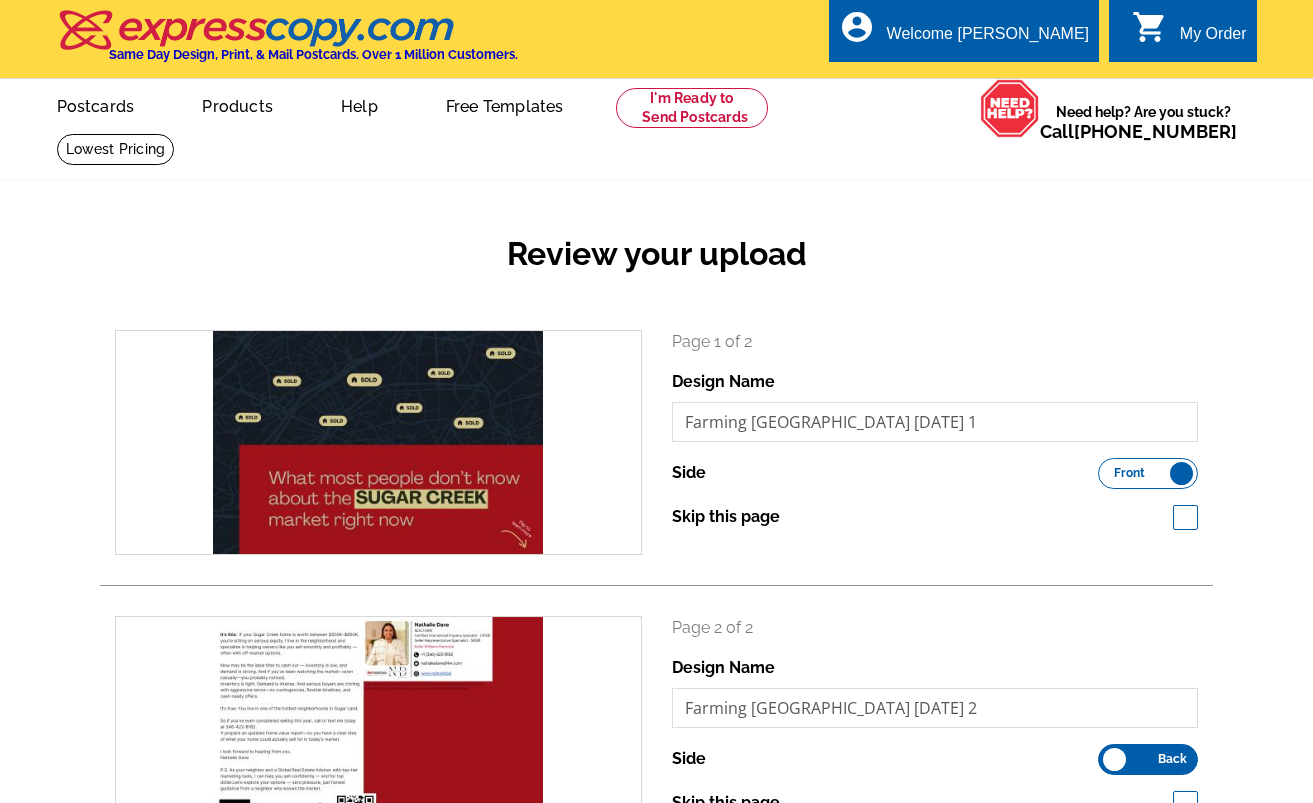 scroll, scrollTop: 0, scrollLeft: 0, axis: both 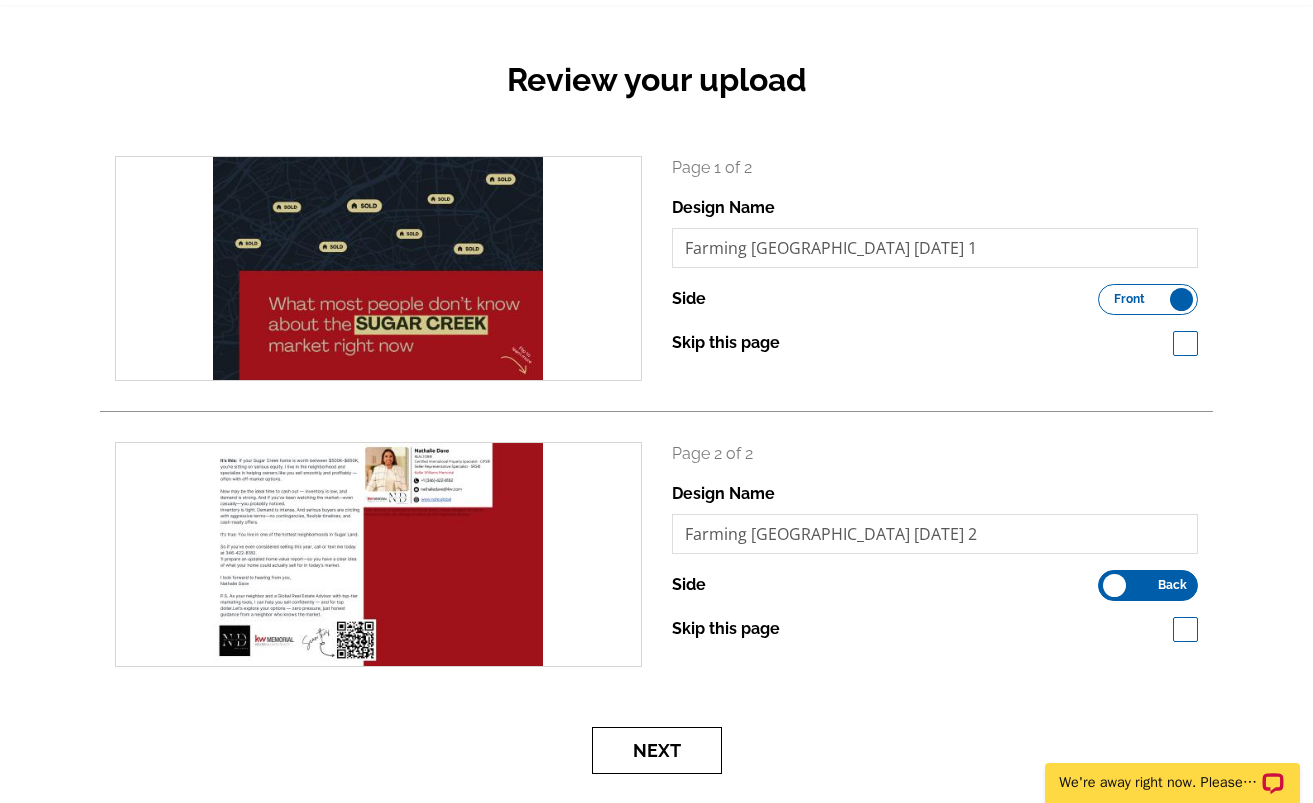 click on "Next" at bounding box center (657, 750) 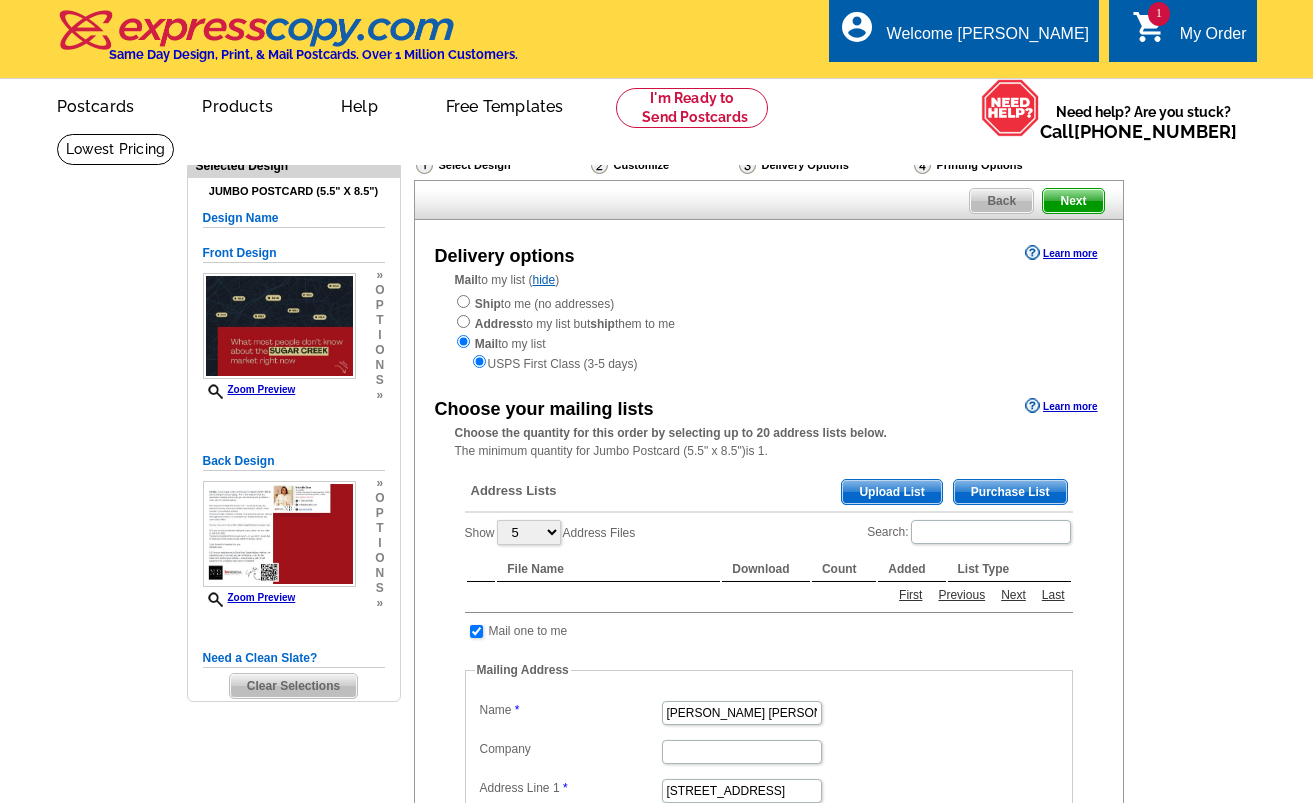 scroll, scrollTop: 0, scrollLeft: 0, axis: both 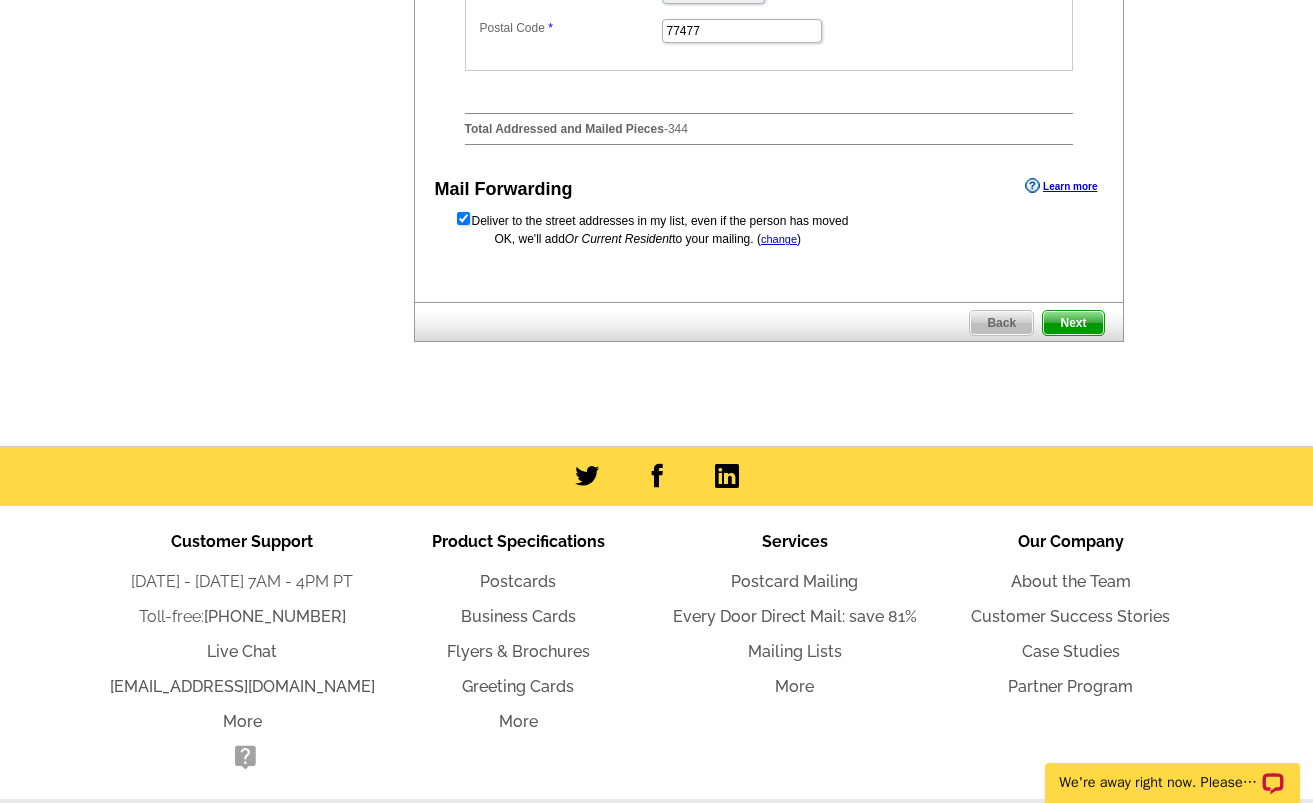 click on "Next" at bounding box center (1073, 323) 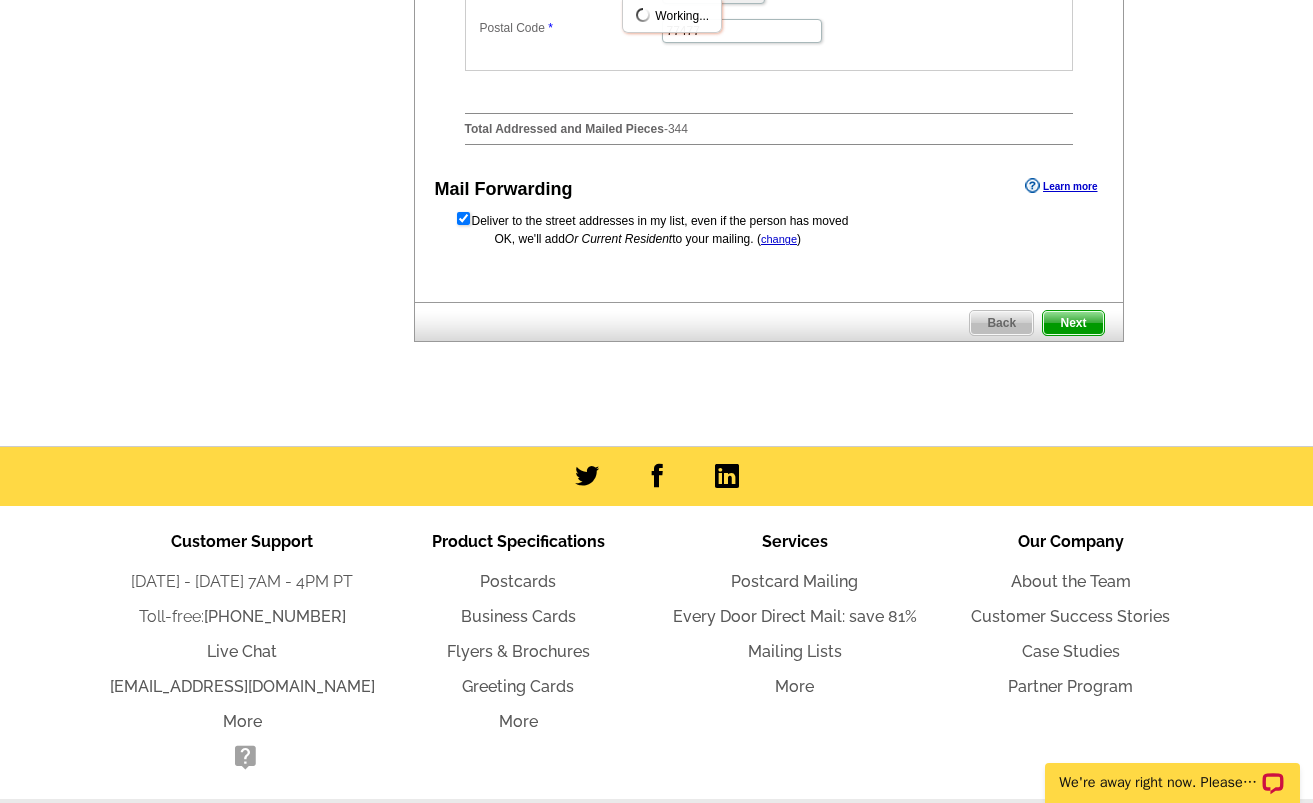 scroll, scrollTop: 0, scrollLeft: 0, axis: both 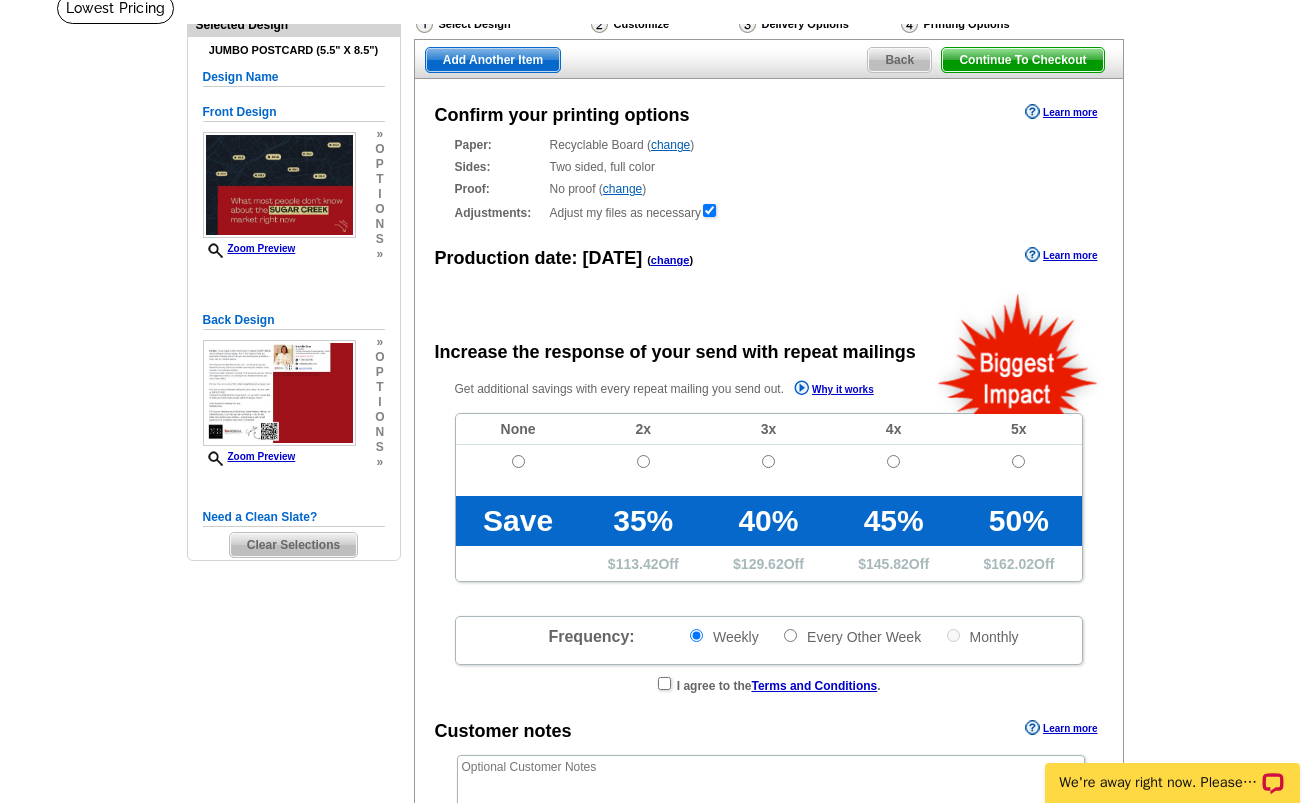 radio on "false" 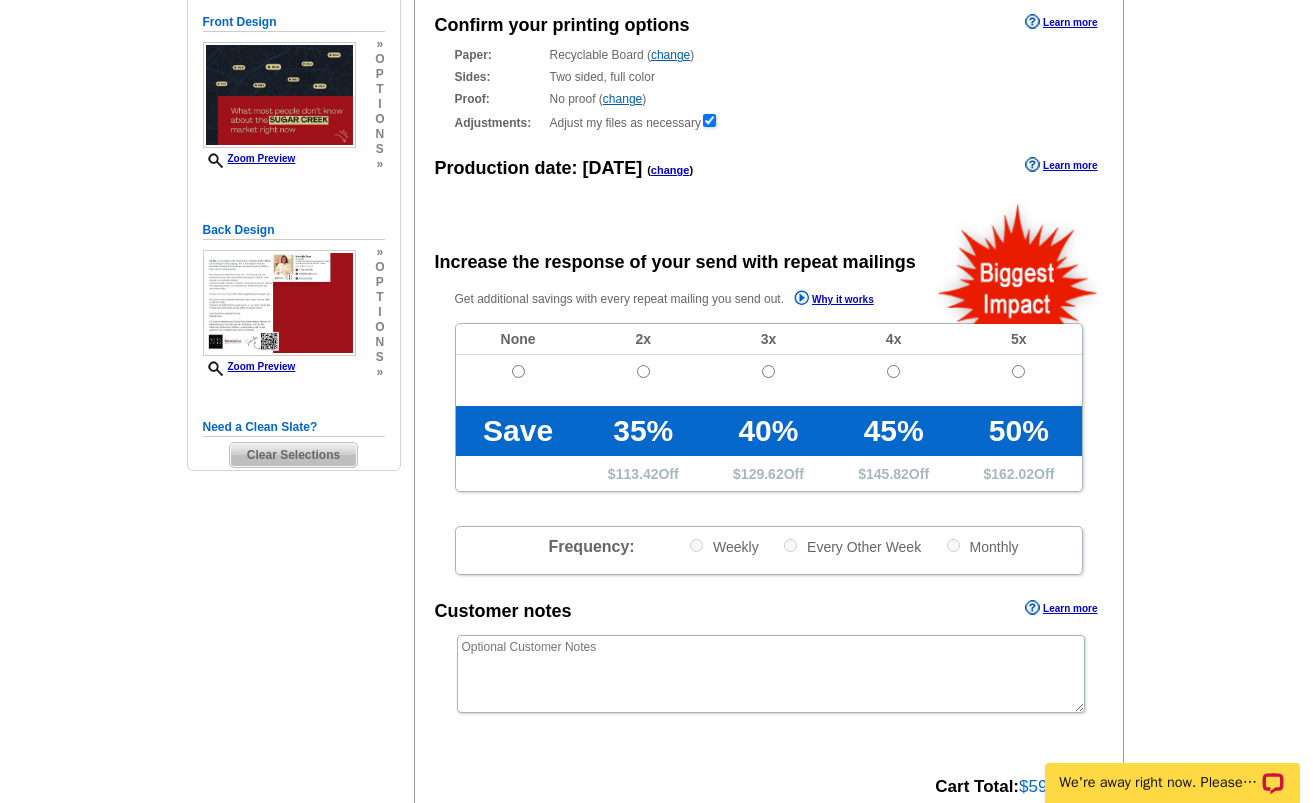 scroll, scrollTop: 154, scrollLeft: 0, axis: vertical 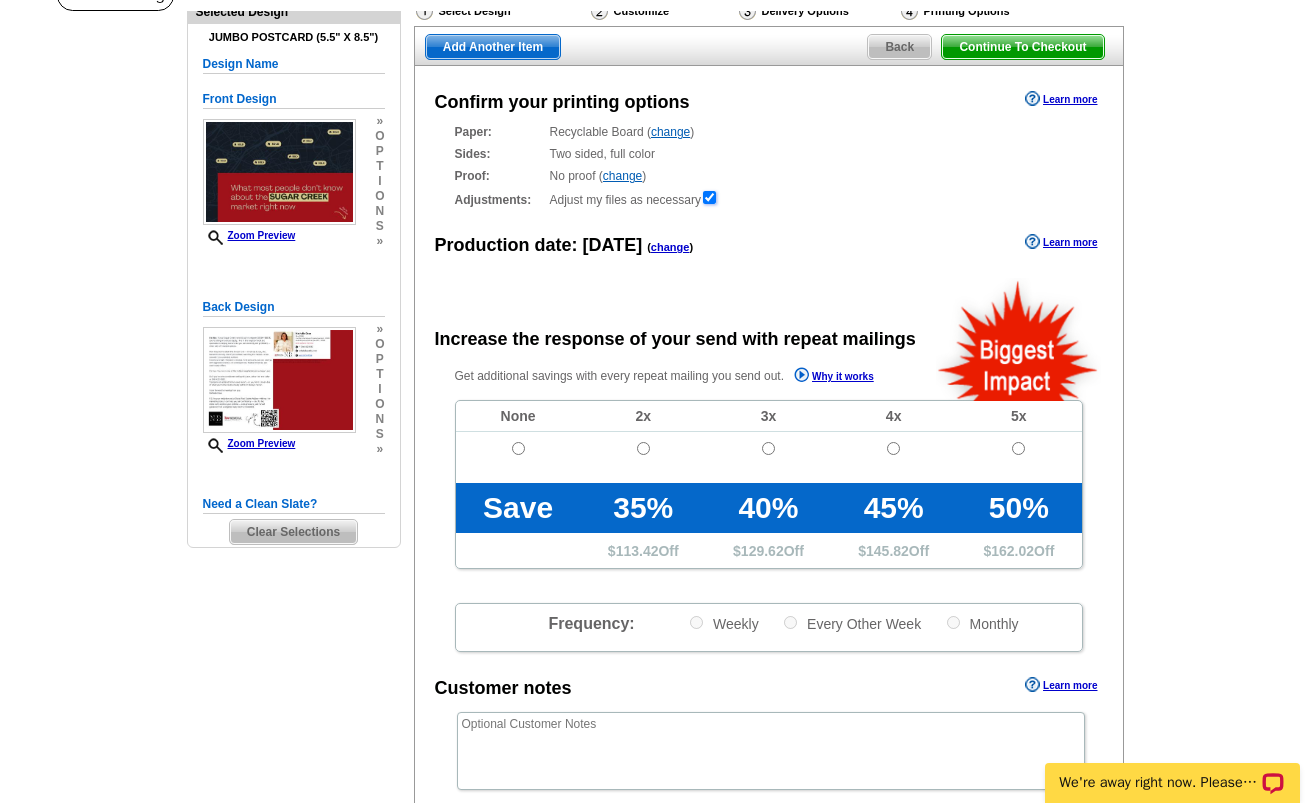 click at bounding box center [709, 197] 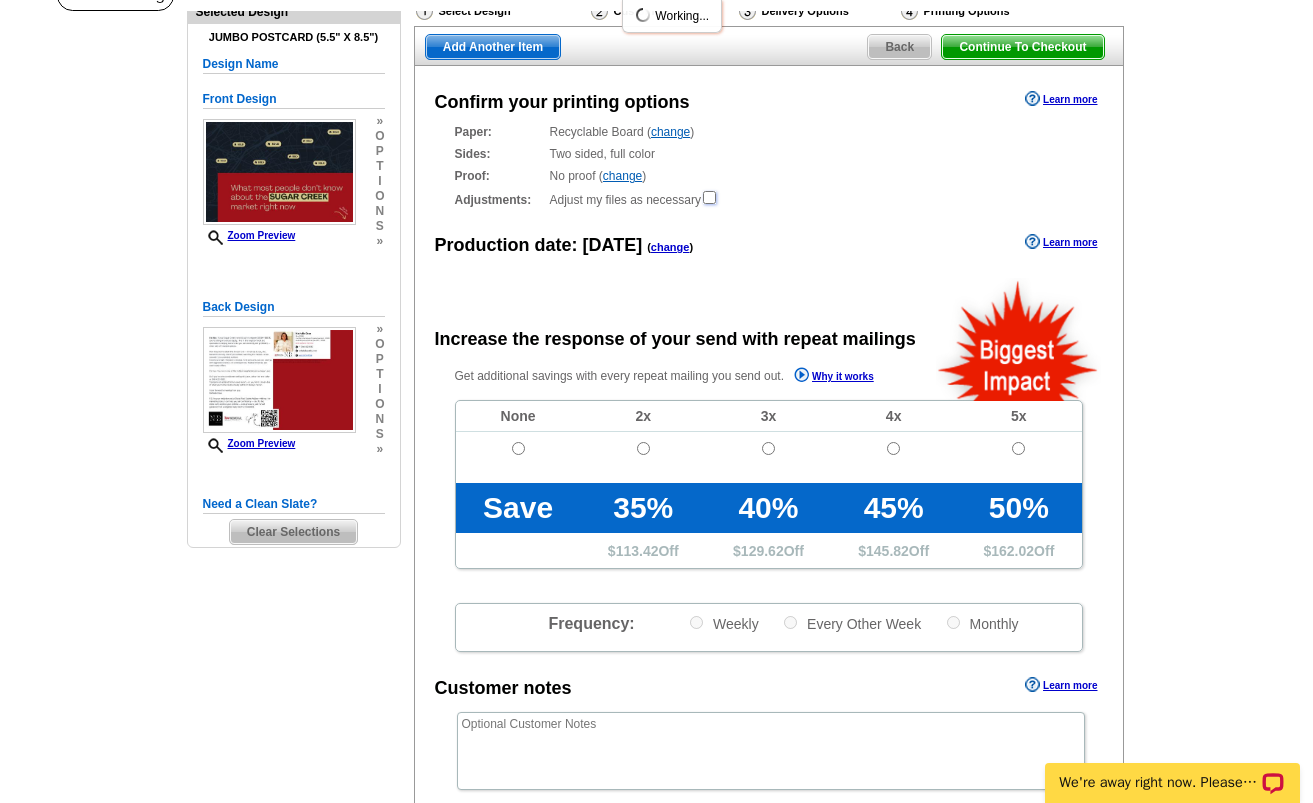 scroll, scrollTop: 0, scrollLeft: 0, axis: both 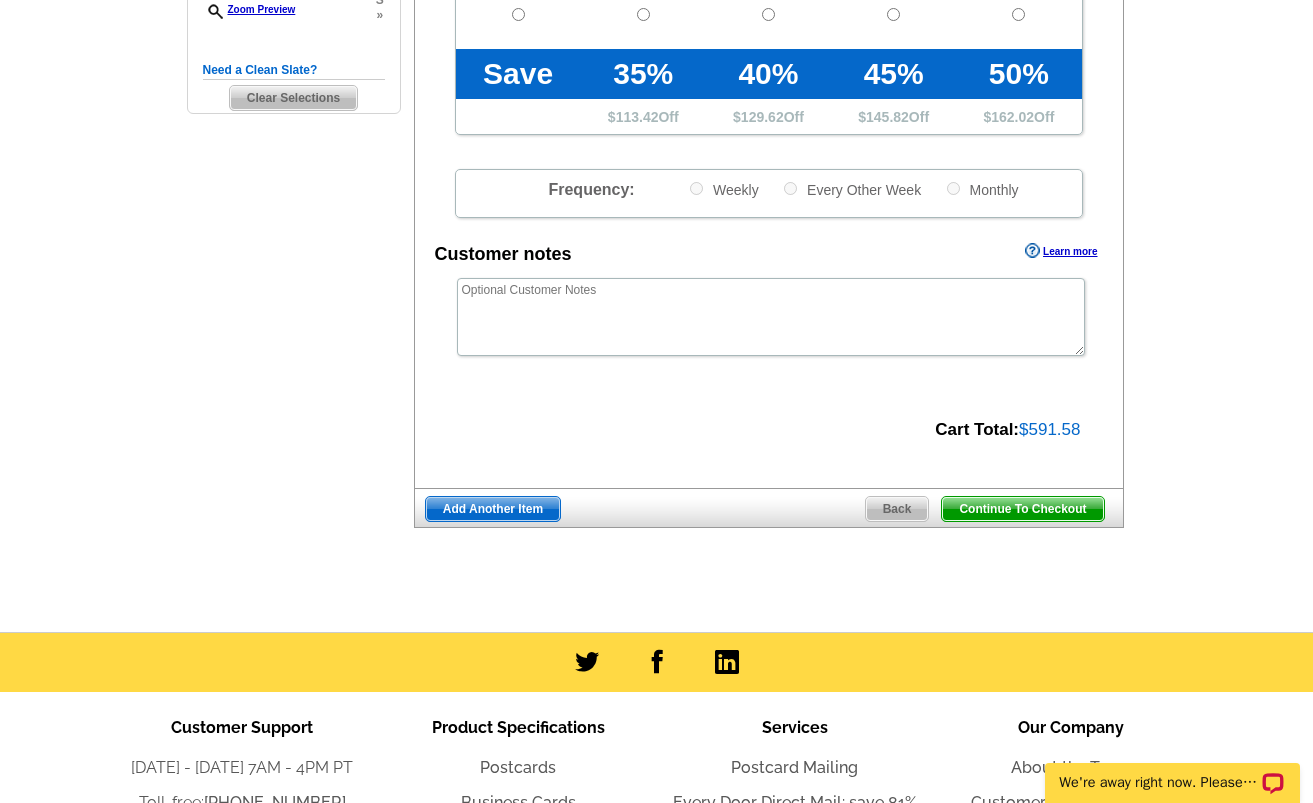 click on "Continue To Checkout" at bounding box center [1022, 509] 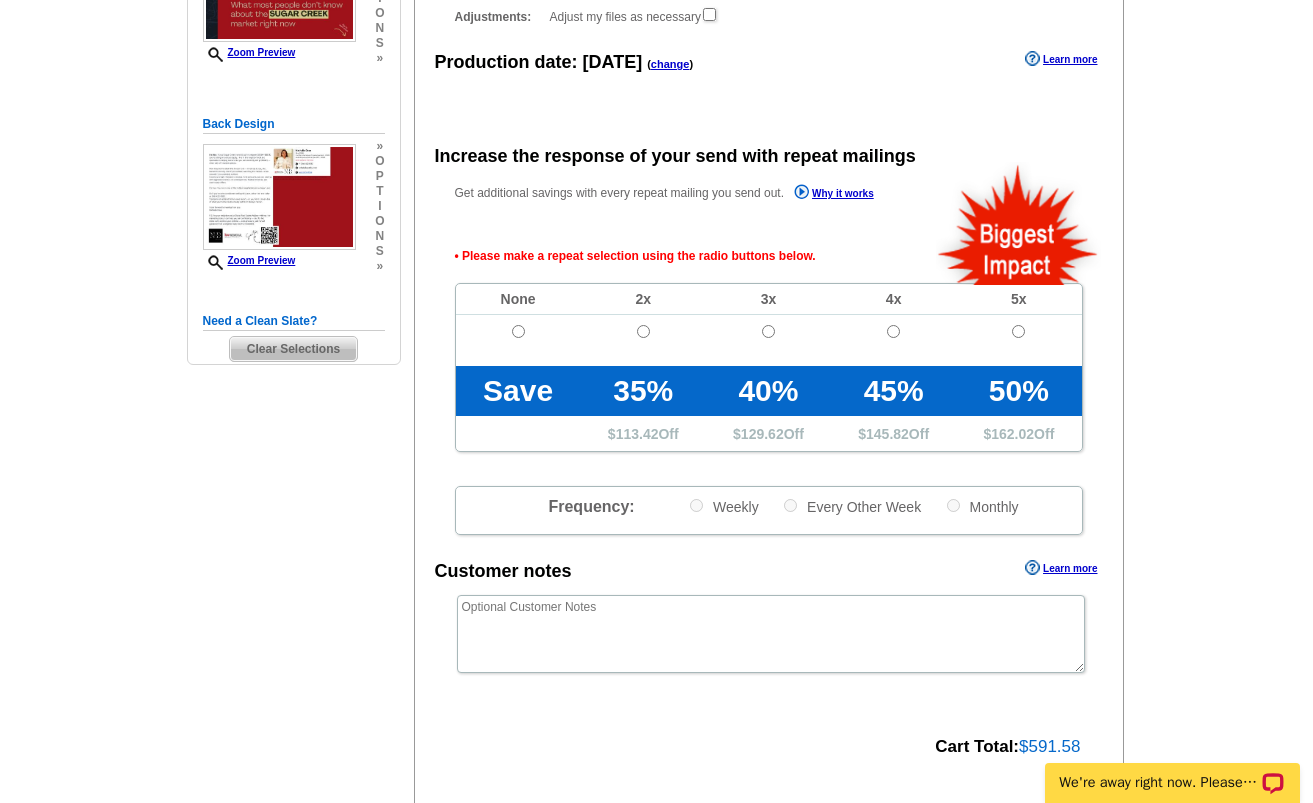 scroll, scrollTop: 213, scrollLeft: 0, axis: vertical 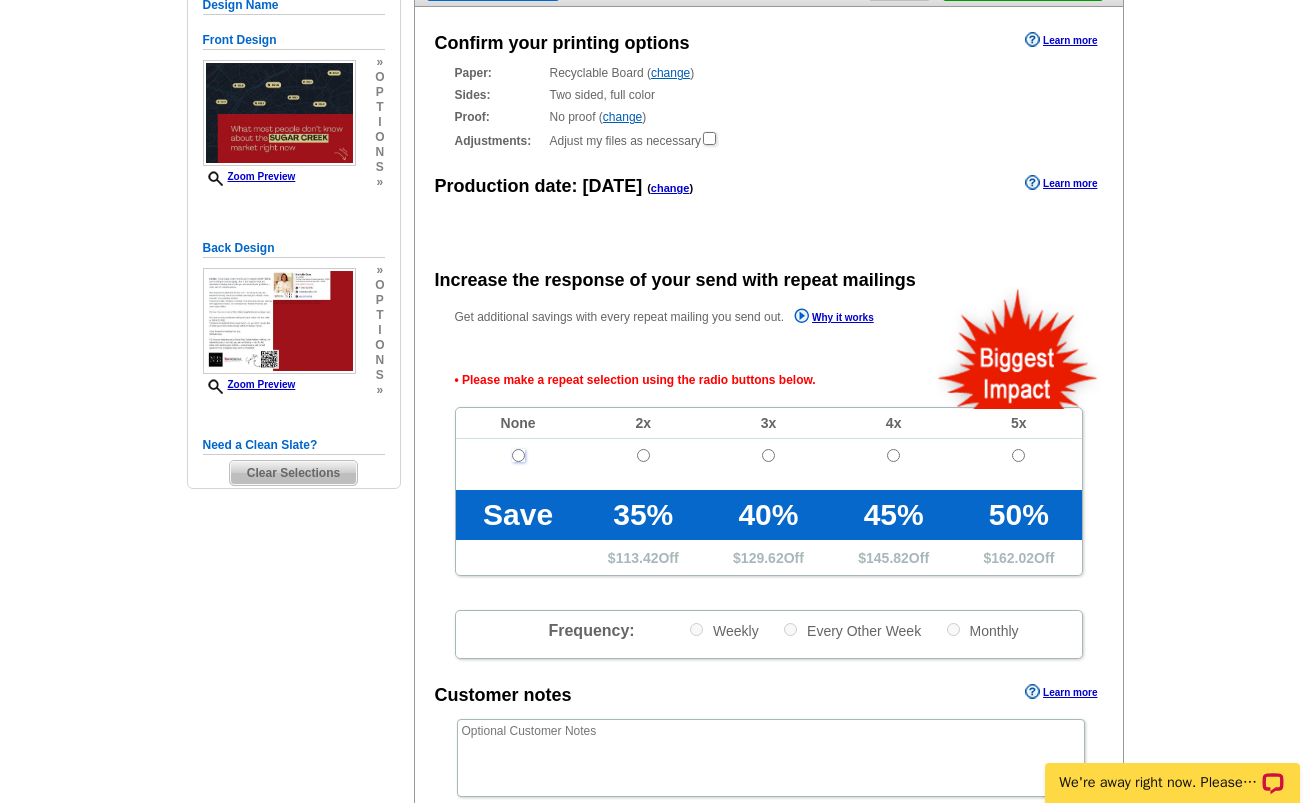 click at bounding box center [518, 455] 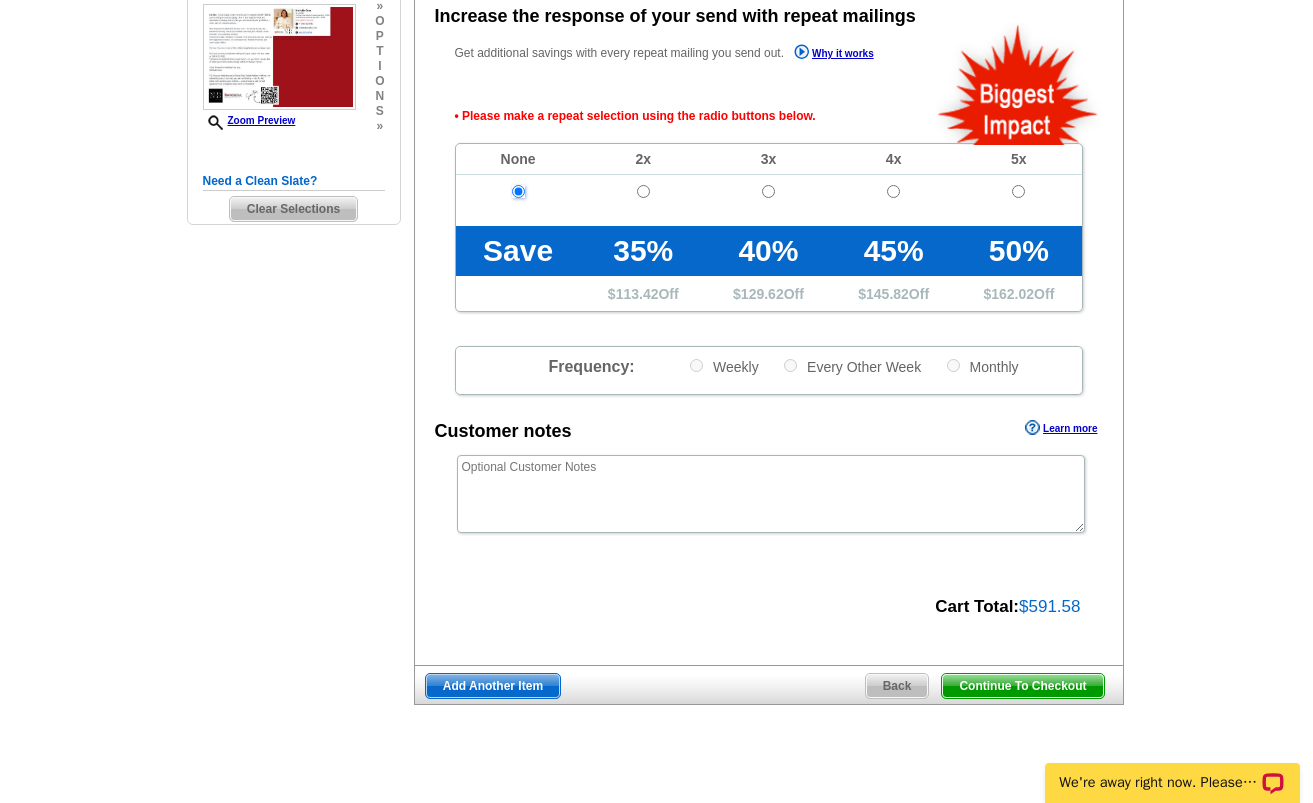 scroll, scrollTop: 510, scrollLeft: 0, axis: vertical 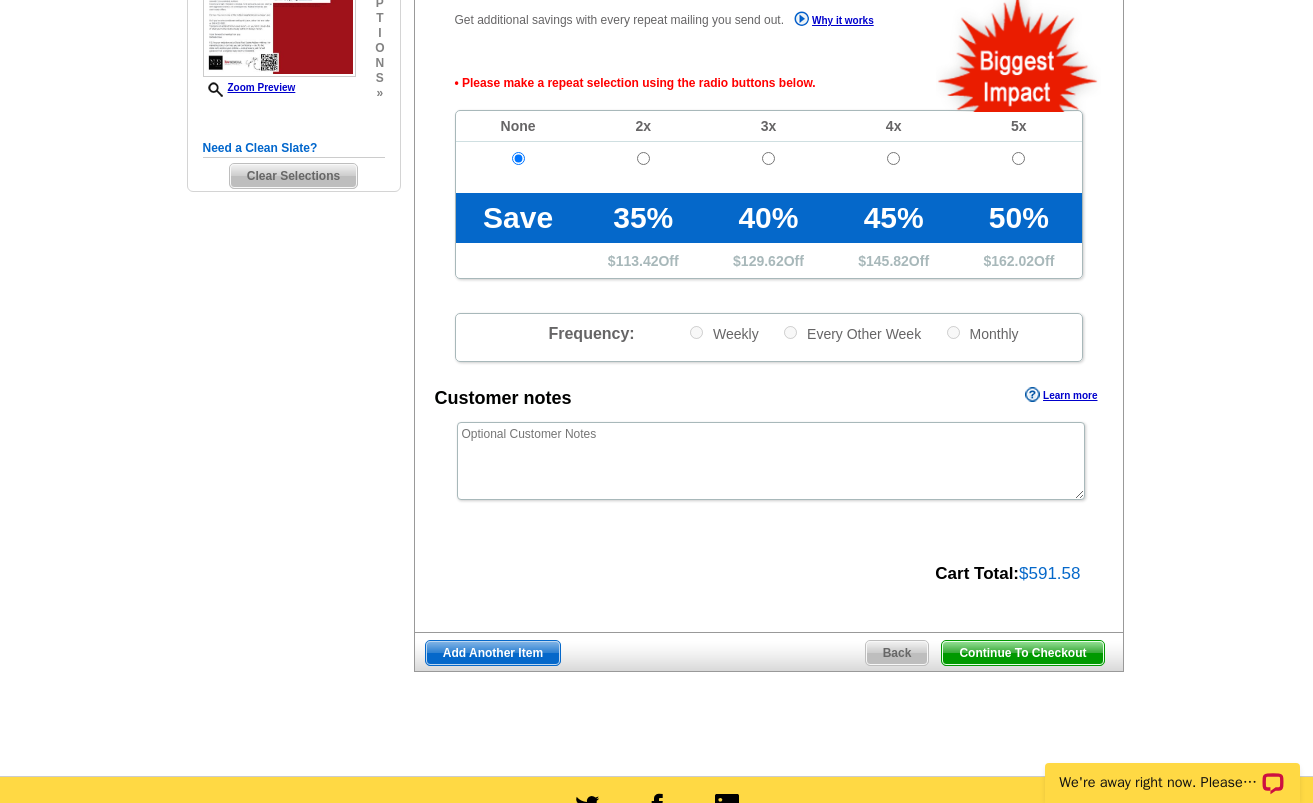 click on "Continue To Checkout" at bounding box center (1022, 653) 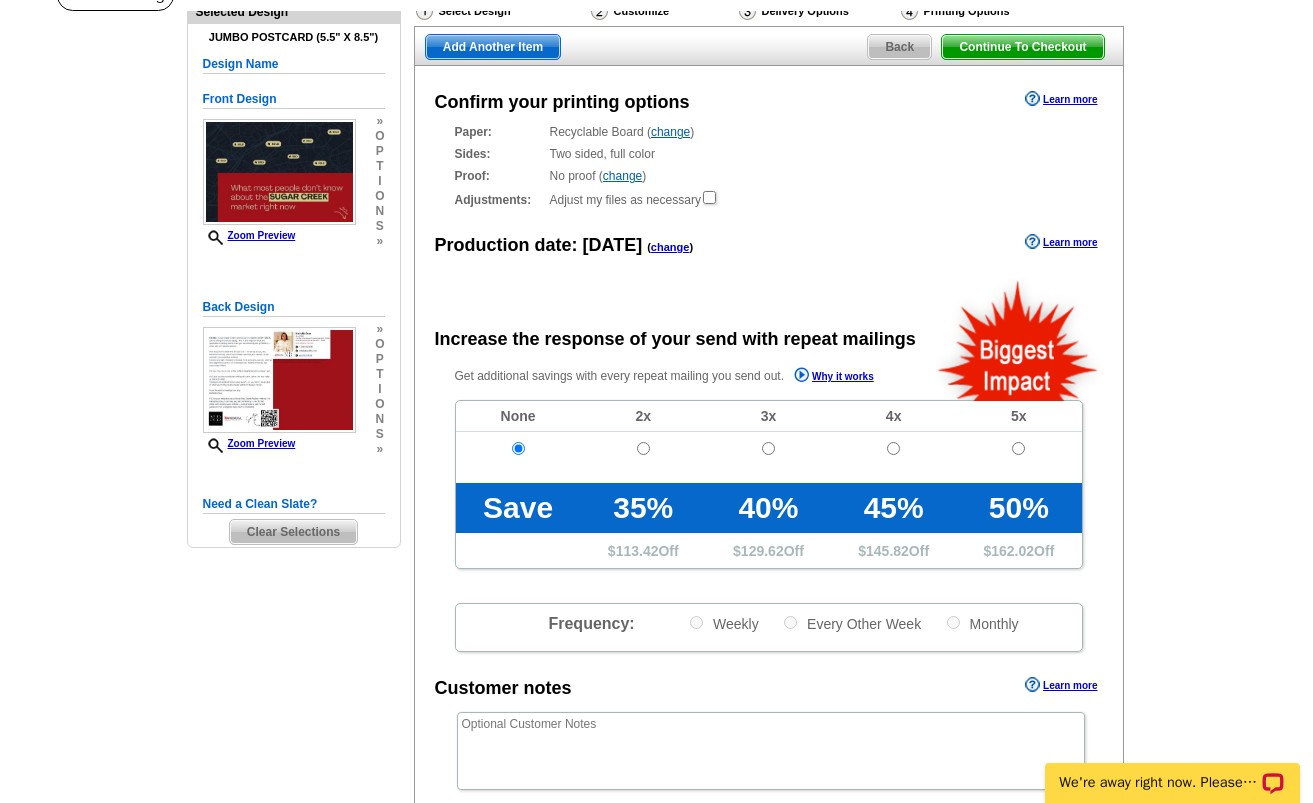 scroll, scrollTop: 0, scrollLeft: 0, axis: both 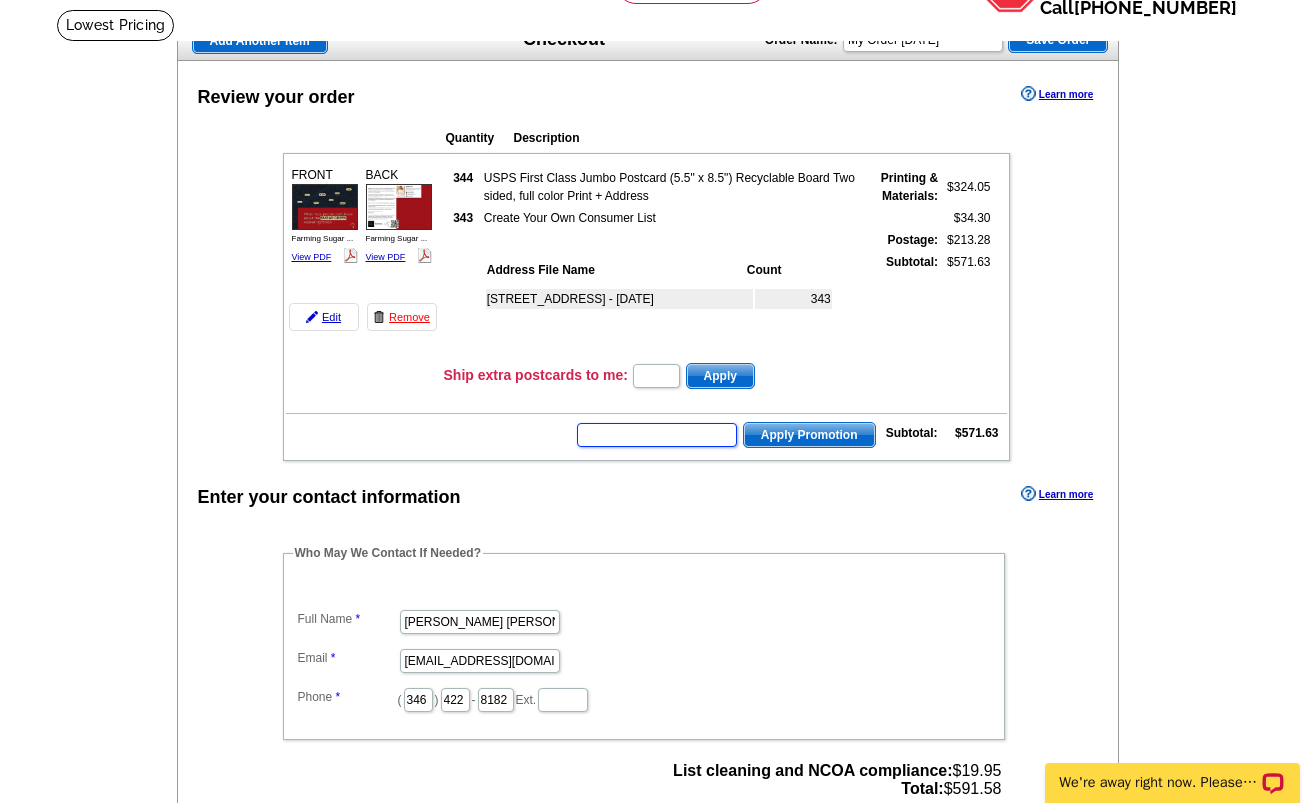 click at bounding box center (657, 435) 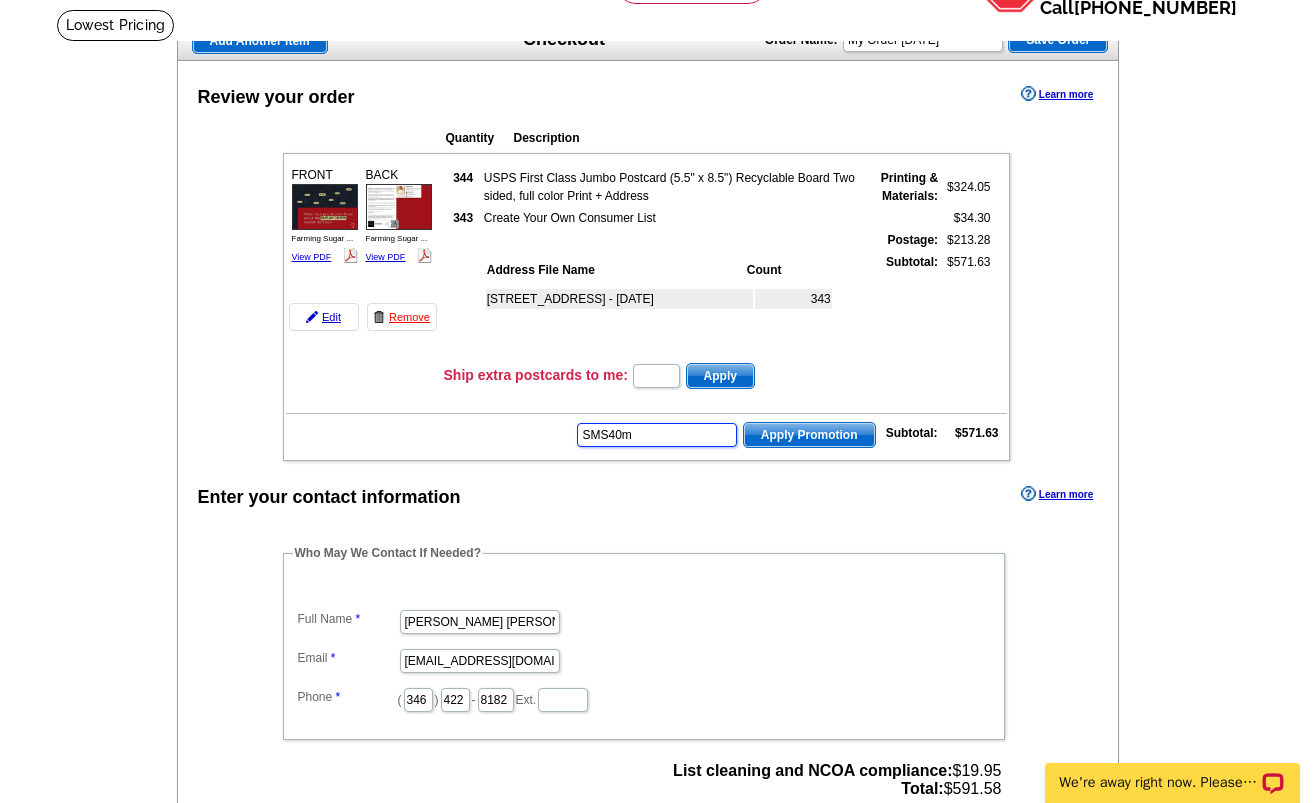 type on "SMS40m" 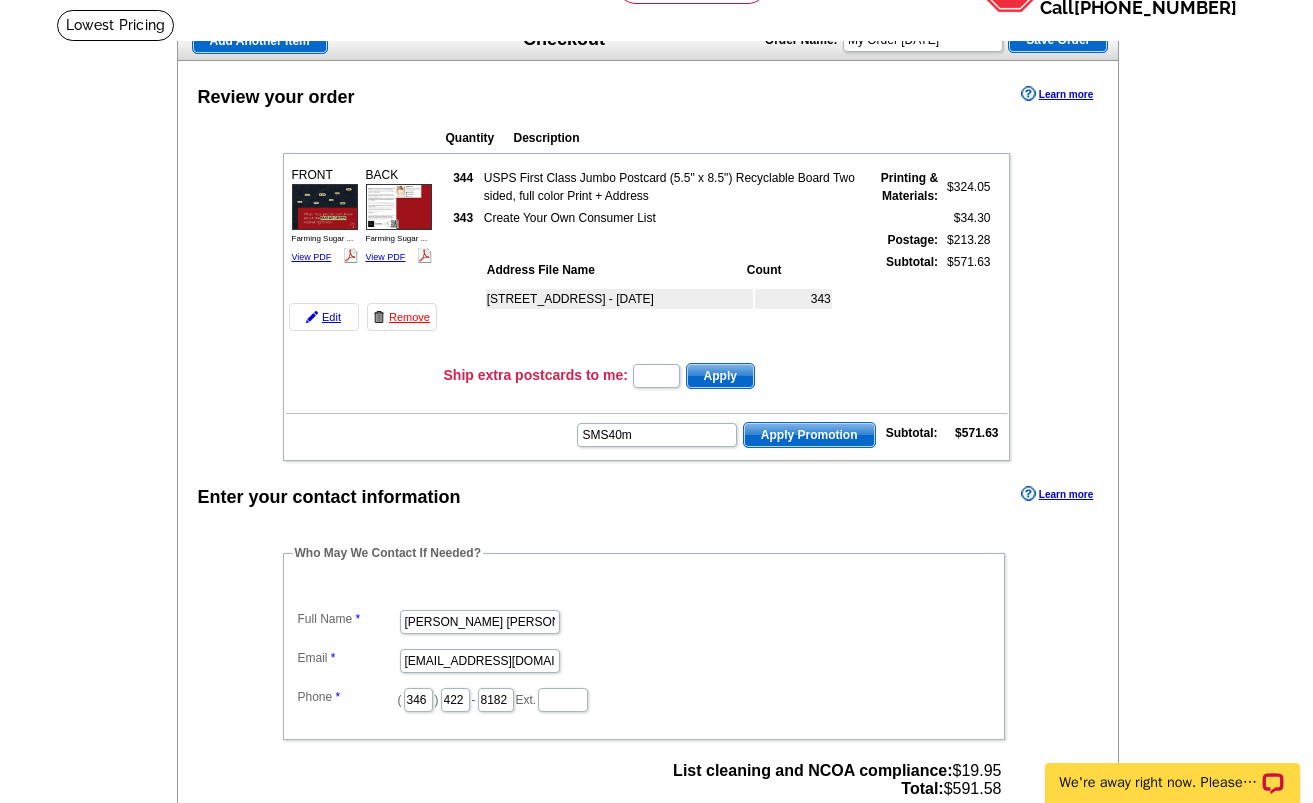 scroll, scrollTop: 0, scrollLeft: 0, axis: both 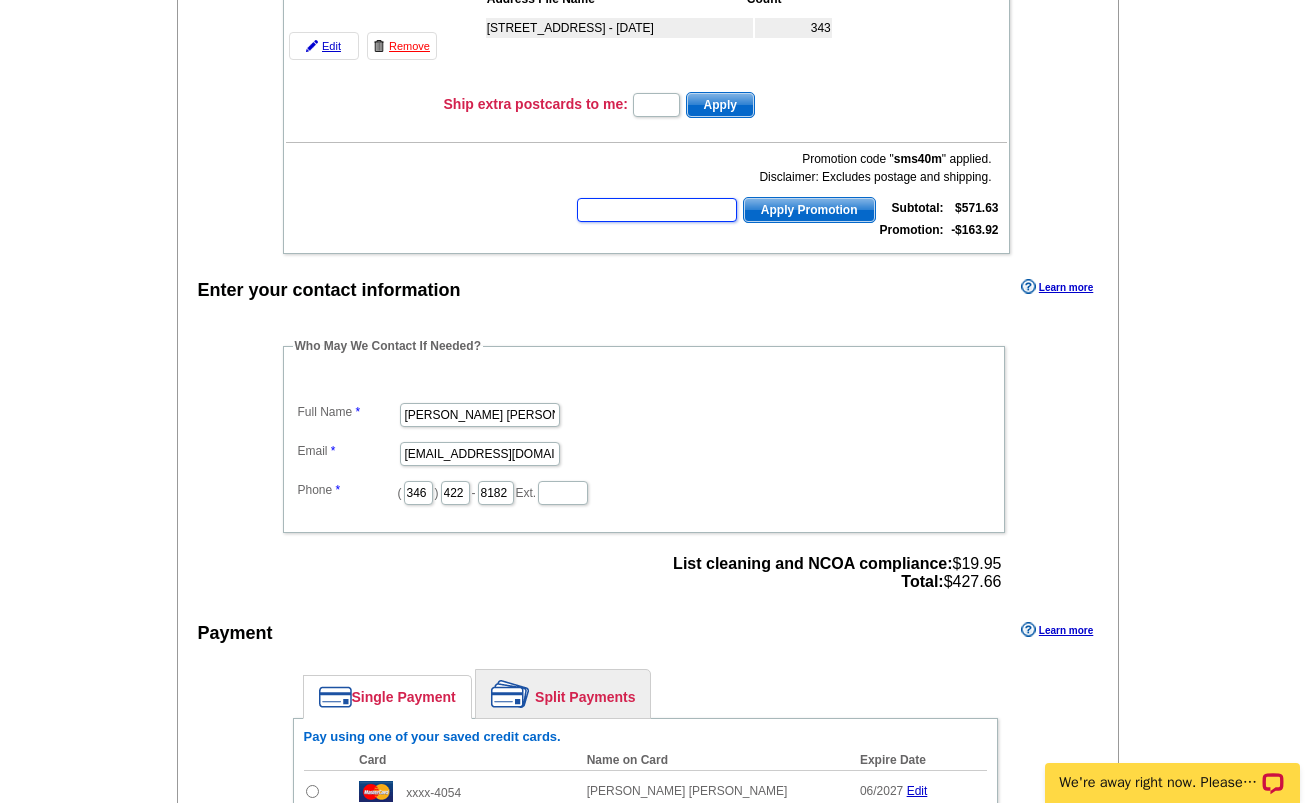 click at bounding box center [657, 210] 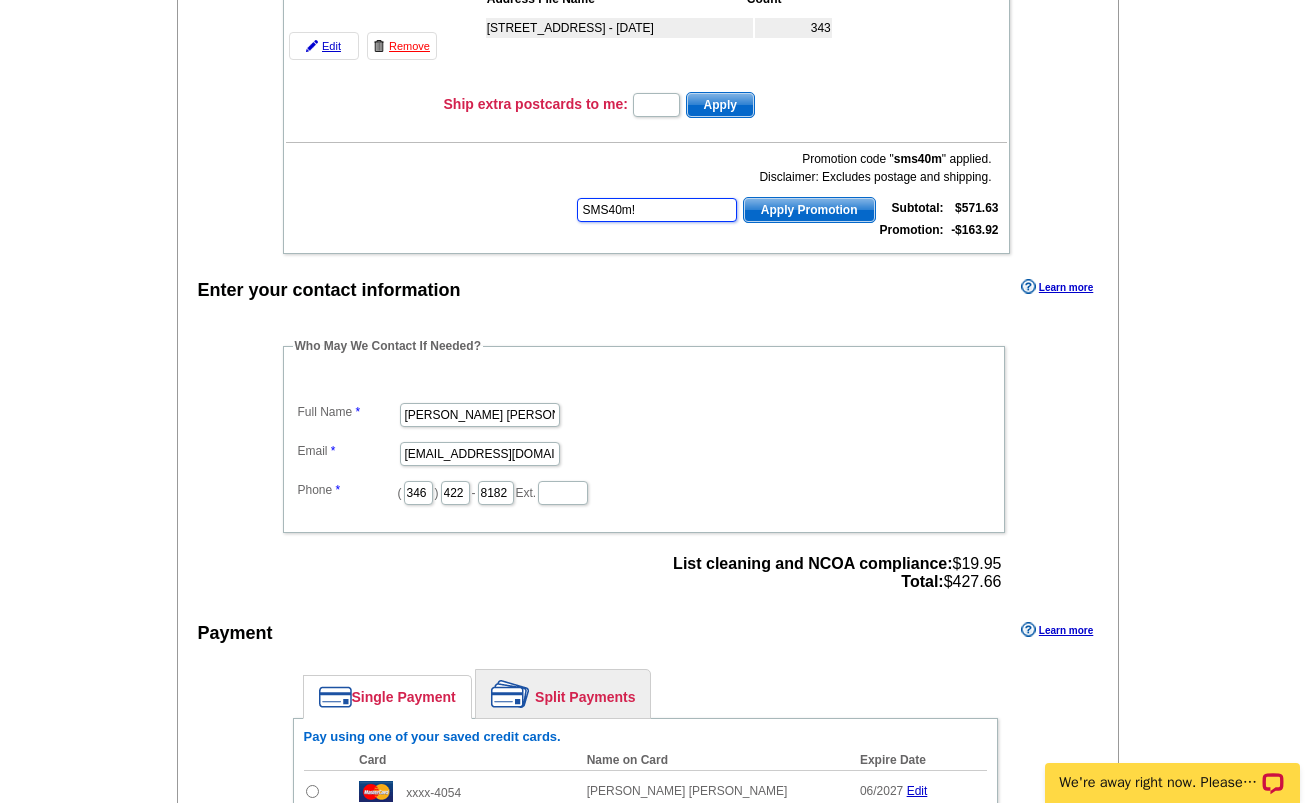 type on "SMS40m!" 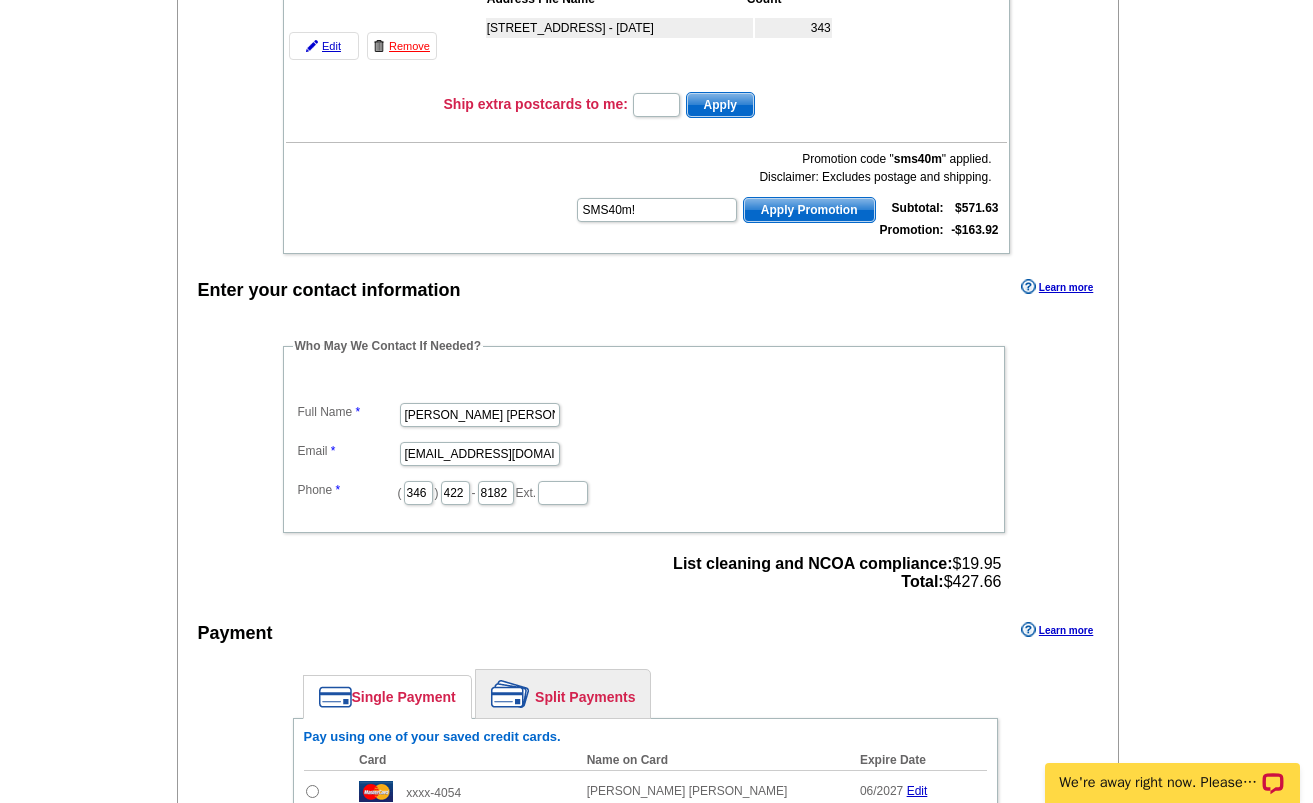 click on "Apply Promotion" at bounding box center [809, 210] 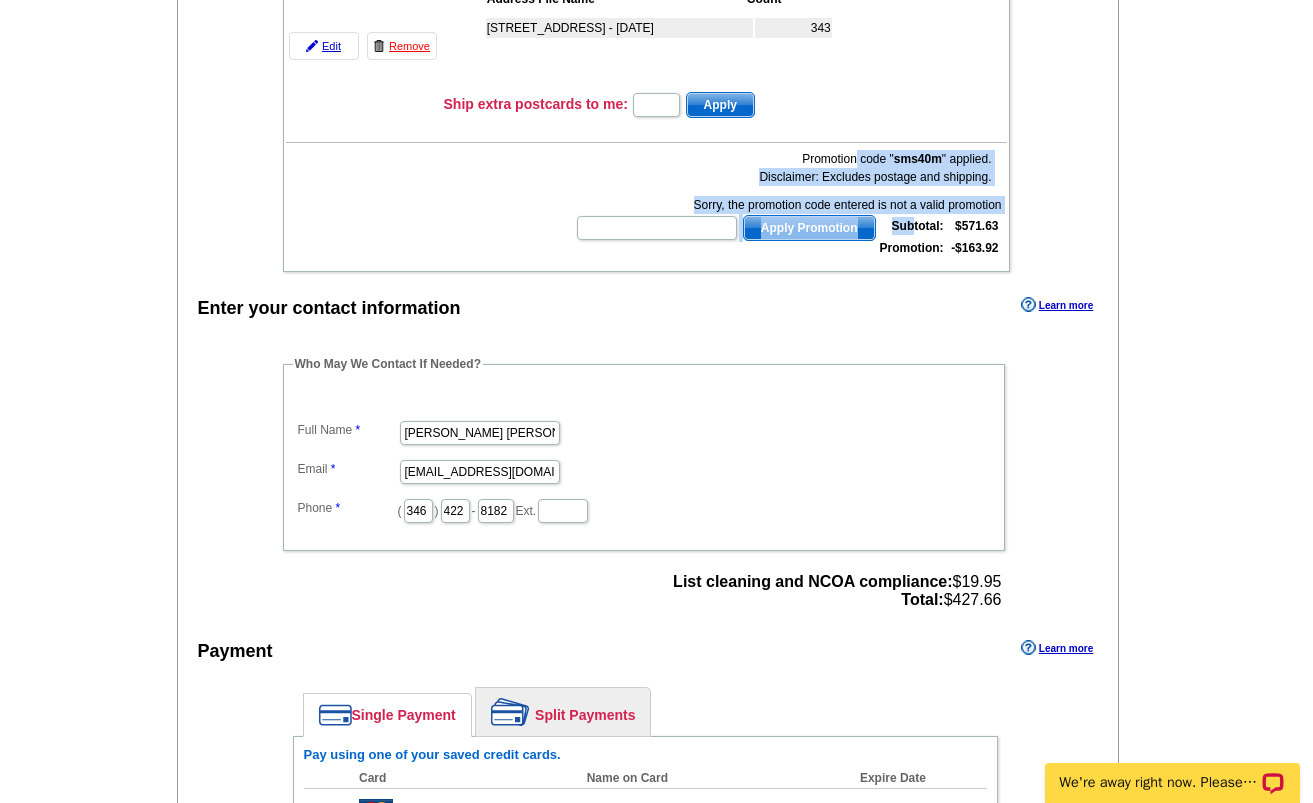 drag, startPoint x: 1004, startPoint y: 253, endPoint x: 913, endPoint y: 230, distance: 93.8616 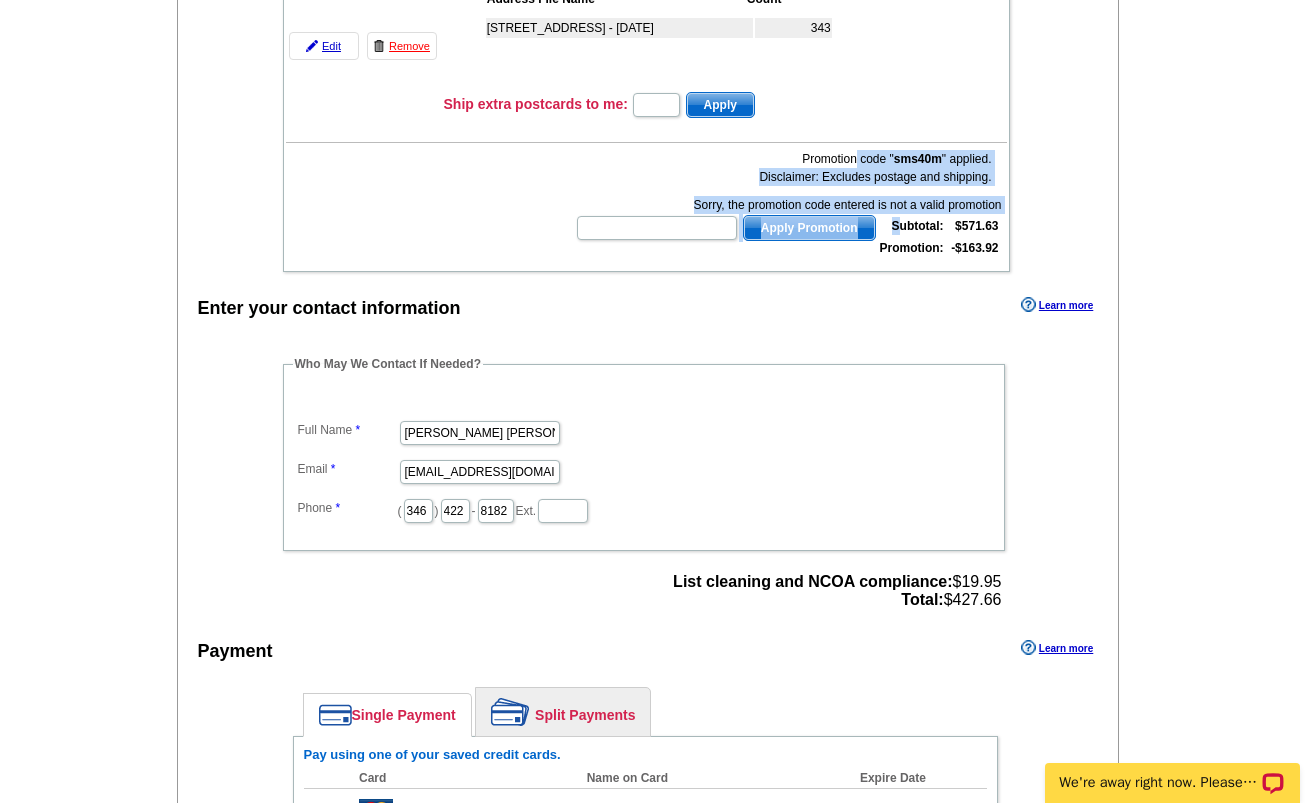 drag, startPoint x: 896, startPoint y: 226, endPoint x: 1003, endPoint y: 251, distance: 109.88175 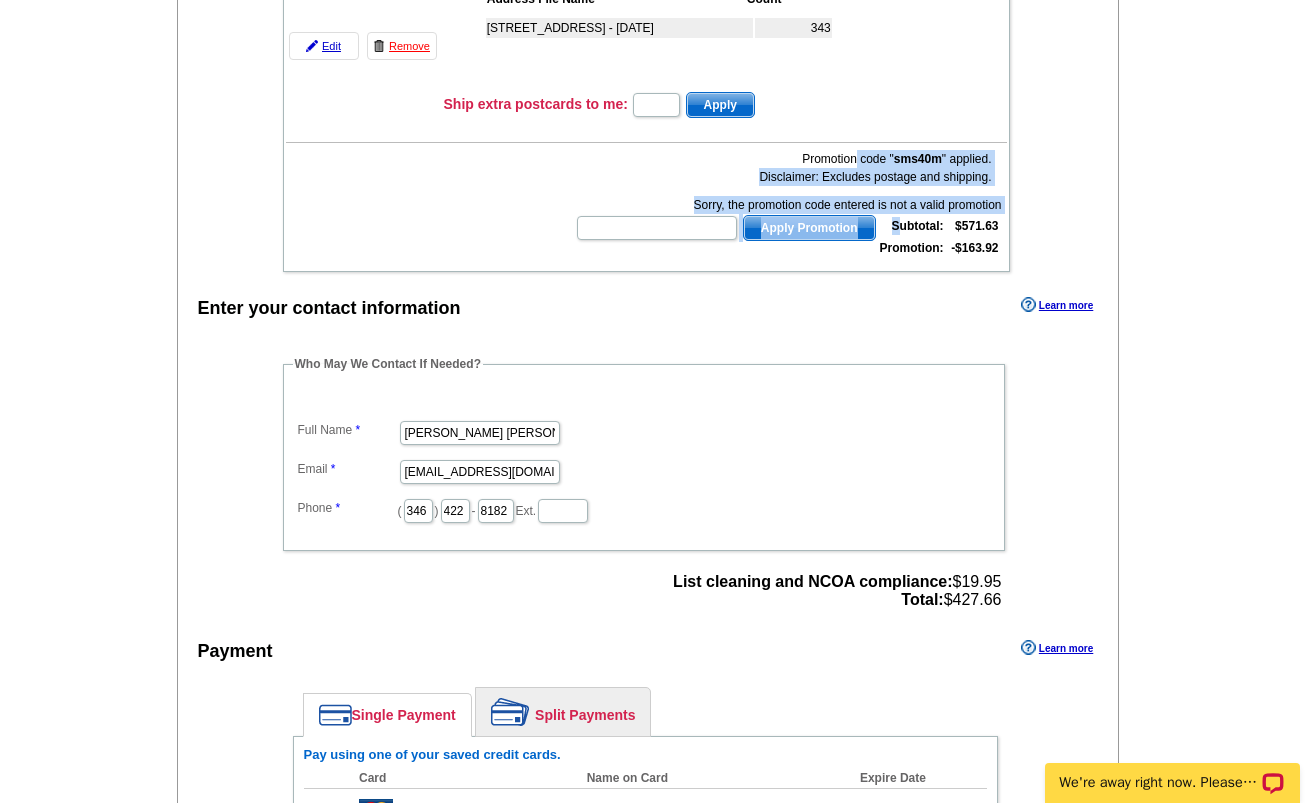 click on "Promotion code " sms40m " applied.
Disclaimer: Excludes postage and shipping.
Sorry, the promotion code entered is not a valid promotion
Apply Promotion
Subtotal:
$571.63
Promotion:
-$163.92" at bounding box center [646, 203] 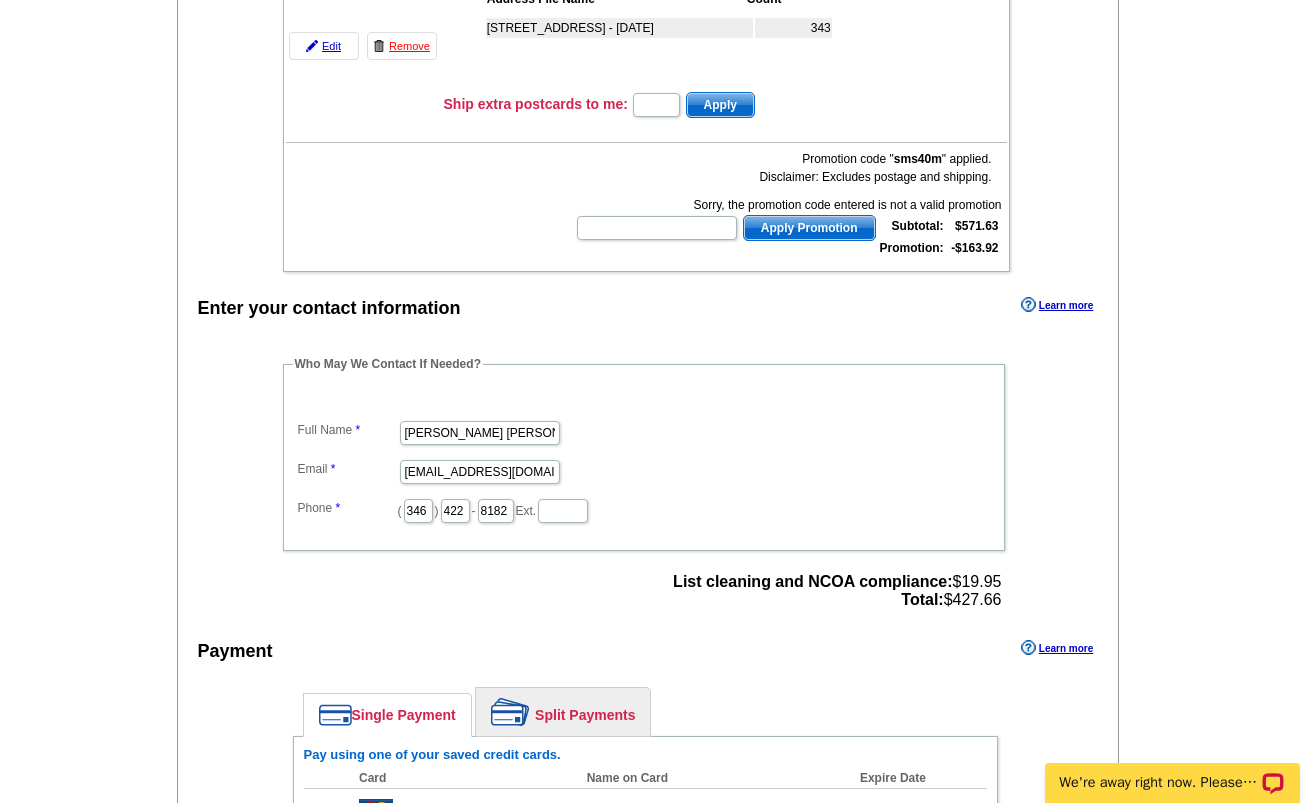 click on "Promotion code " sms40m " applied.
Disclaimer: Excludes postage and shipping.
Sorry, the promotion code entered is not a valid promotion
Apply Promotion
Subtotal:
$571.63
Promotion:
-$163.92" at bounding box center (646, 203) 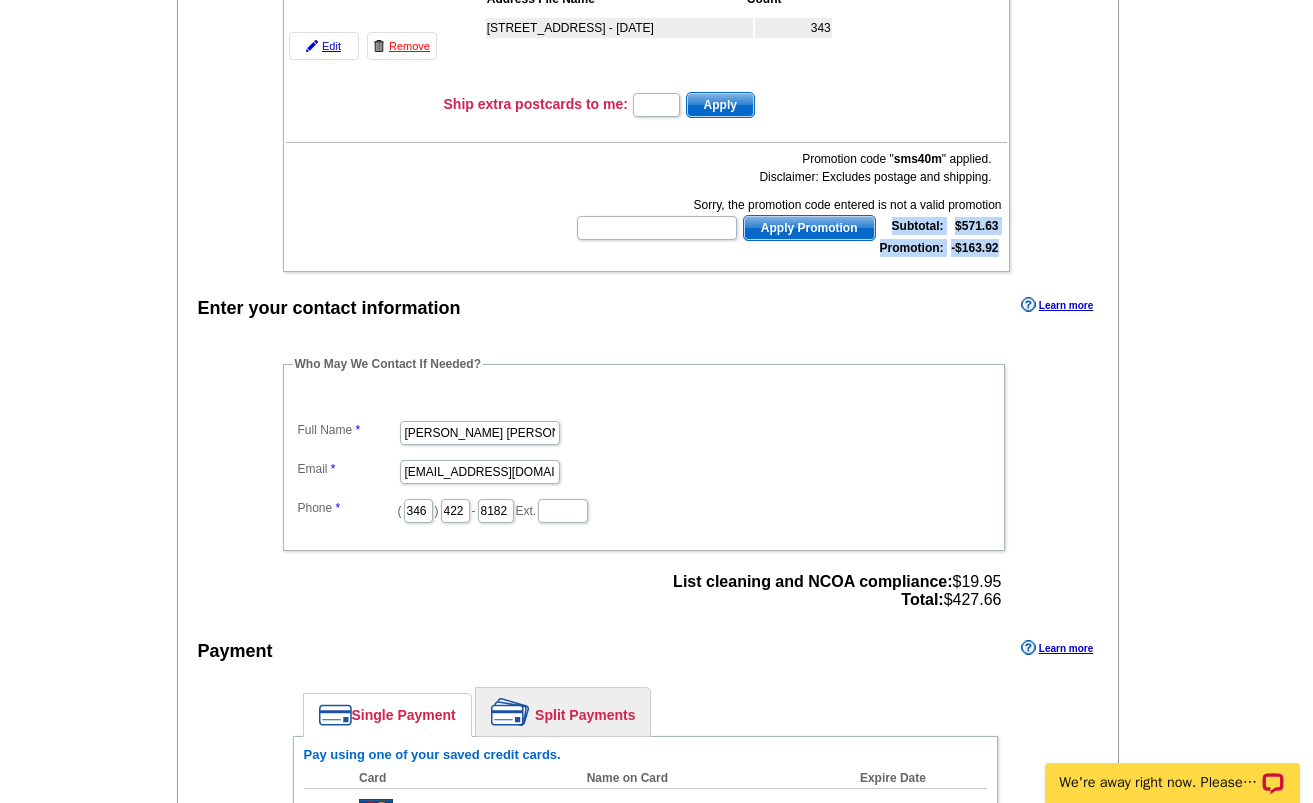 drag, startPoint x: 996, startPoint y: 251, endPoint x: 893, endPoint y: 230, distance: 105.11898 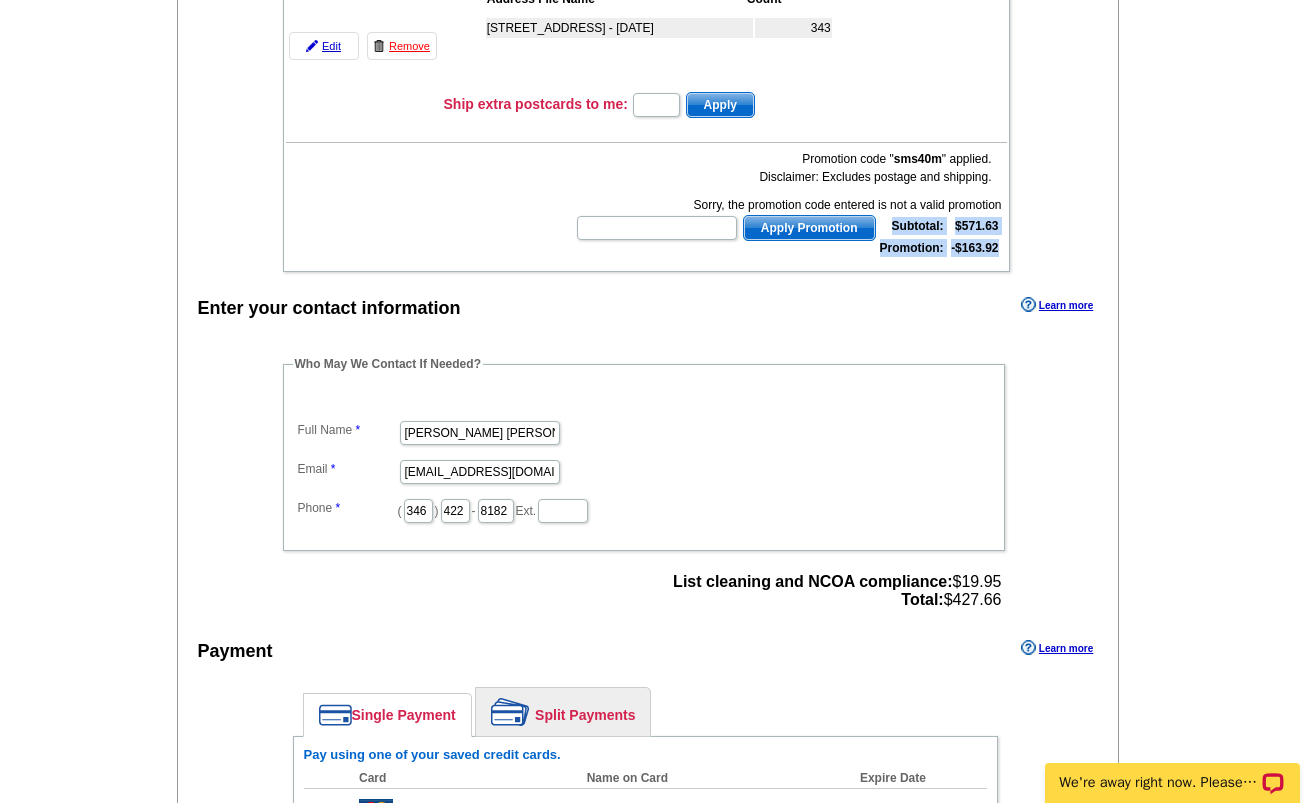 click on "Subtotal:
$571.63
Promotion:
-$163.92" at bounding box center [939, 237] 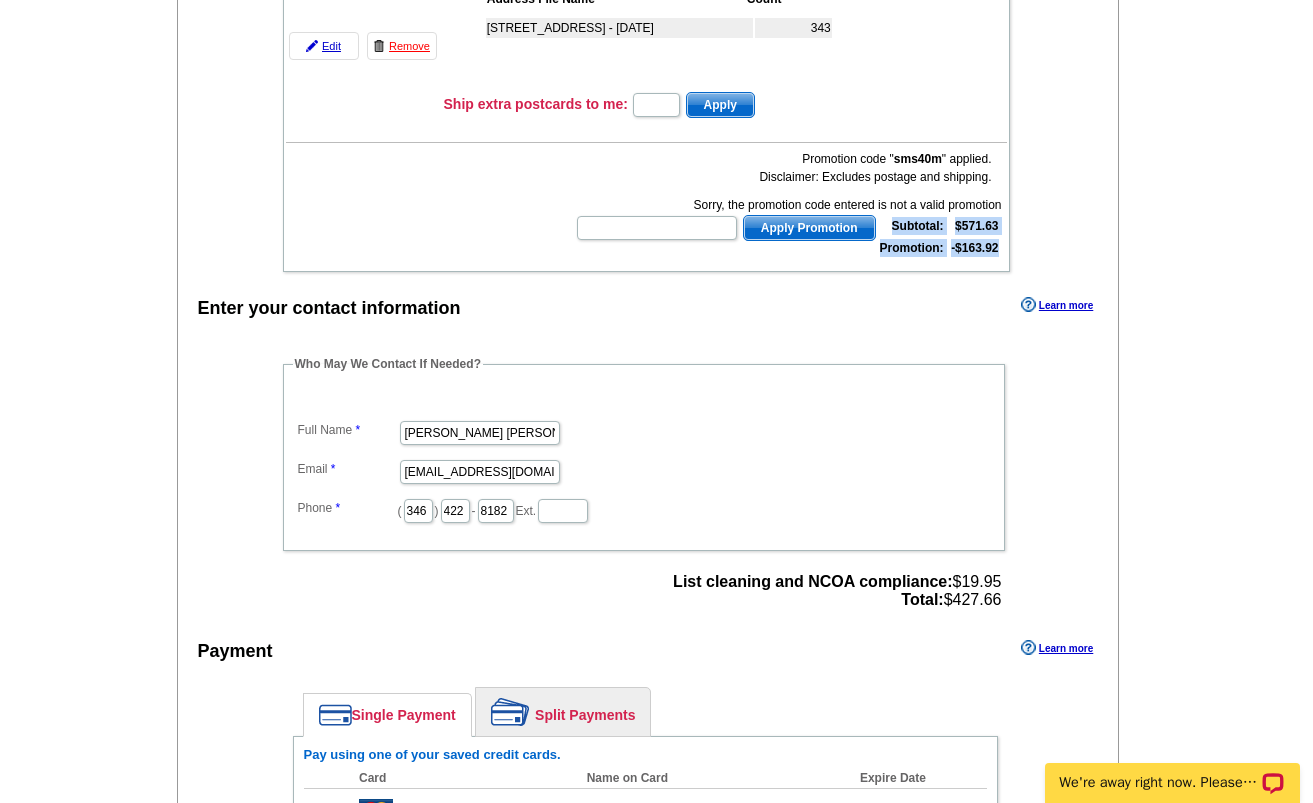 copy on "Subtotal:
$571.63
Promotion:
-$163.92" 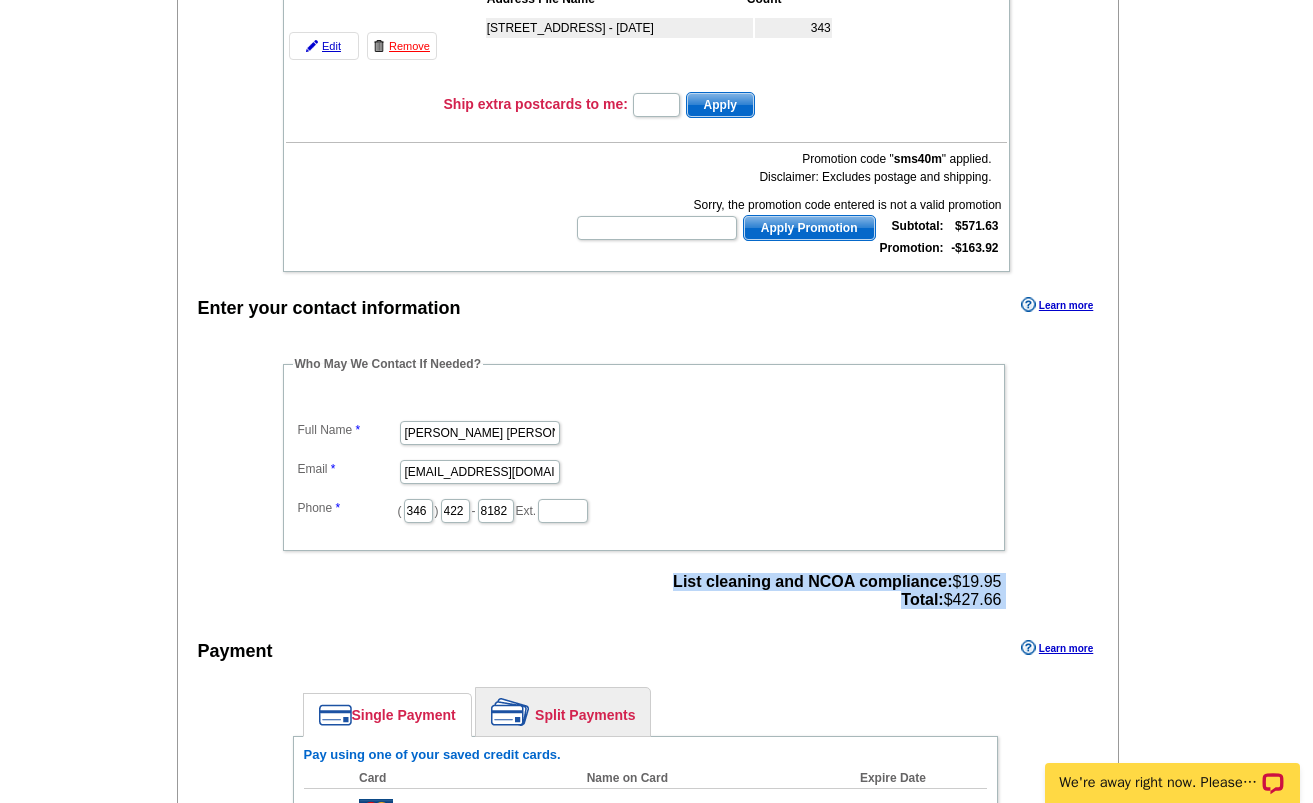 drag, startPoint x: 1013, startPoint y: 596, endPoint x: 662, endPoint y: 579, distance: 351.41144 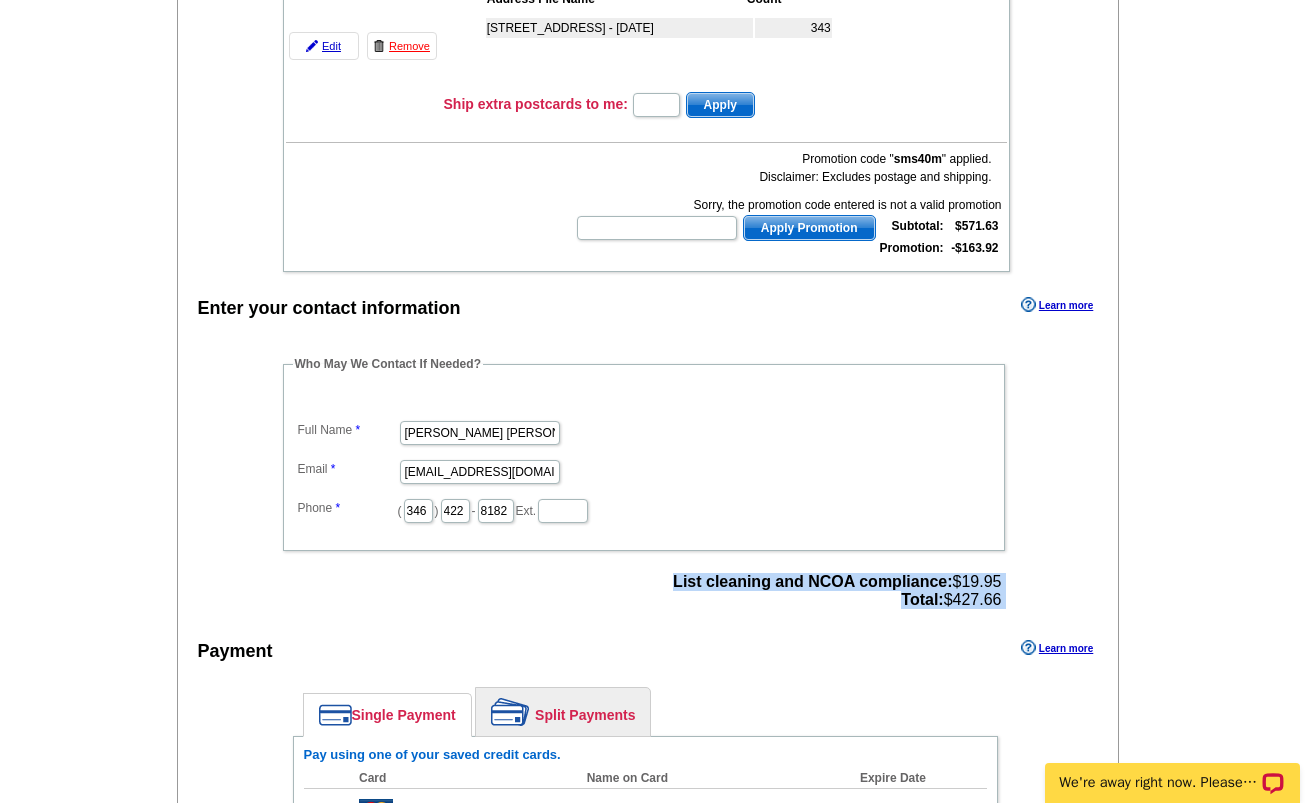 click on "Who May We Contact If Needed?
Full Name
Nathalie Dave
Email
nathaliedaverealtor@gmail.com
Phone
( 346 )  422  -  8182  Ext.
List cleaning and NCOA compliance:
$19.95
Total:  $427.66" at bounding box center (645, 485) 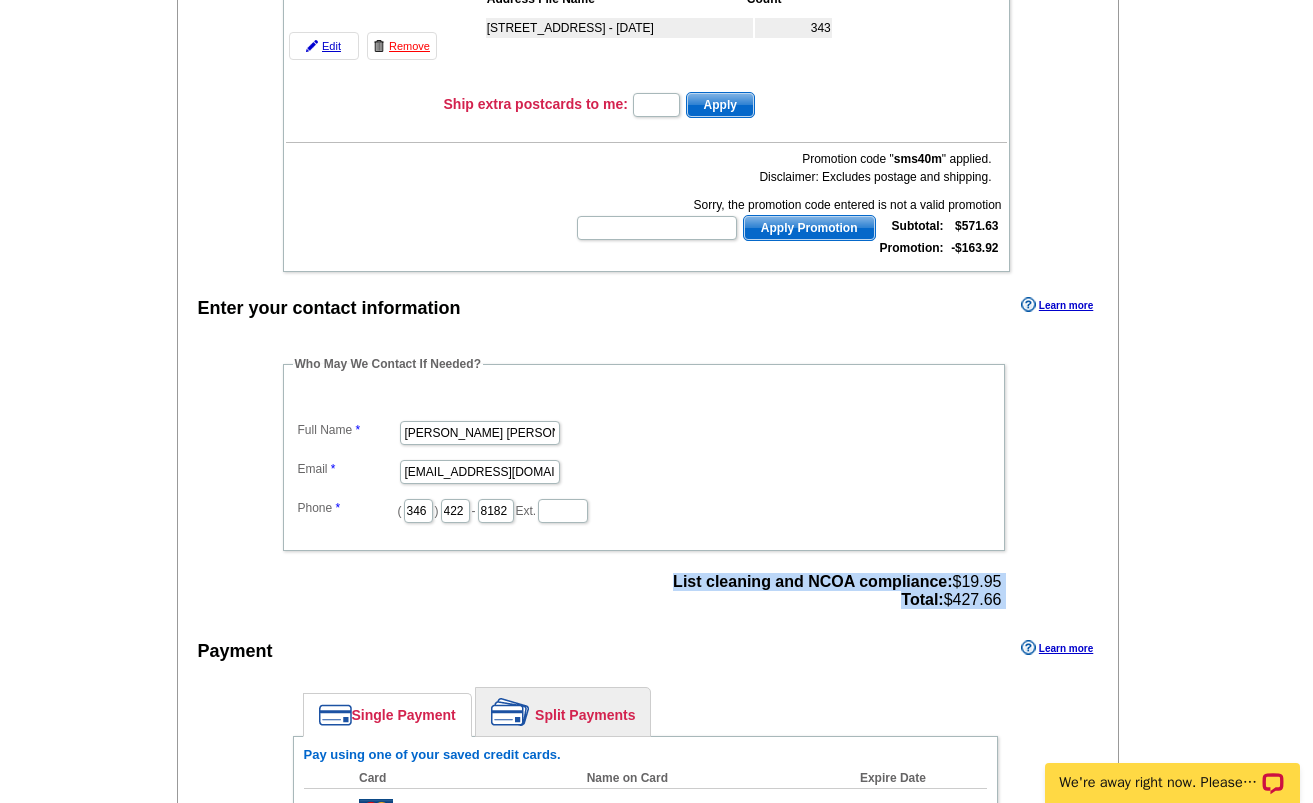 scroll, scrollTop: 0, scrollLeft: 0, axis: both 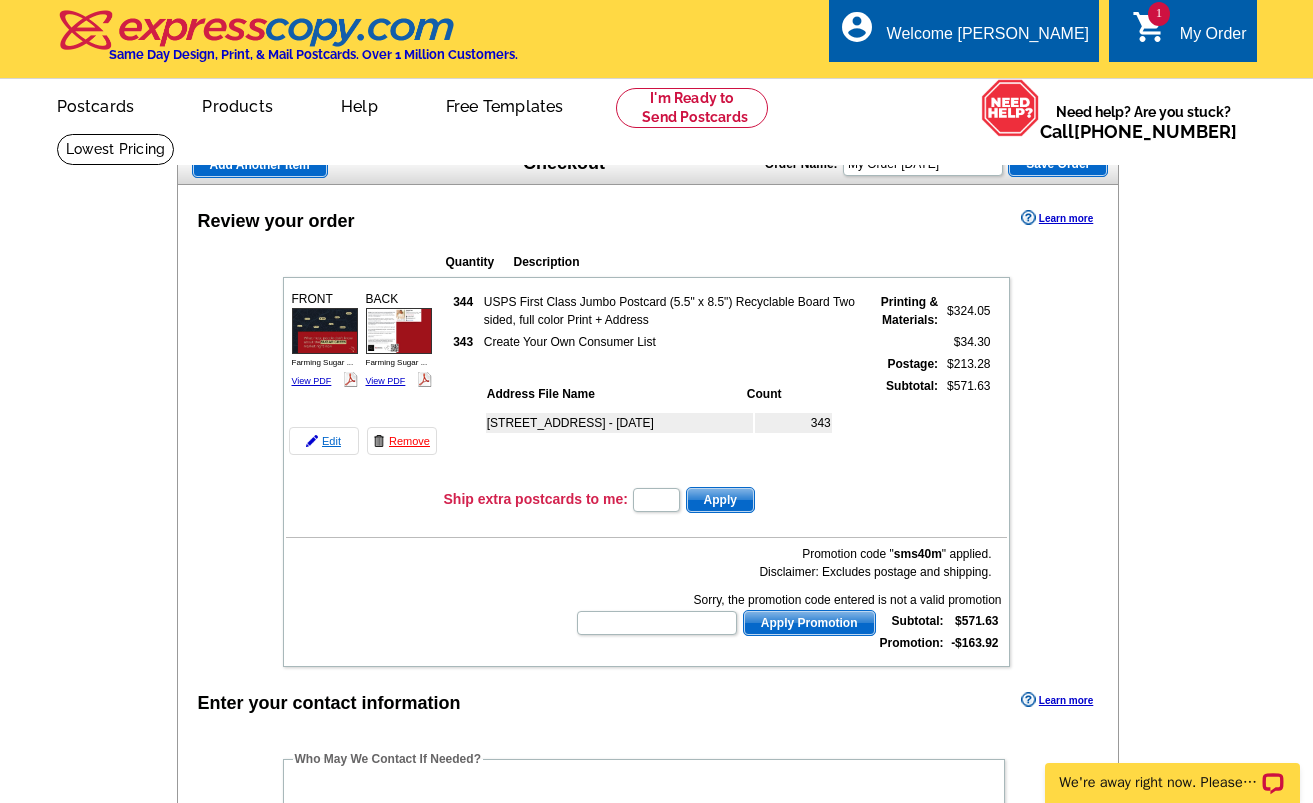 click on "Edit" at bounding box center [324, 441] 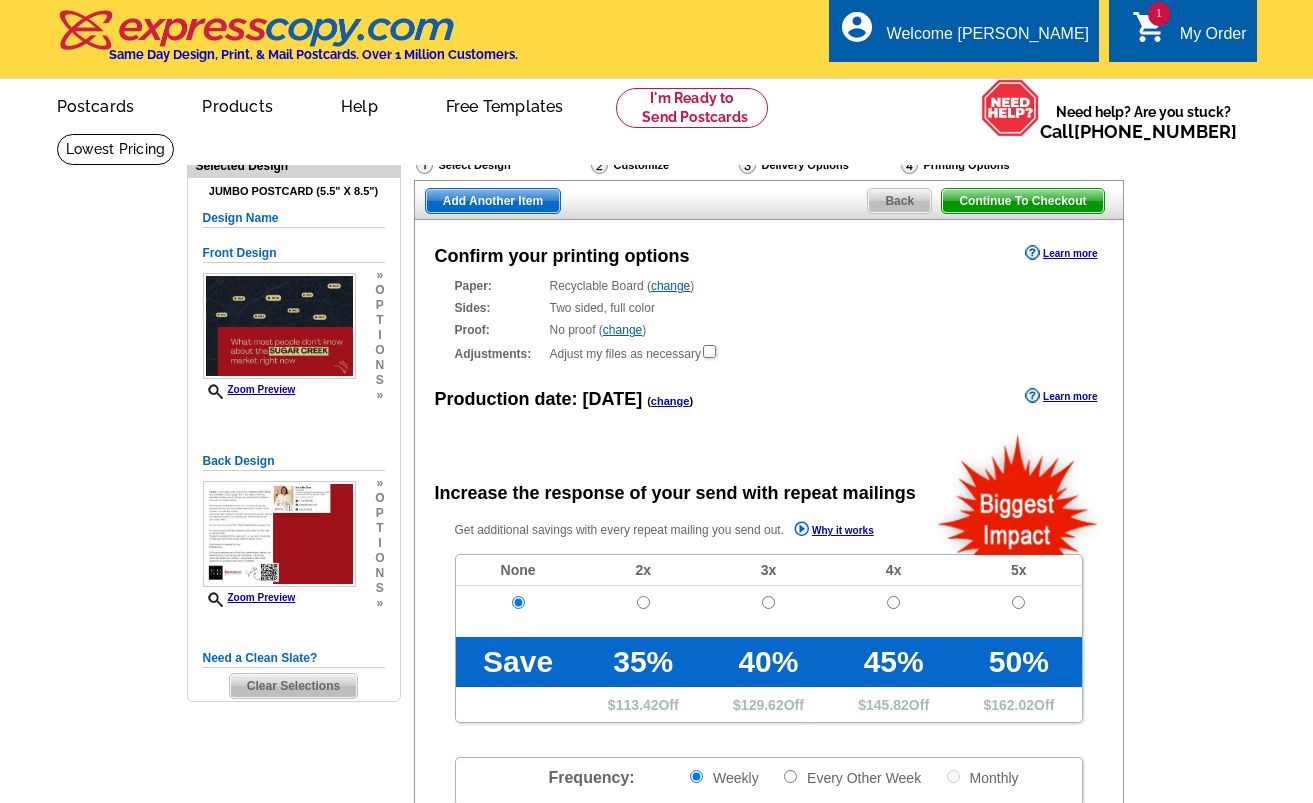 scroll, scrollTop: 0, scrollLeft: 0, axis: both 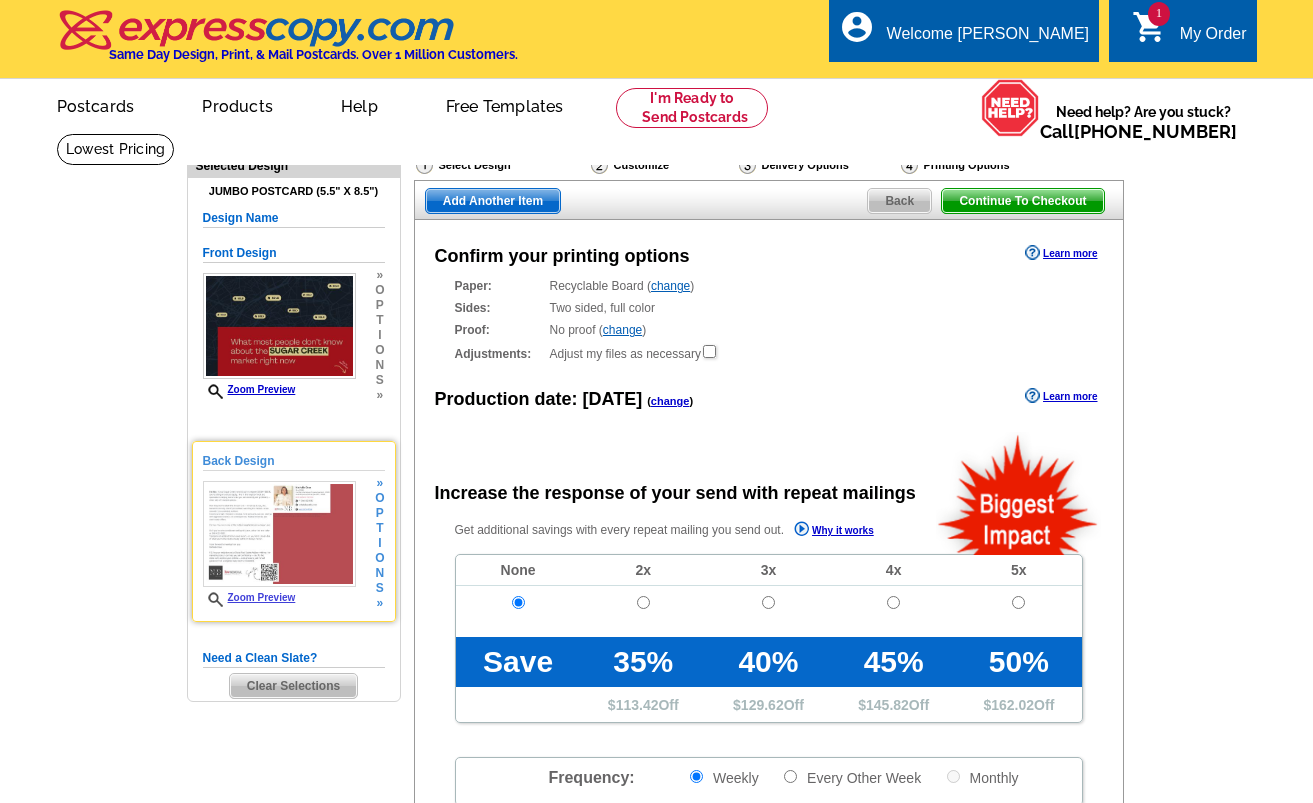 radio on "false" 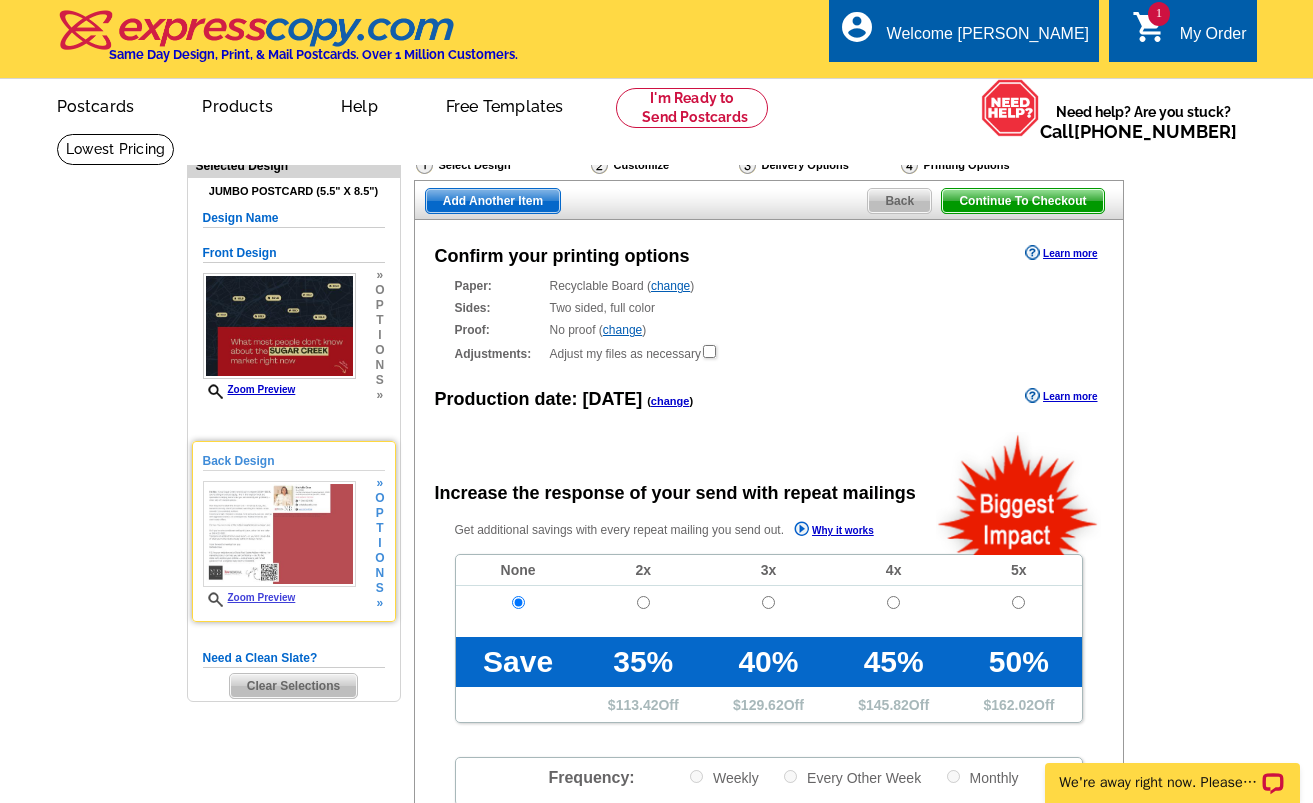 scroll, scrollTop: 0, scrollLeft: 0, axis: both 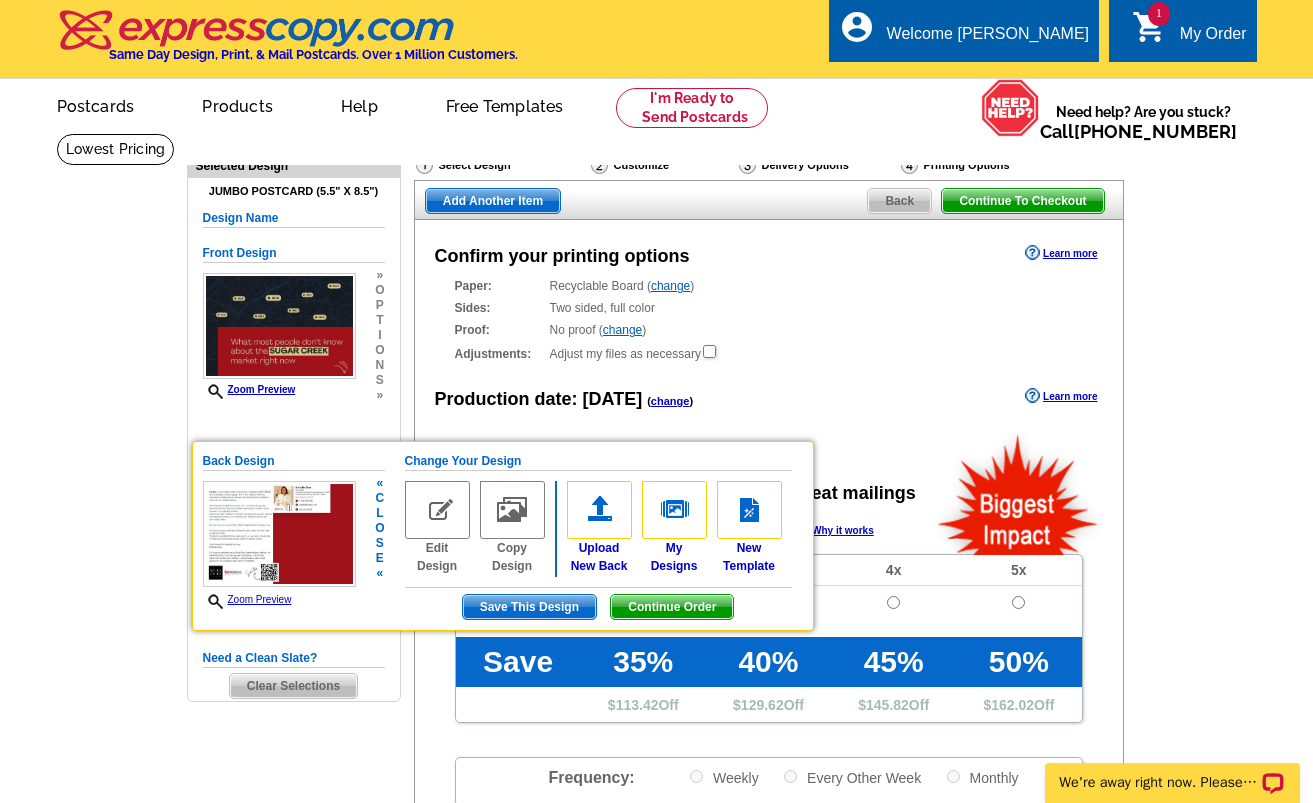 click at bounding box center [437, 510] 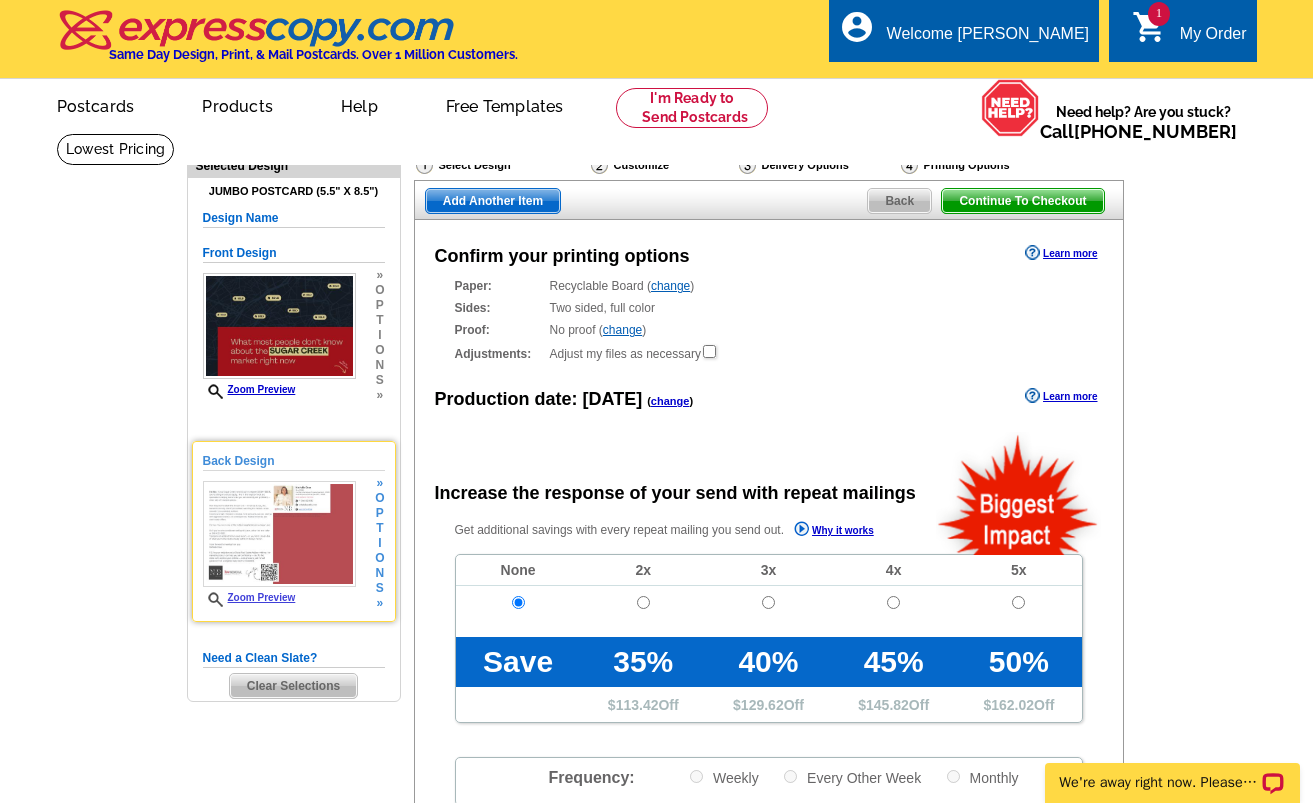 click at bounding box center (280, 534) 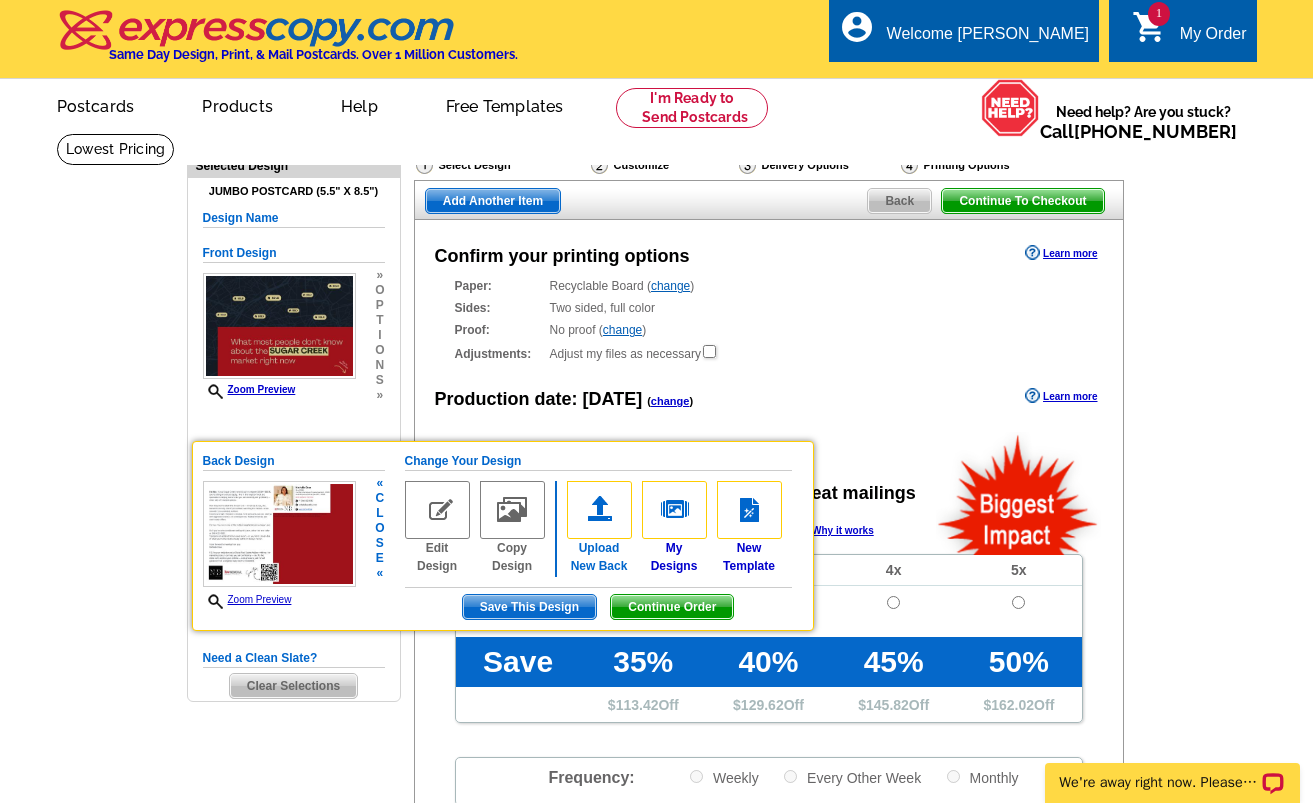 click at bounding box center (599, 510) 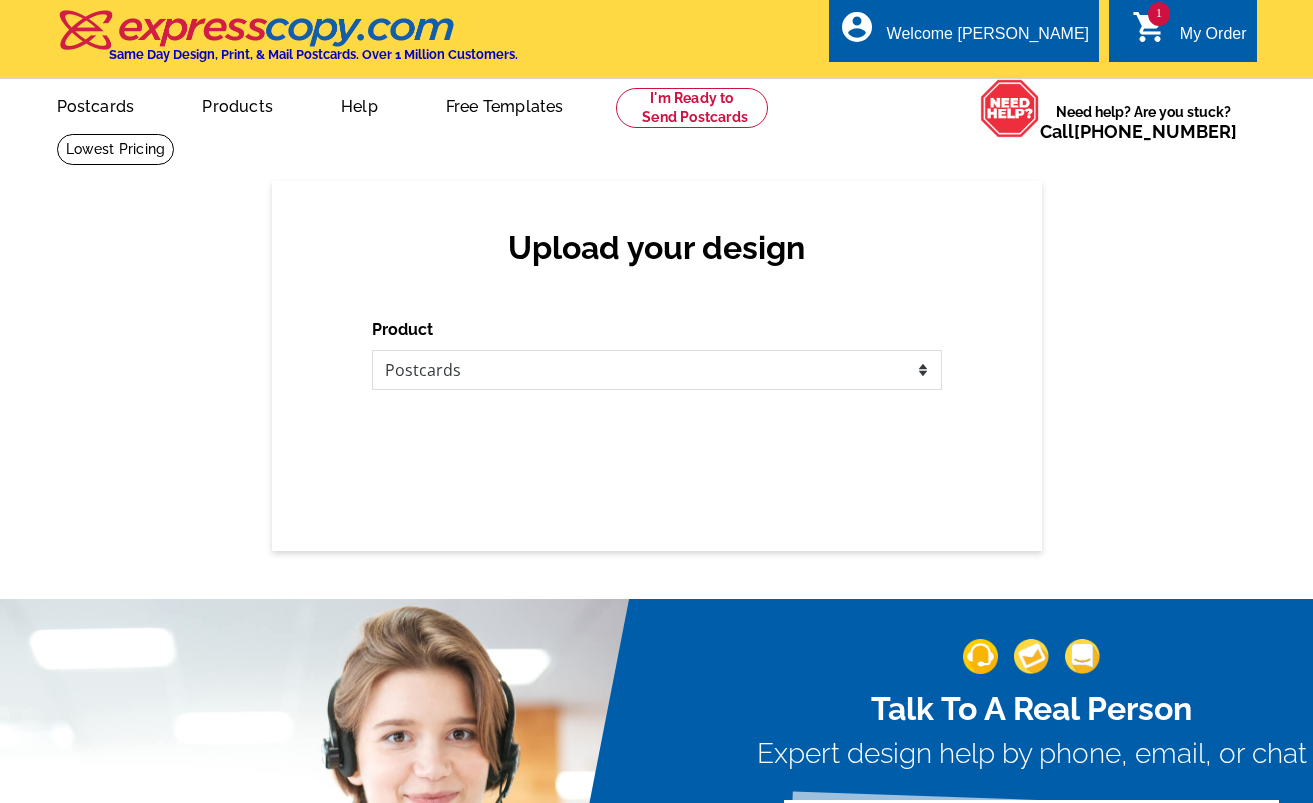 scroll, scrollTop: 0, scrollLeft: 0, axis: both 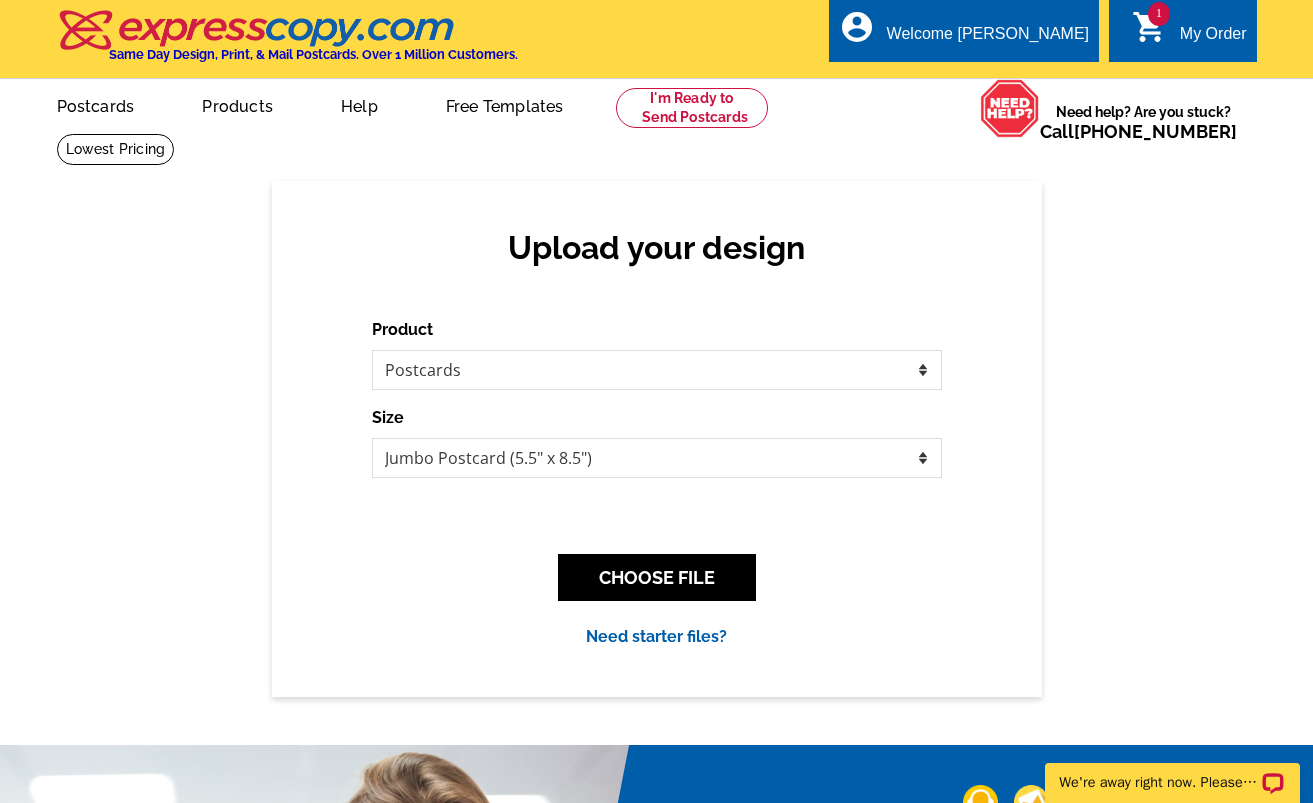 click on "Upload your design
Product
Please select the type of file...
Postcards
Business Cards
Letters and flyers
Greeting Cards  Size Finish None Back" at bounding box center [657, 438] 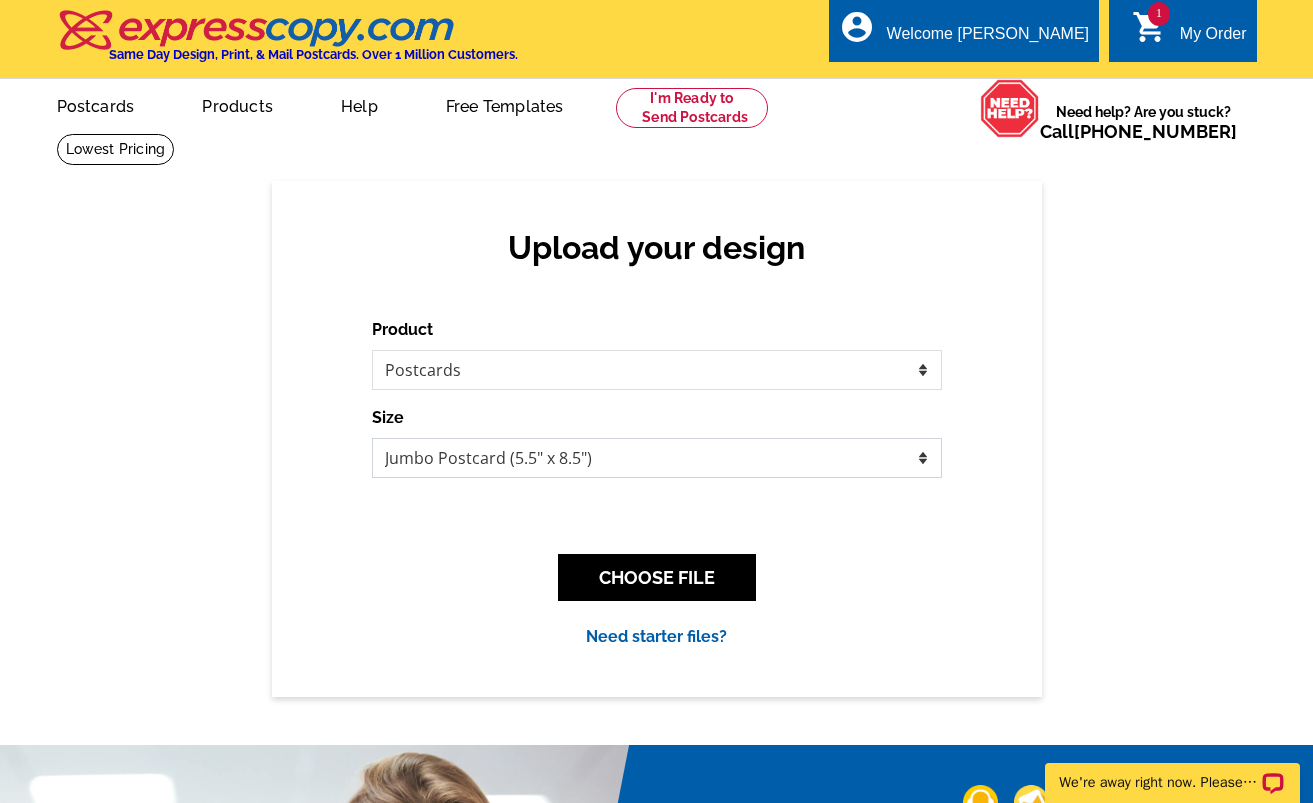 click on "Jumbo Postcard (5.5" x 8.5") Regular Postcard (4.25" x 5.6") Panoramic Postcard (5.75" x 11.25") Giant Postcard (8.5" x 11") EDDM Postcard (6.125" x 8.25")" at bounding box center [657, 458] 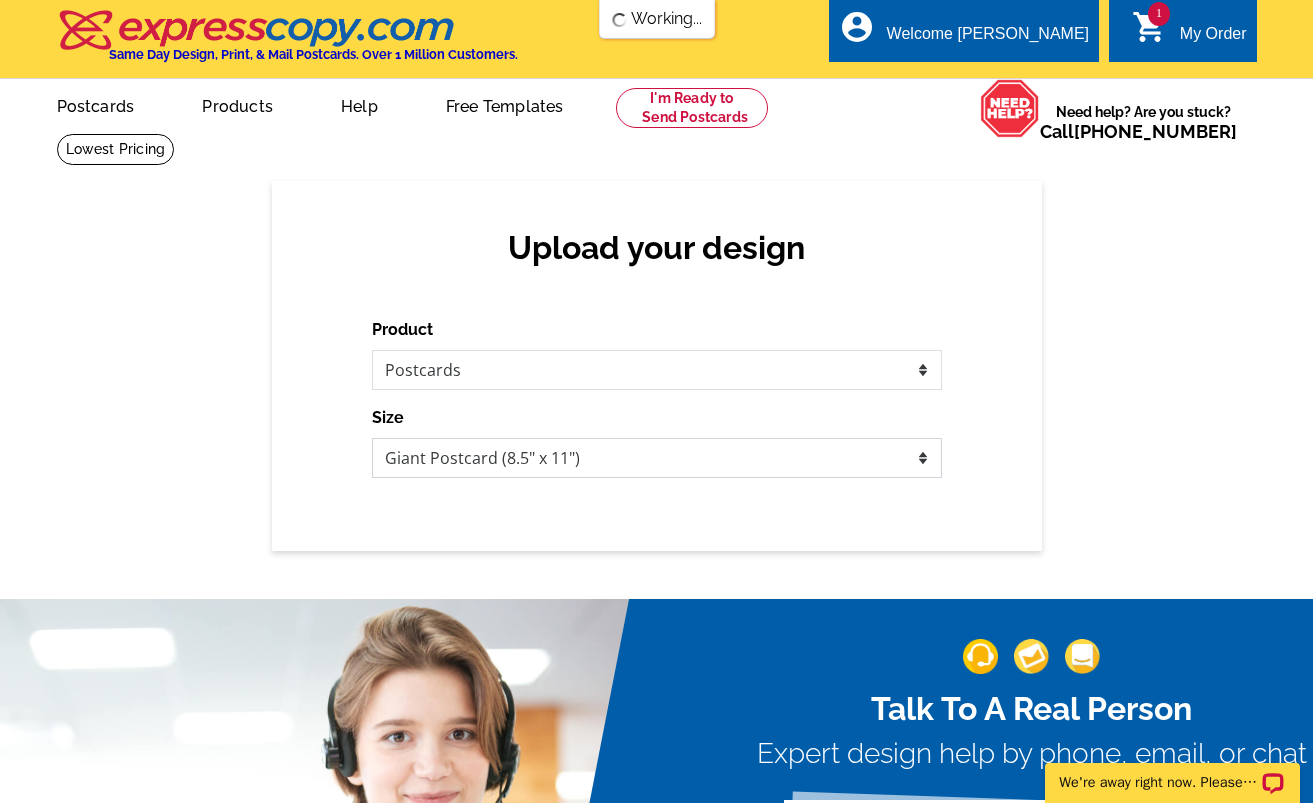 scroll, scrollTop: 0, scrollLeft: 0, axis: both 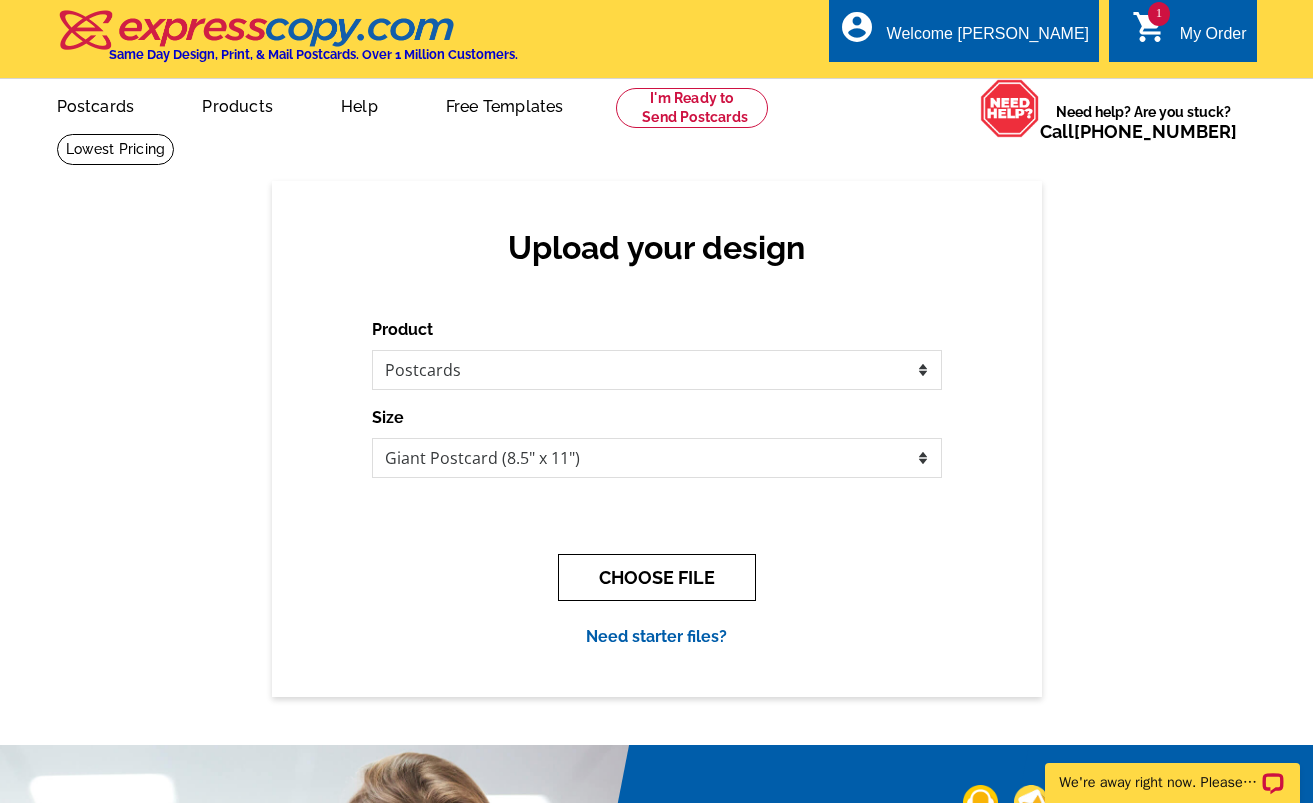 click on "CHOOSE FILE" at bounding box center (657, 577) 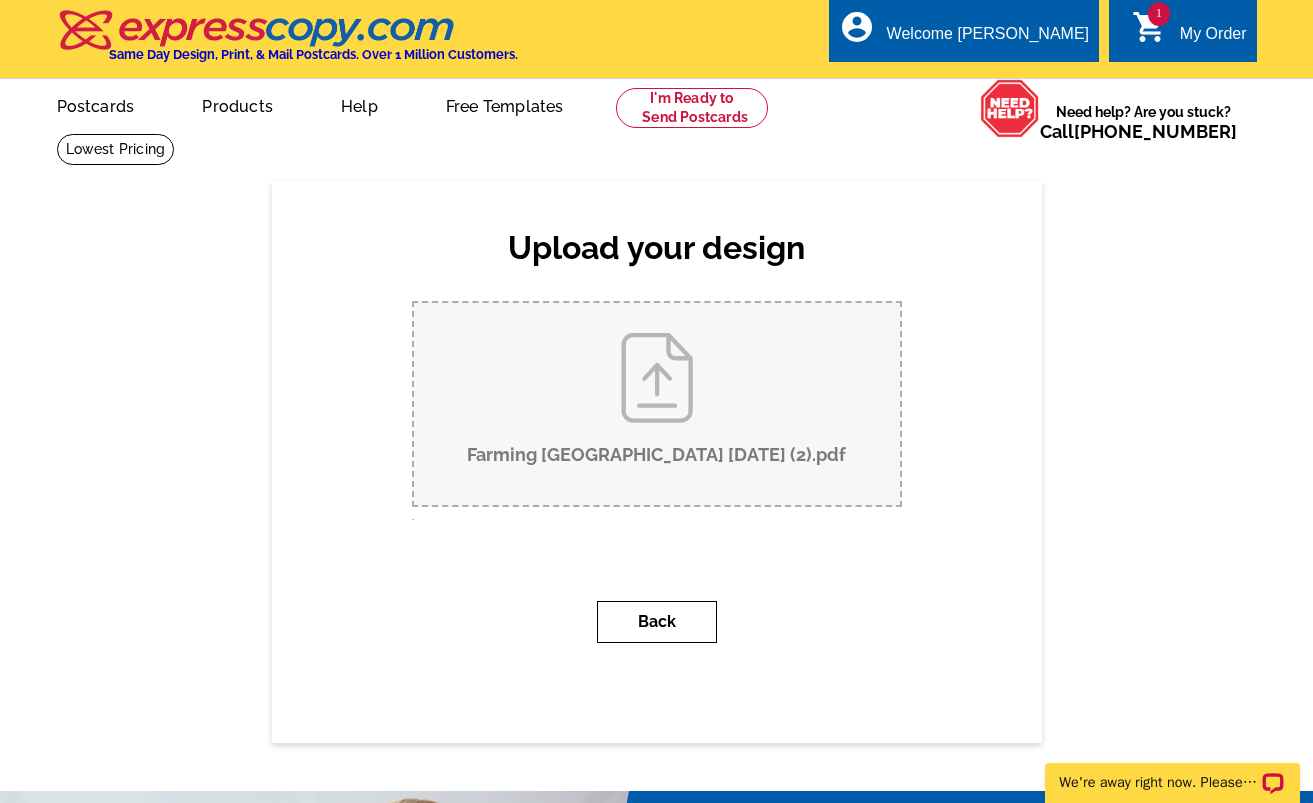 click on "Back" at bounding box center (657, 622) 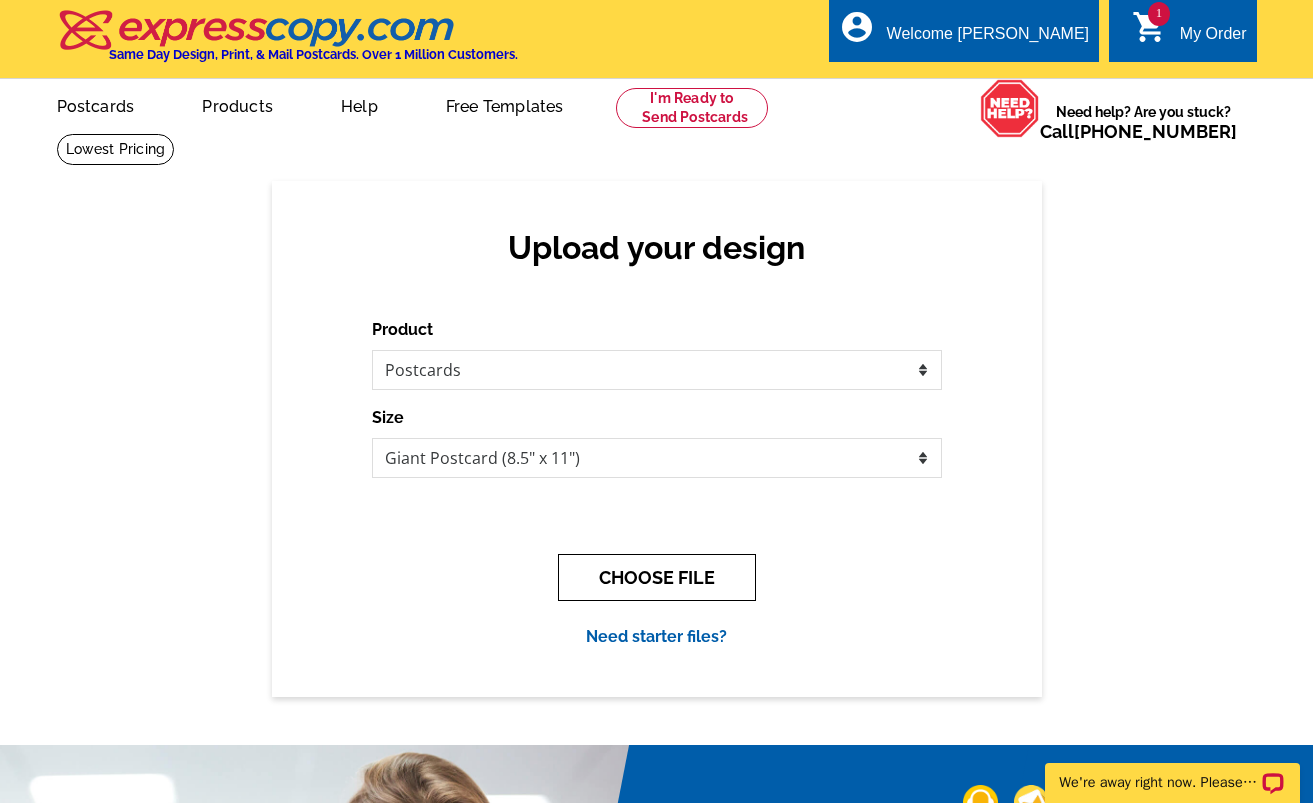 click on "CHOOSE FILE" at bounding box center [657, 577] 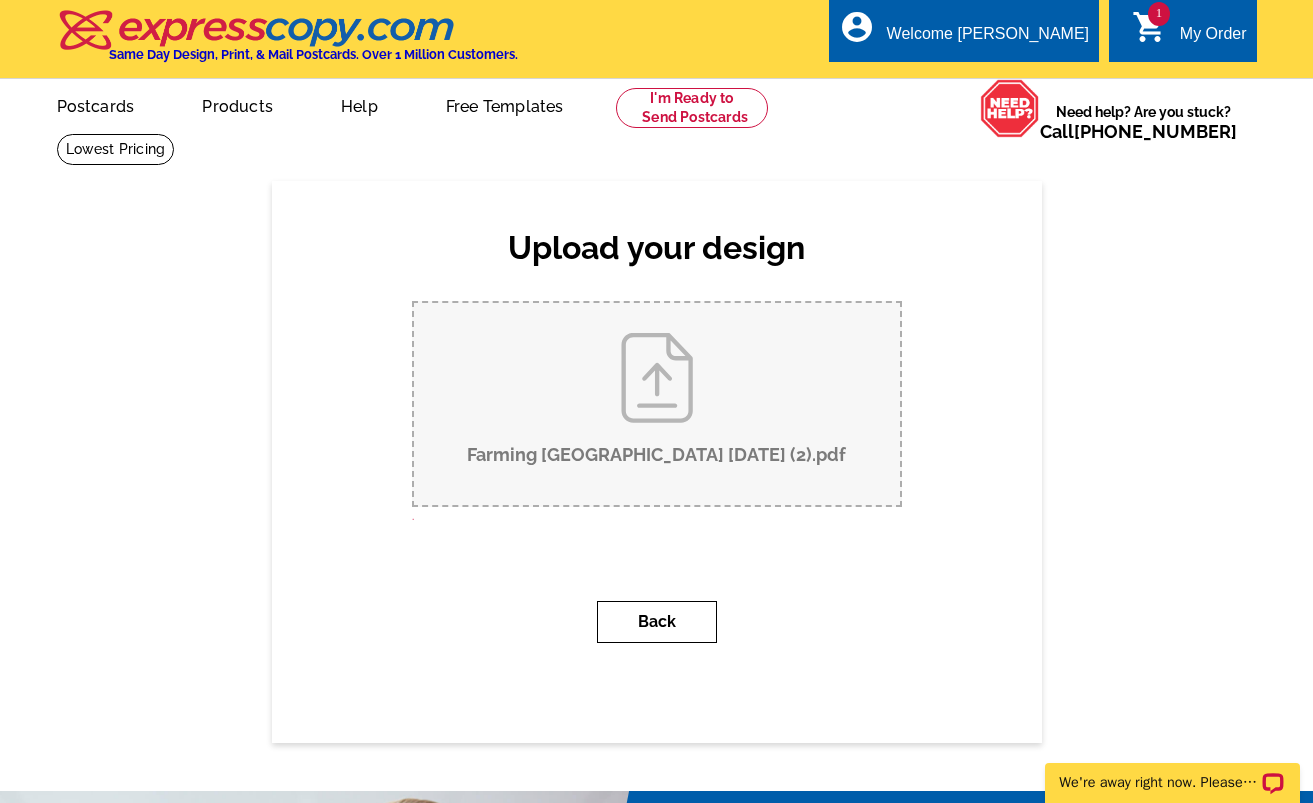 click on "Back" at bounding box center [657, 622] 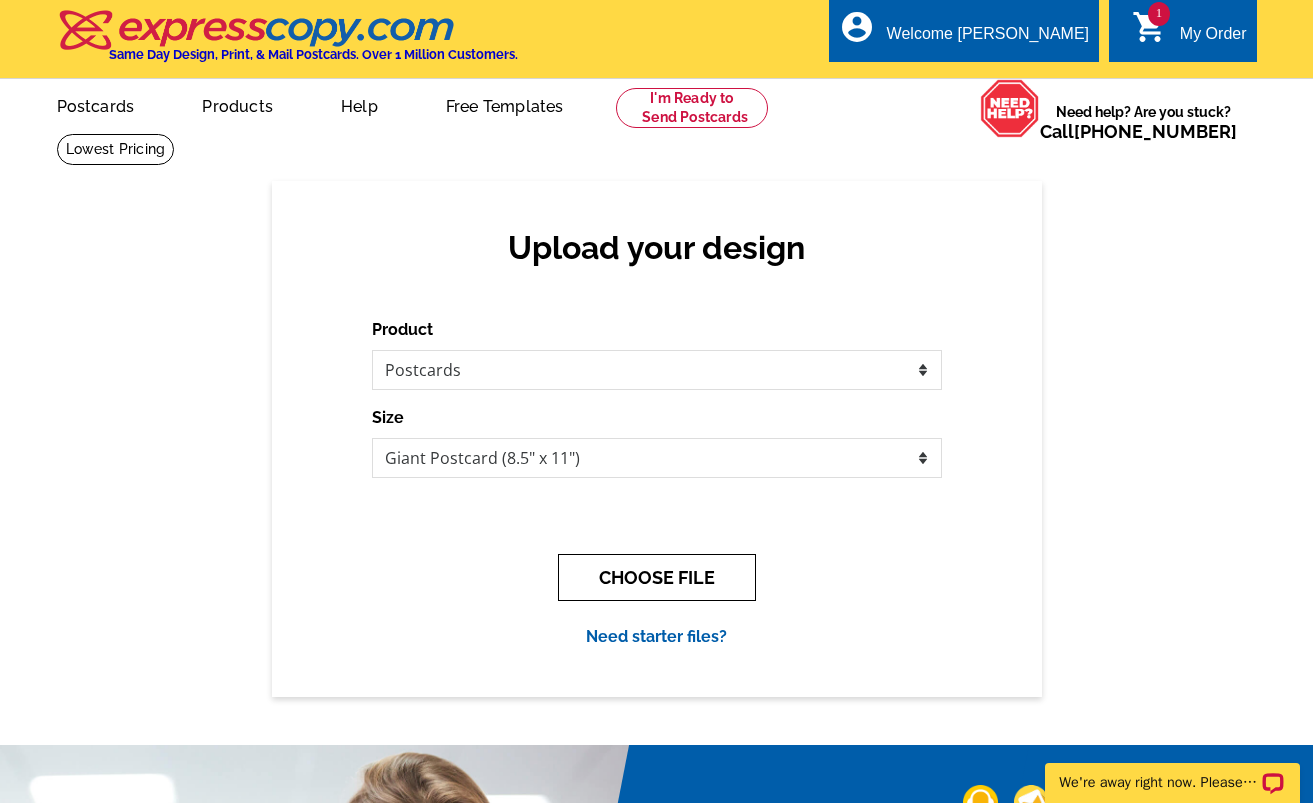 click on "CHOOSE FILE" at bounding box center [657, 577] 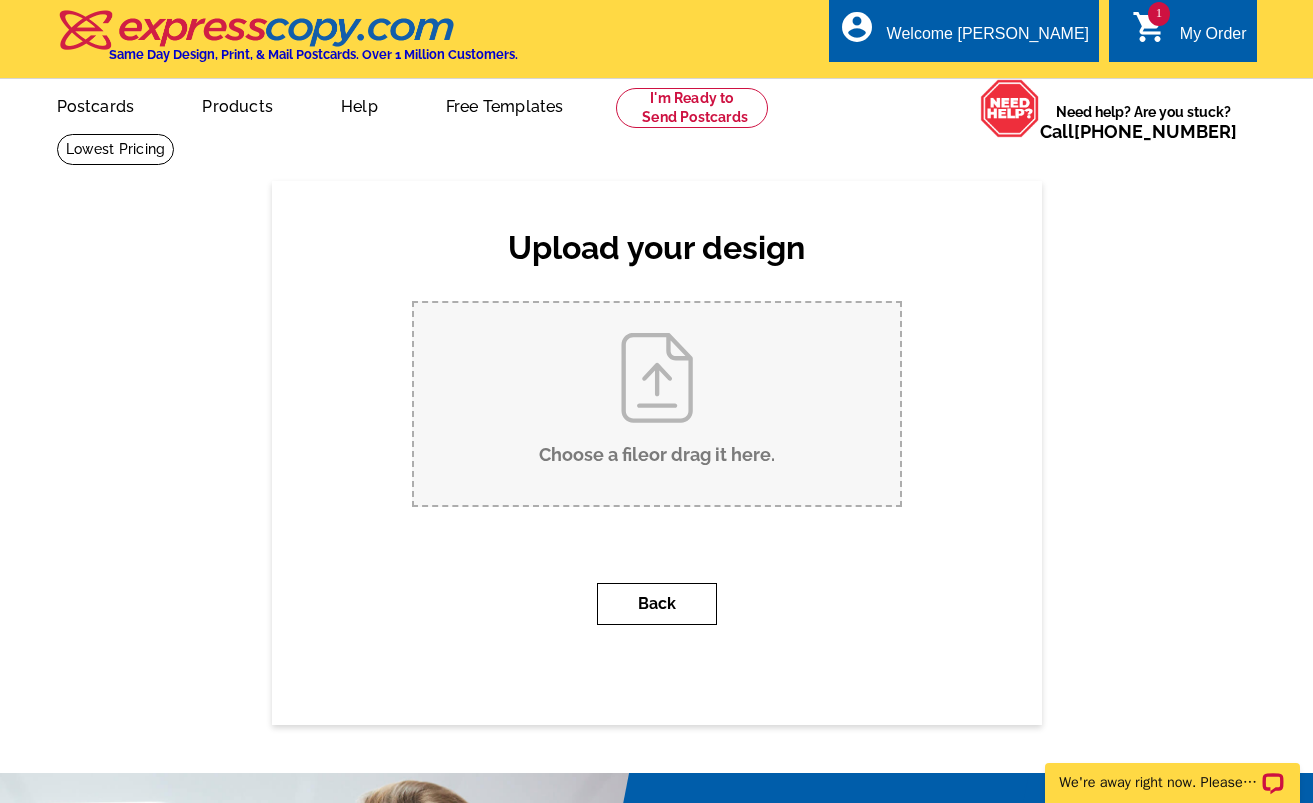 click on "Back" at bounding box center (657, 604) 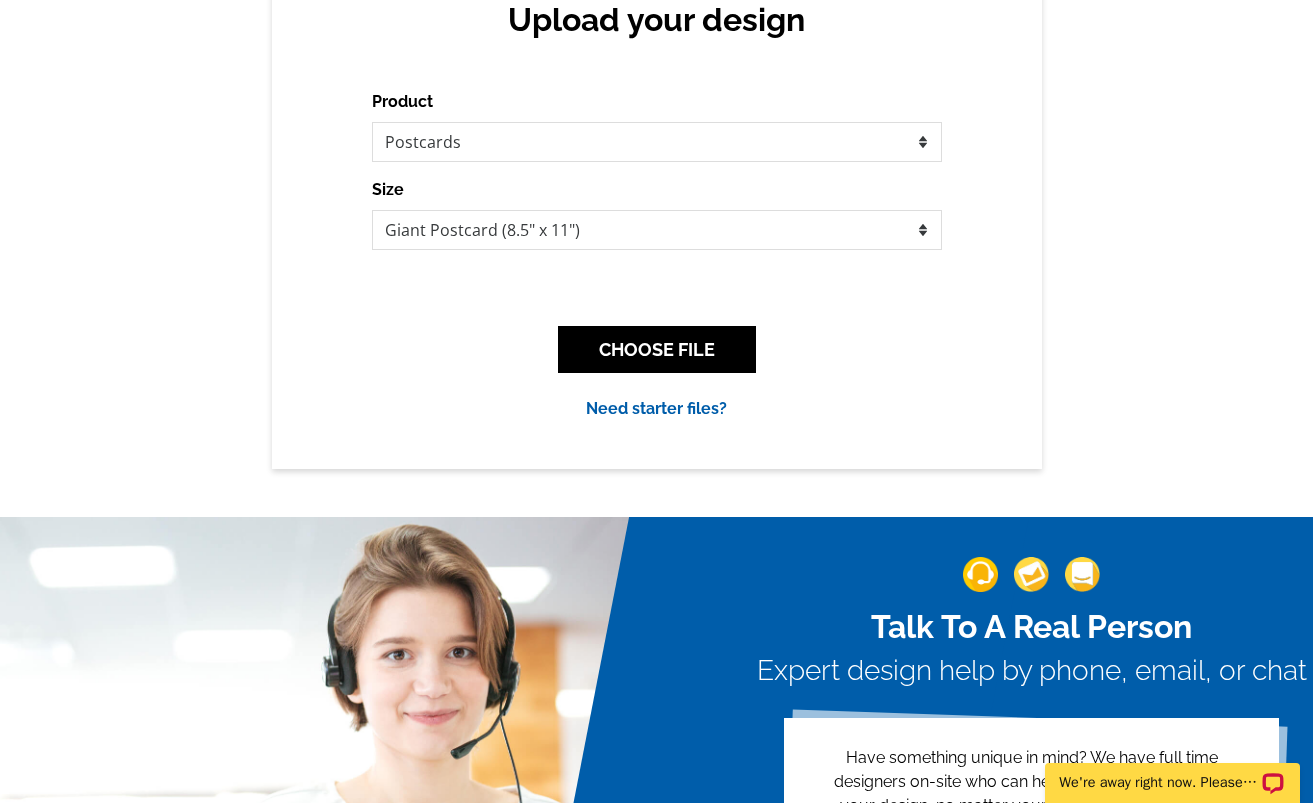 scroll, scrollTop: 0, scrollLeft: 0, axis: both 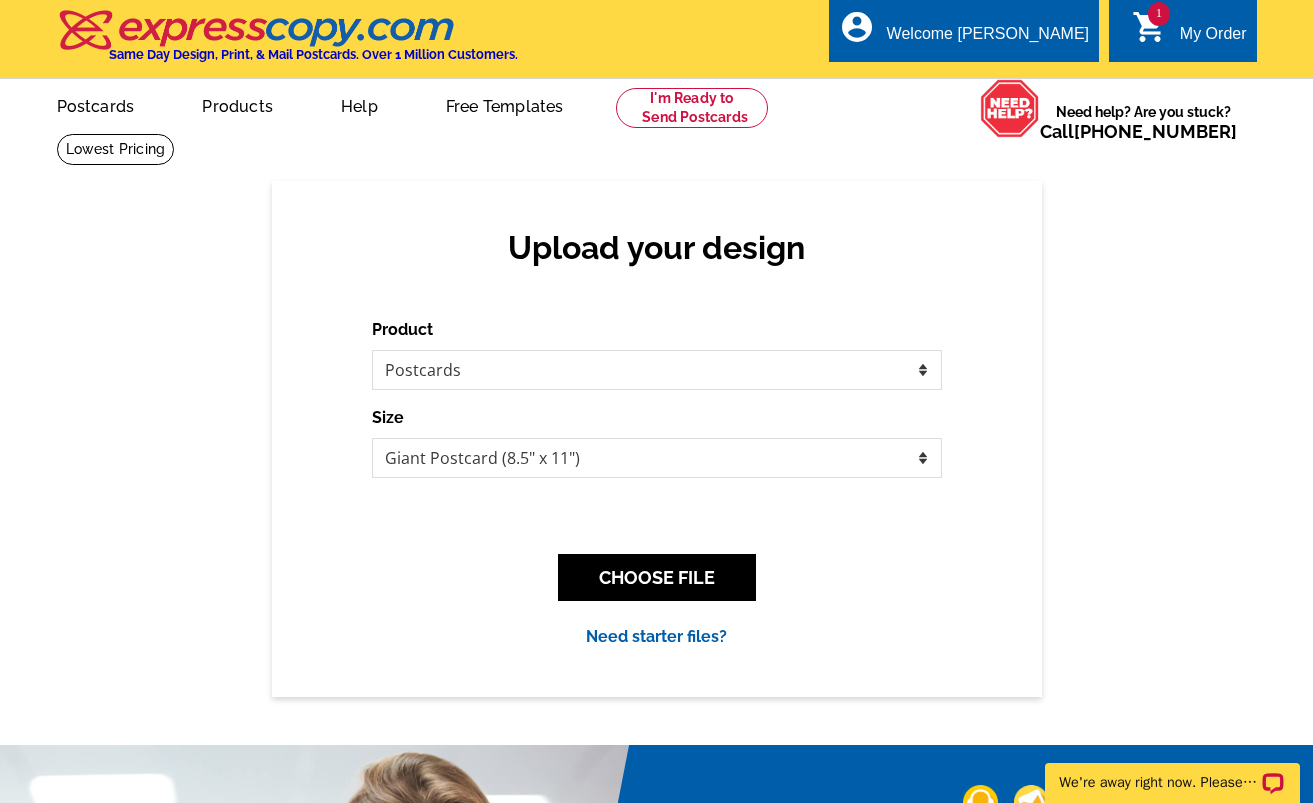 click on "Need starter files?" at bounding box center [656, 636] 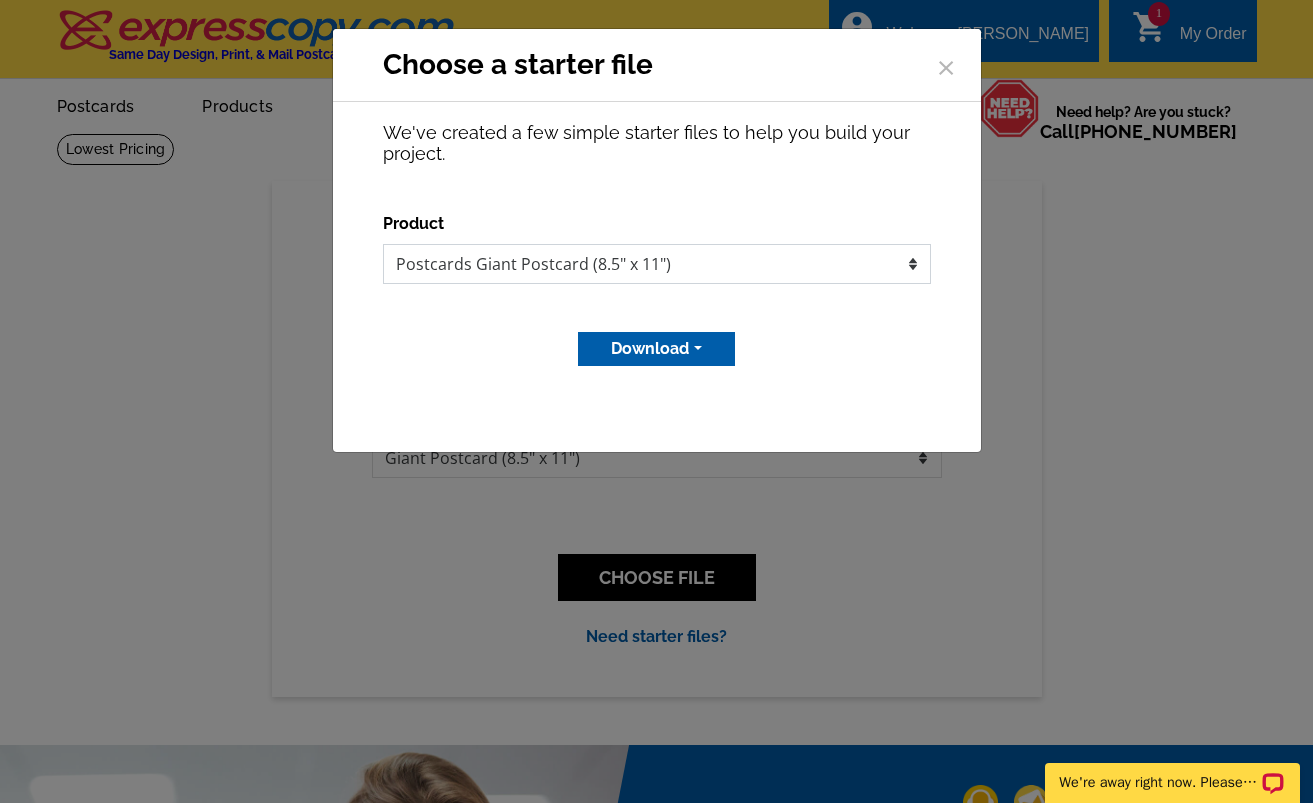 click on "Postcards  Giant Postcard (8.5" x 11")" at bounding box center [657, 264] 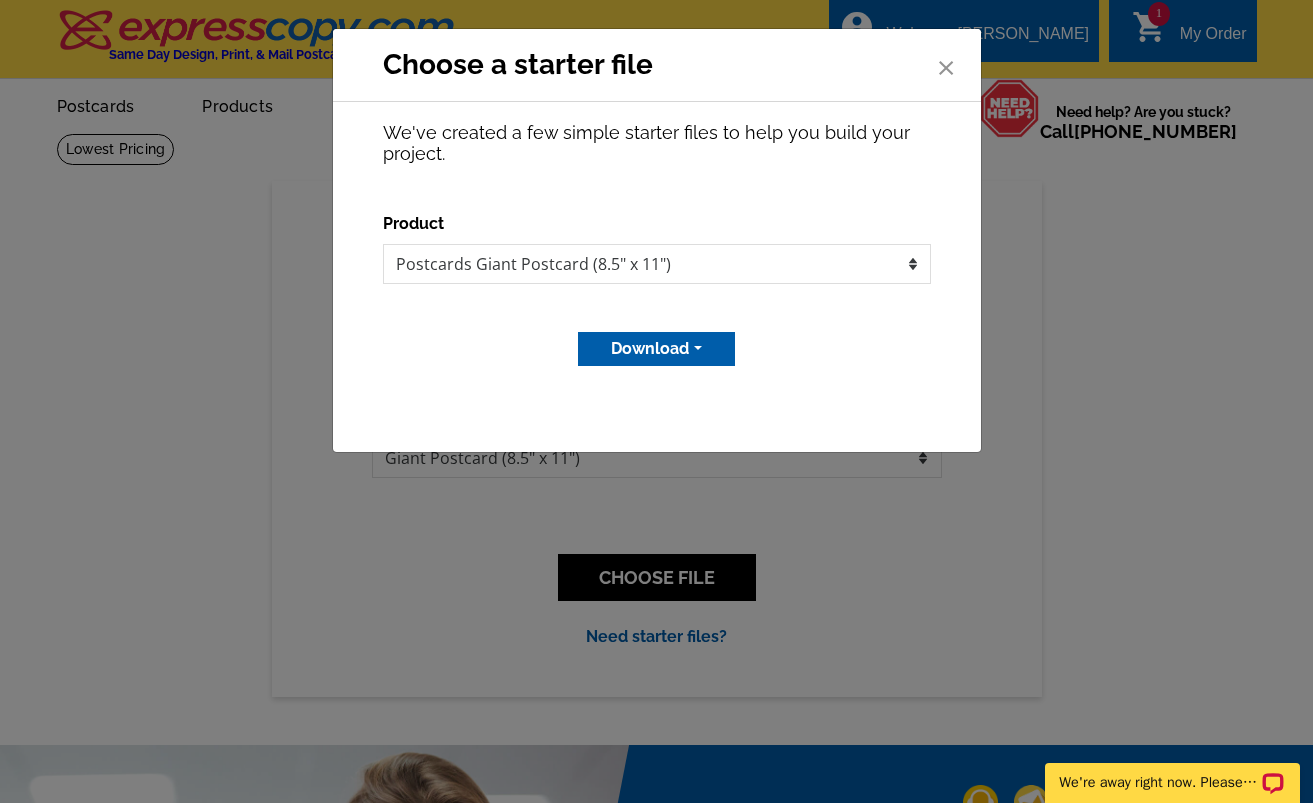 click on "×" at bounding box center [946, 64] 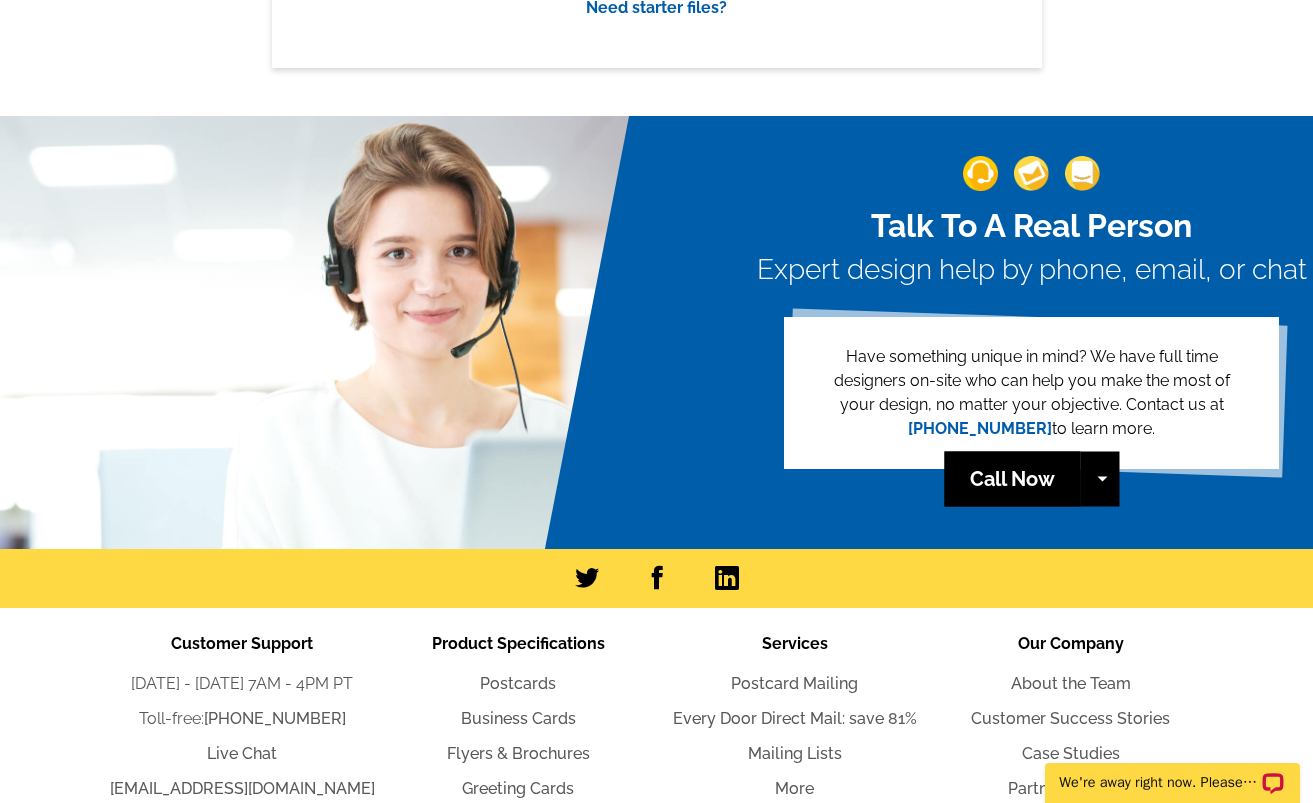 scroll, scrollTop: 0, scrollLeft: 0, axis: both 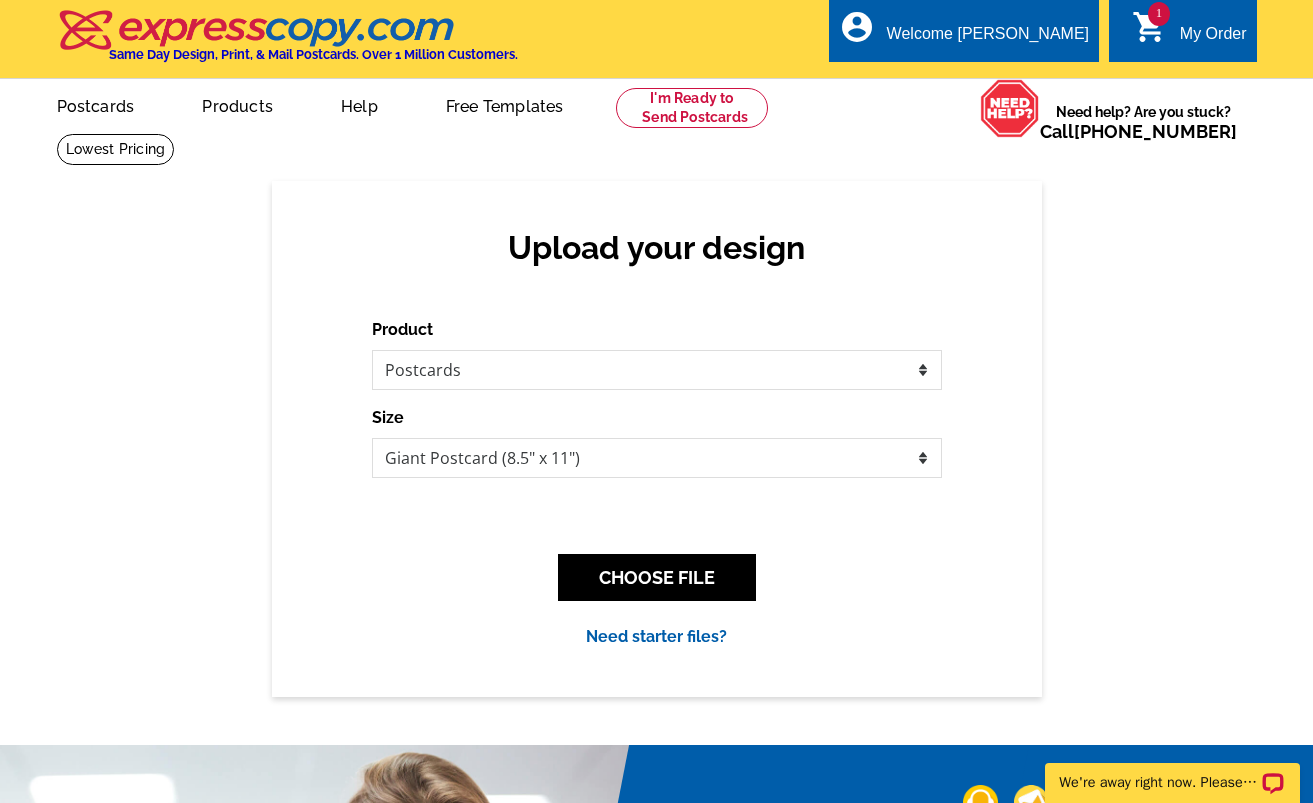 click on "Product
Please select the type of file...
Postcards
Business Cards
Letters and flyers
Greeting Cards  Size Finish None" at bounding box center [657, 483] 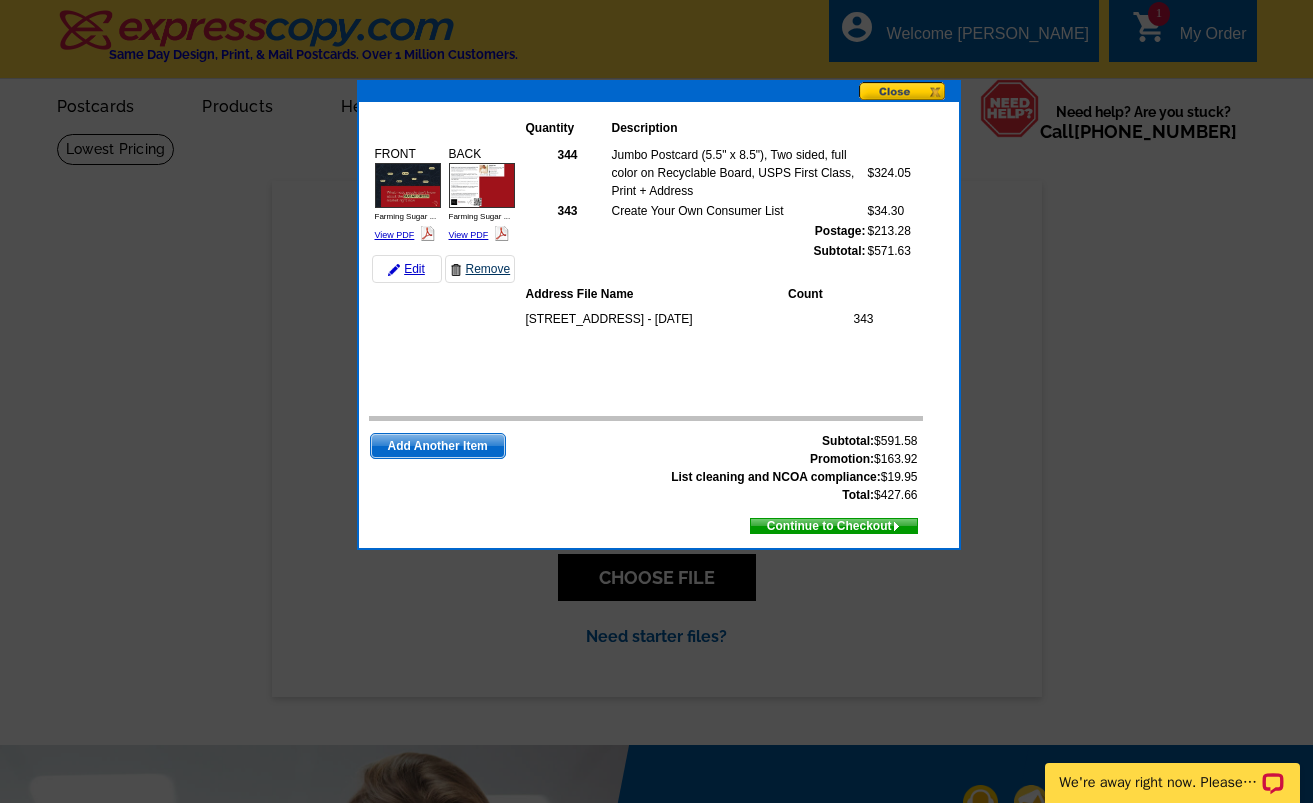 click on "Remove" at bounding box center [480, 269] 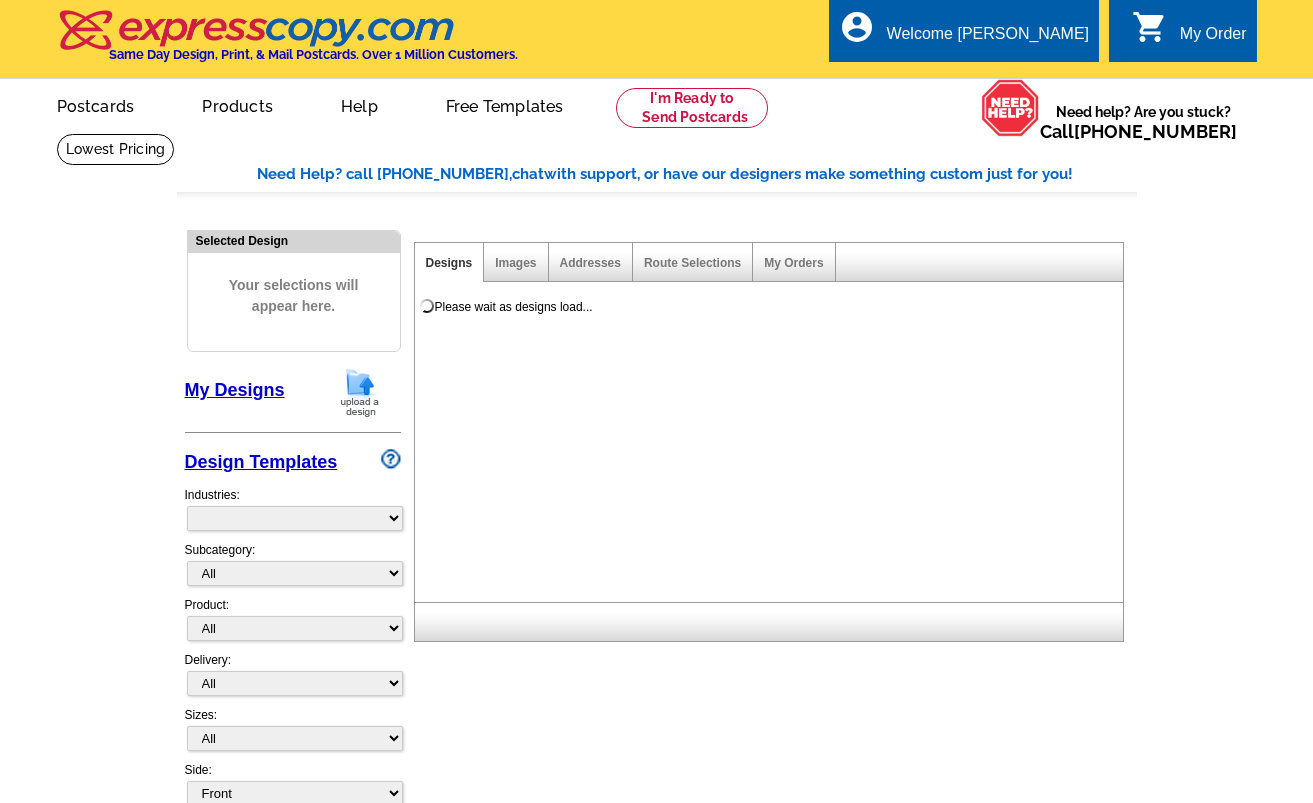 scroll, scrollTop: 0, scrollLeft: 0, axis: both 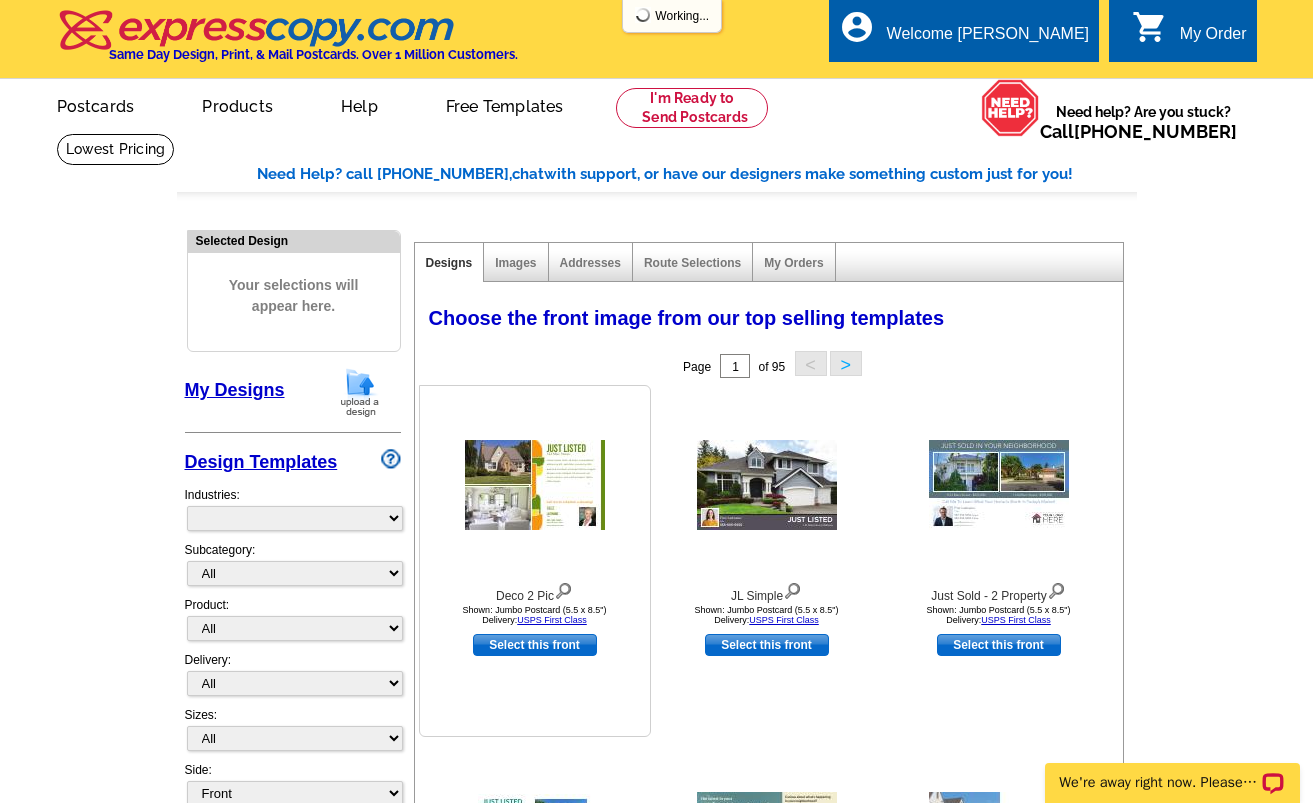 select on "785" 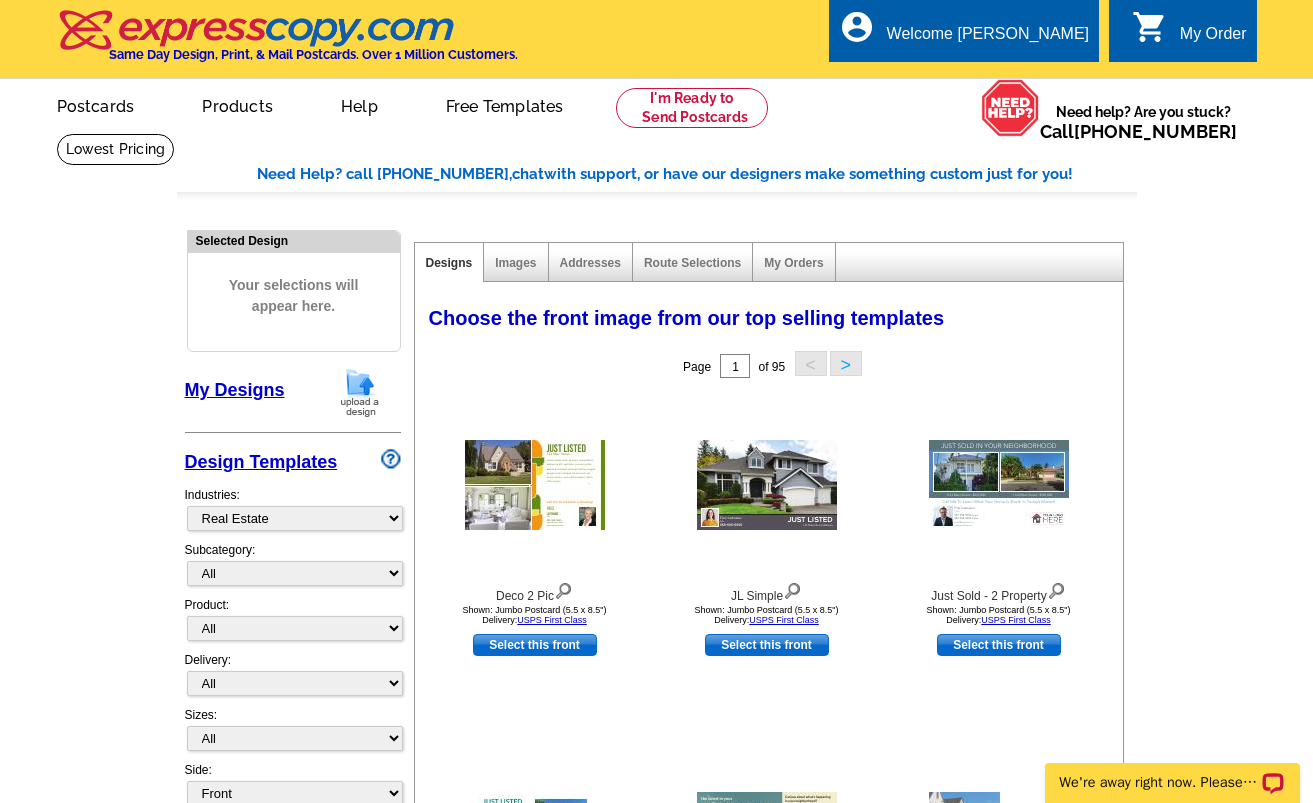click on "Need Help? call [PHONE_NUMBER],  chat  with support, or have our designers make something custom just for you!
Got it, no need for the selection guide next time.
Show Results
Selected Design
Your selections will appear here.
My Designs
Design Templates
Industries:
What's New Real Estate Mortgage Insurance HVAC Dental Solar EDDM - NEW! Calendar Postcards Arts & Entertainment Assisted Living Automotive Beauty & Fitness Legal" at bounding box center [657, 882] 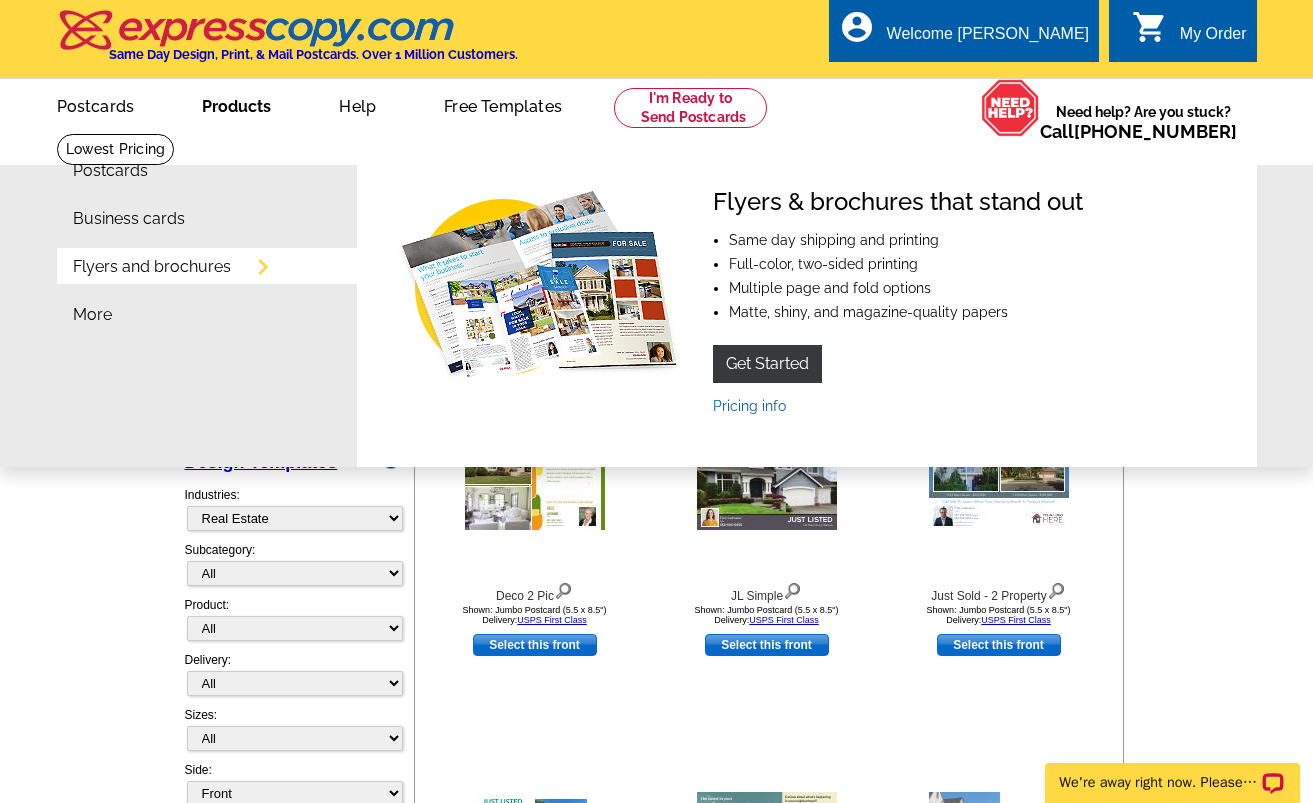 click on "Products" at bounding box center [236, 104] 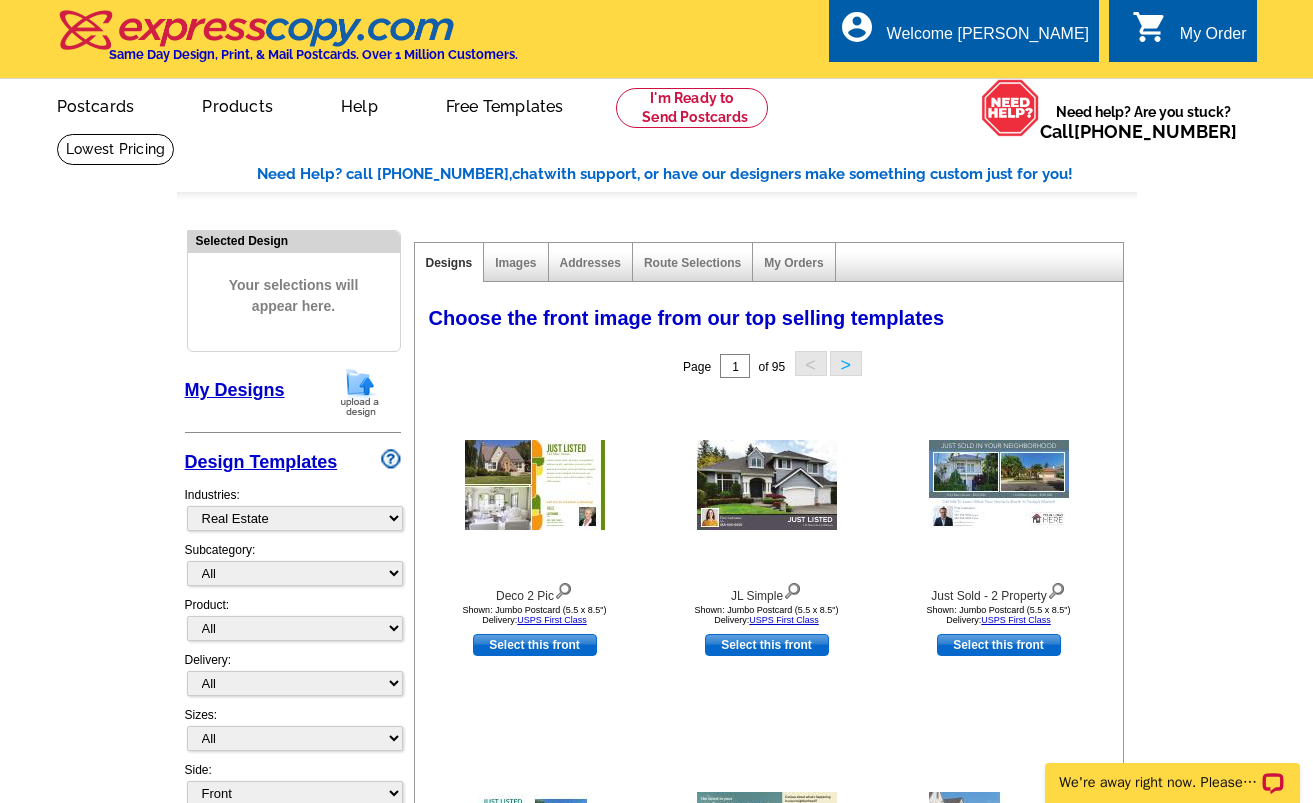 click on "Products" at bounding box center (237, 104) 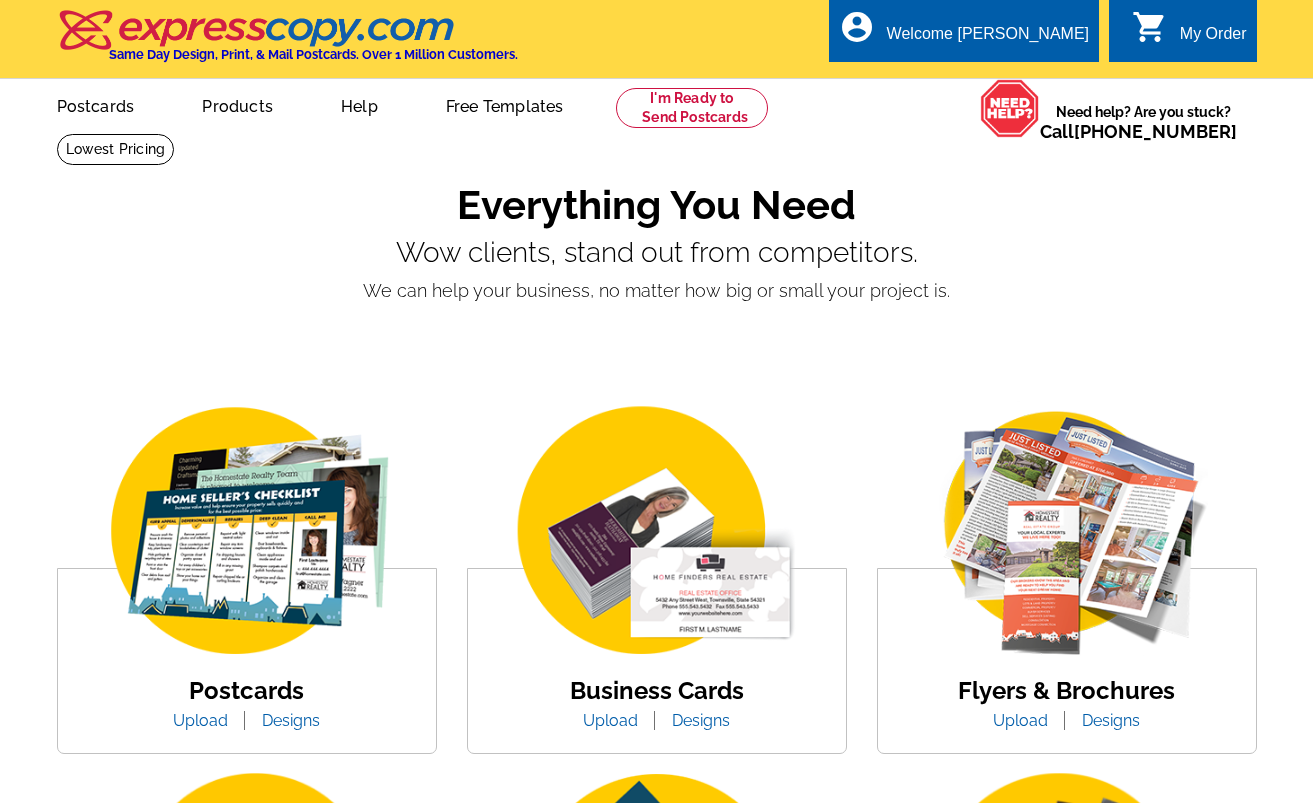 scroll, scrollTop: 0, scrollLeft: 0, axis: both 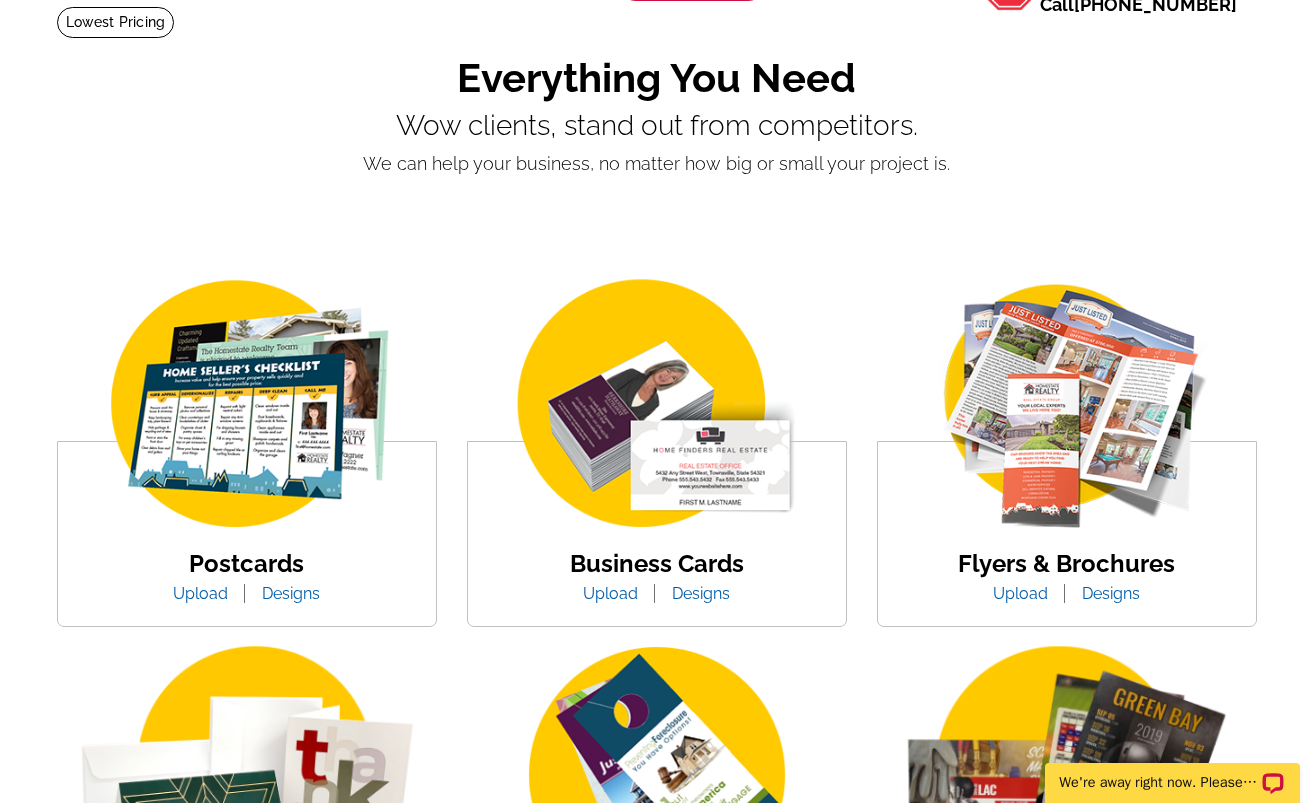 click at bounding box center (247, 405) 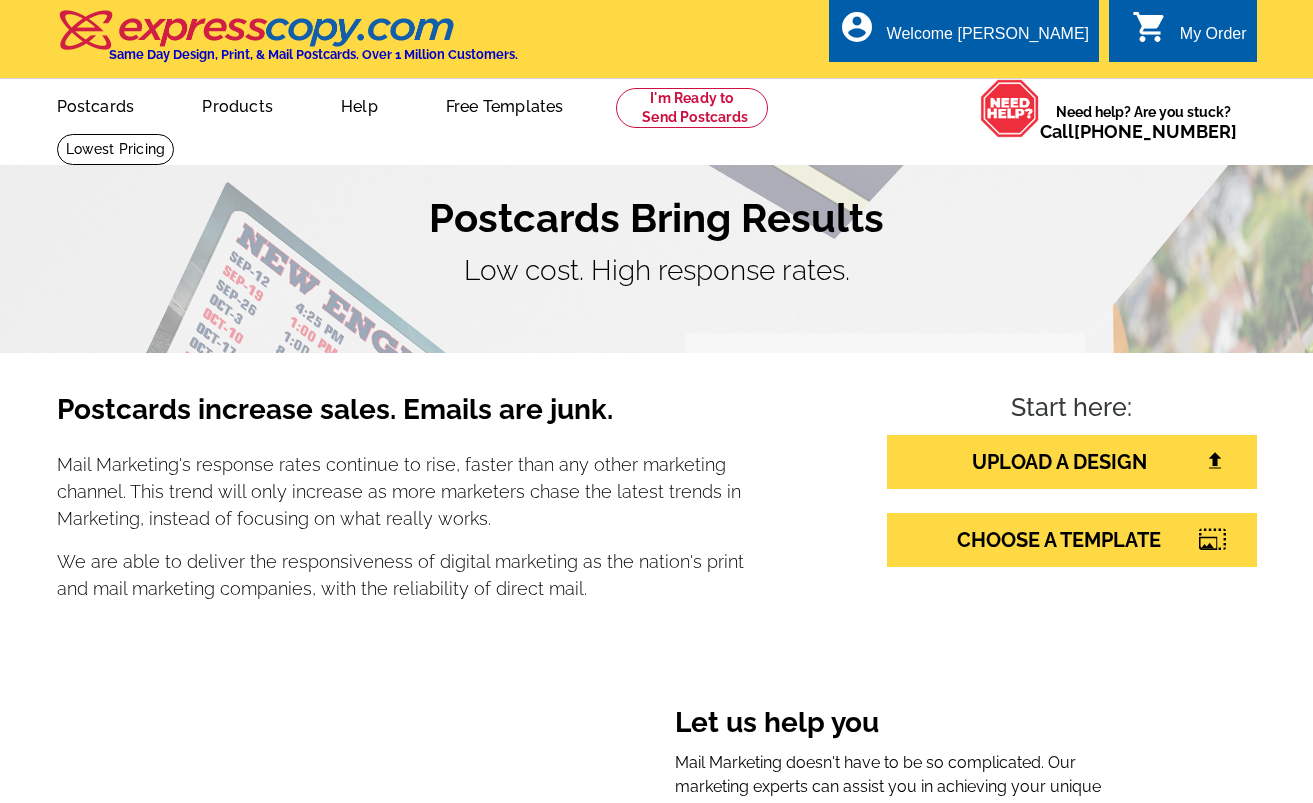 scroll, scrollTop: 0, scrollLeft: 0, axis: both 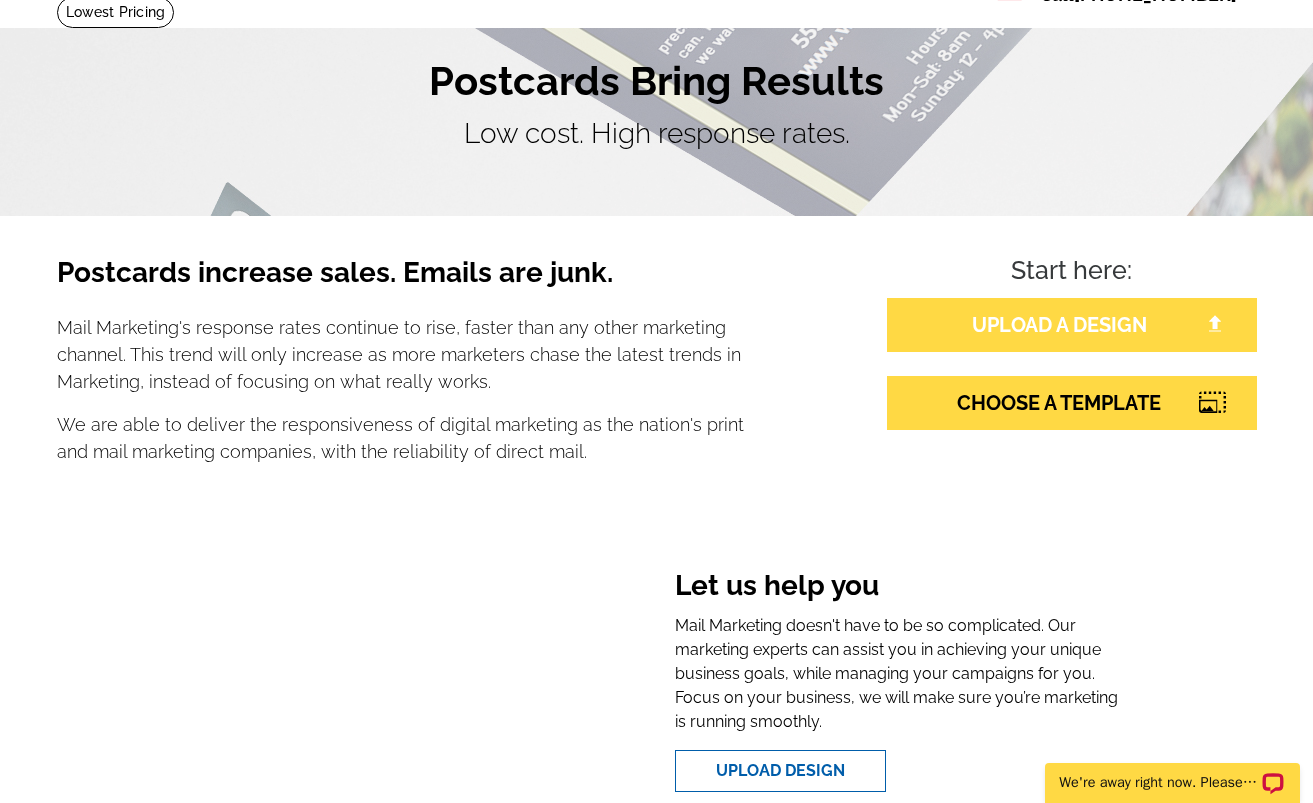 click on "UPLOAD A DESIGN" at bounding box center (1072, 325) 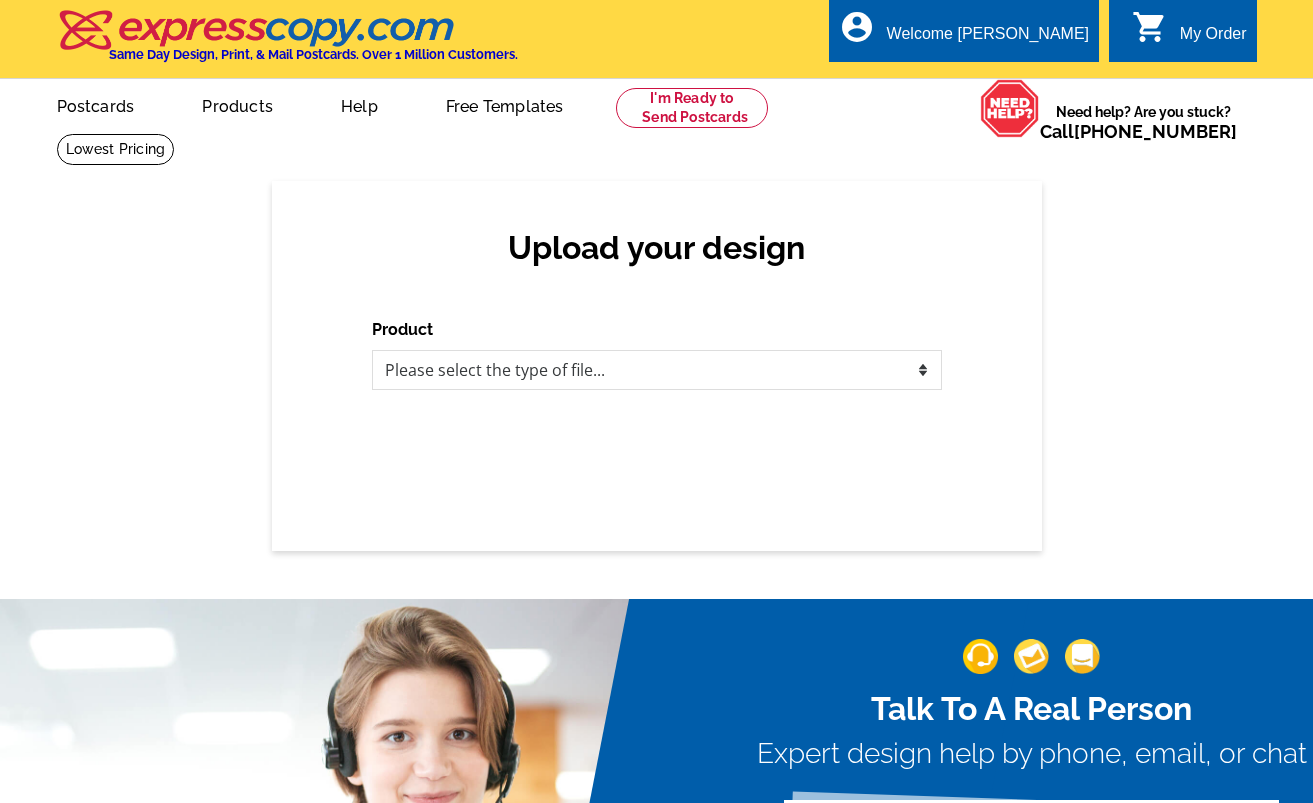 scroll, scrollTop: 0, scrollLeft: 0, axis: both 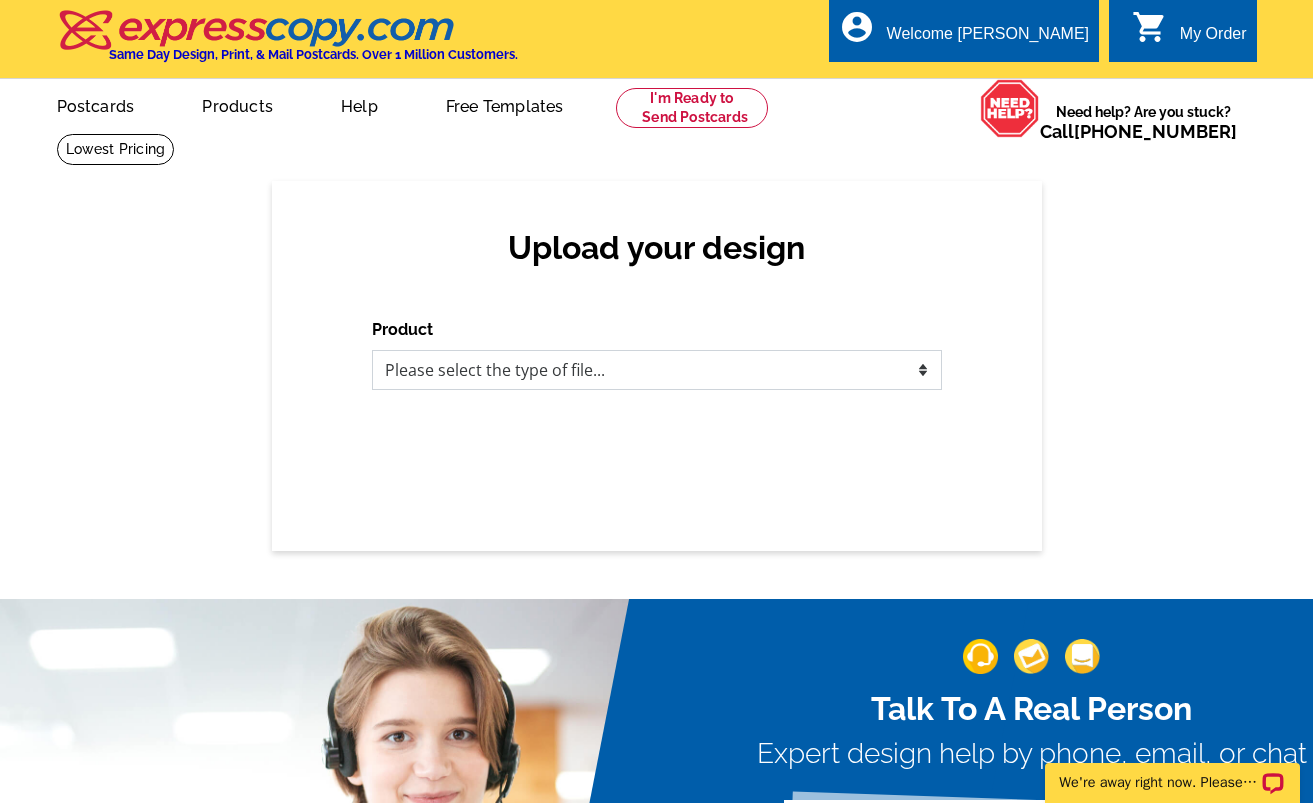 click on "Please select the type of file...
Postcards
Business Cards
Letters and flyers
Greeting Cards
Door Hangers" at bounding box center [657, 370] 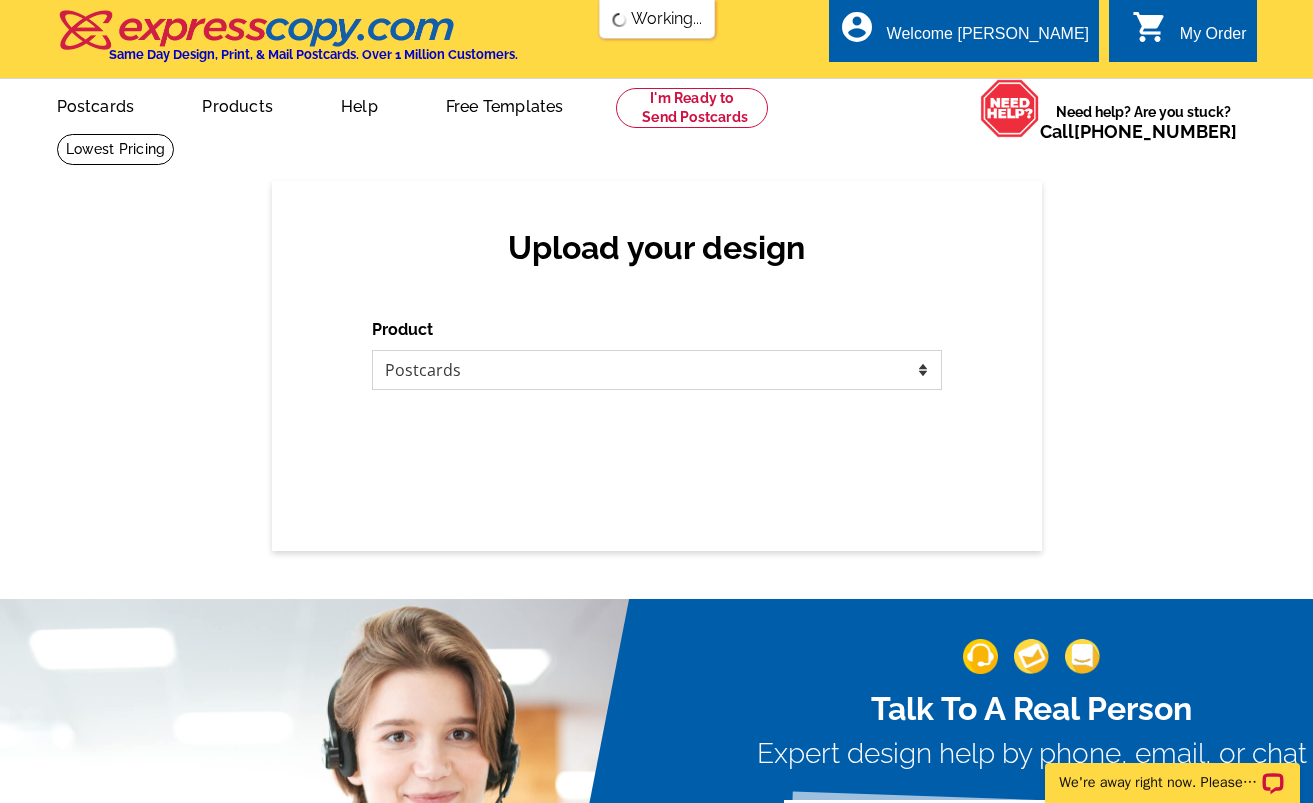 scroll, scrollTop: 0, scrollLeft: 0, axis: both 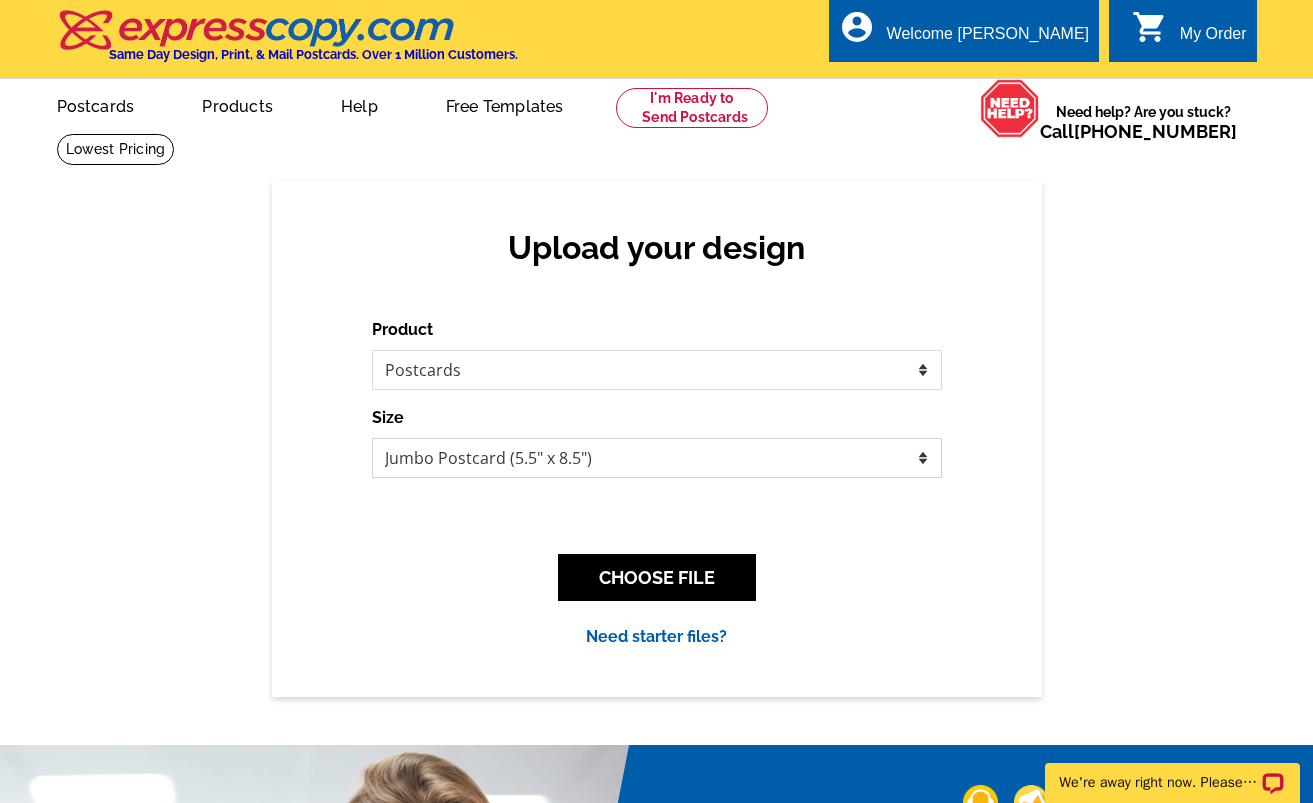 click on "Jumbo Postcard (5.5" x 8.5") Regular Postcard (4.25" x 5.6") Panoramic Postcard (5.75" x 11.25") Giant Postcard (8.5" x 11") EDDM Postcard (6.125" x 8.25")" at bounding box center [657, 458] 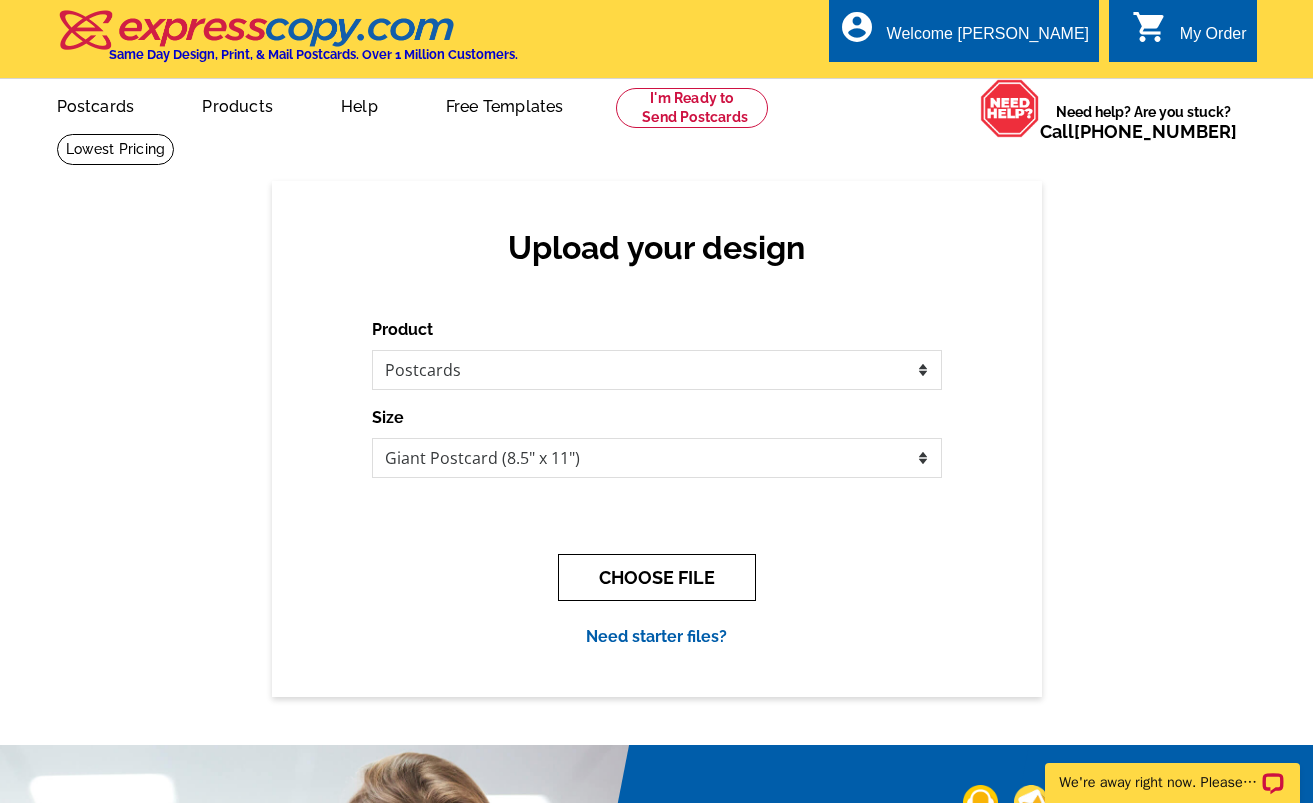 click on "CHOOSE FILE" at bounding box center (657, 577) 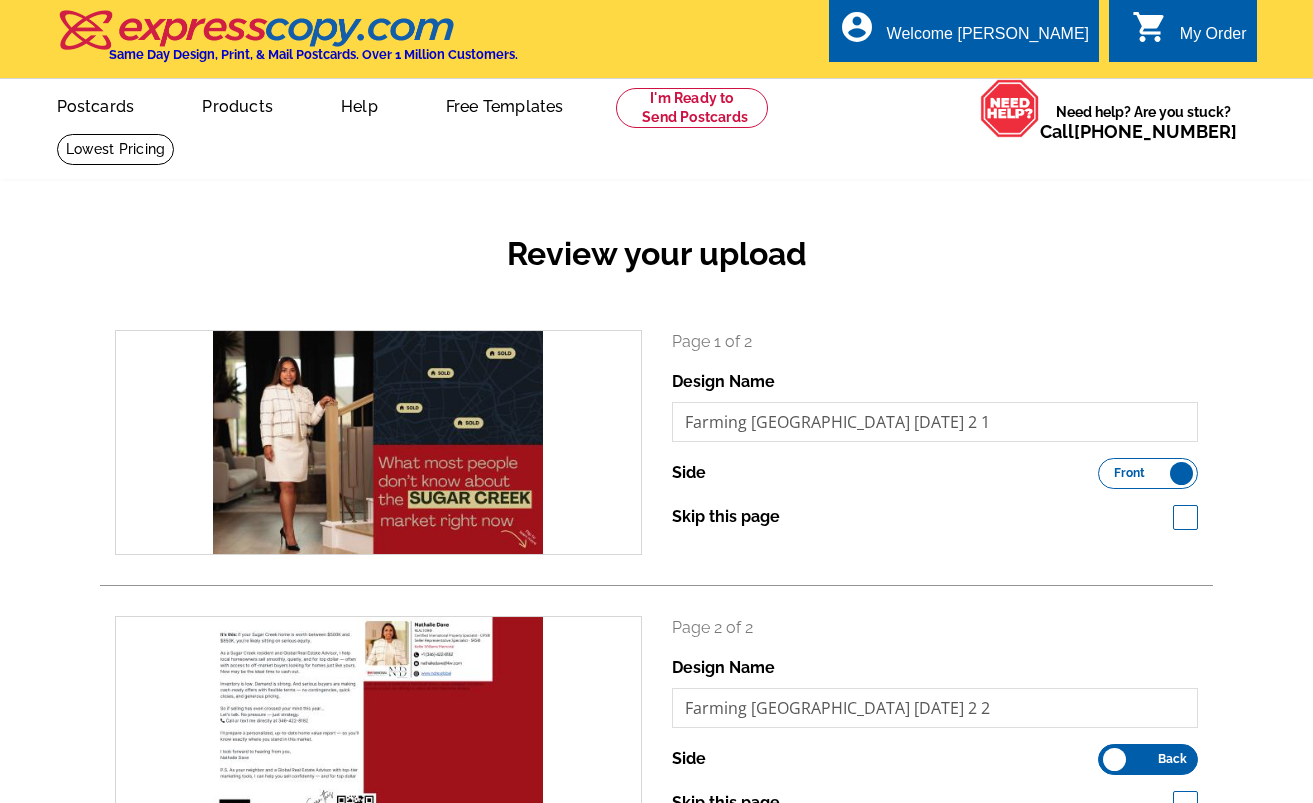 scroll, scrollTop: 0, scrollLeft: 0, axis: both 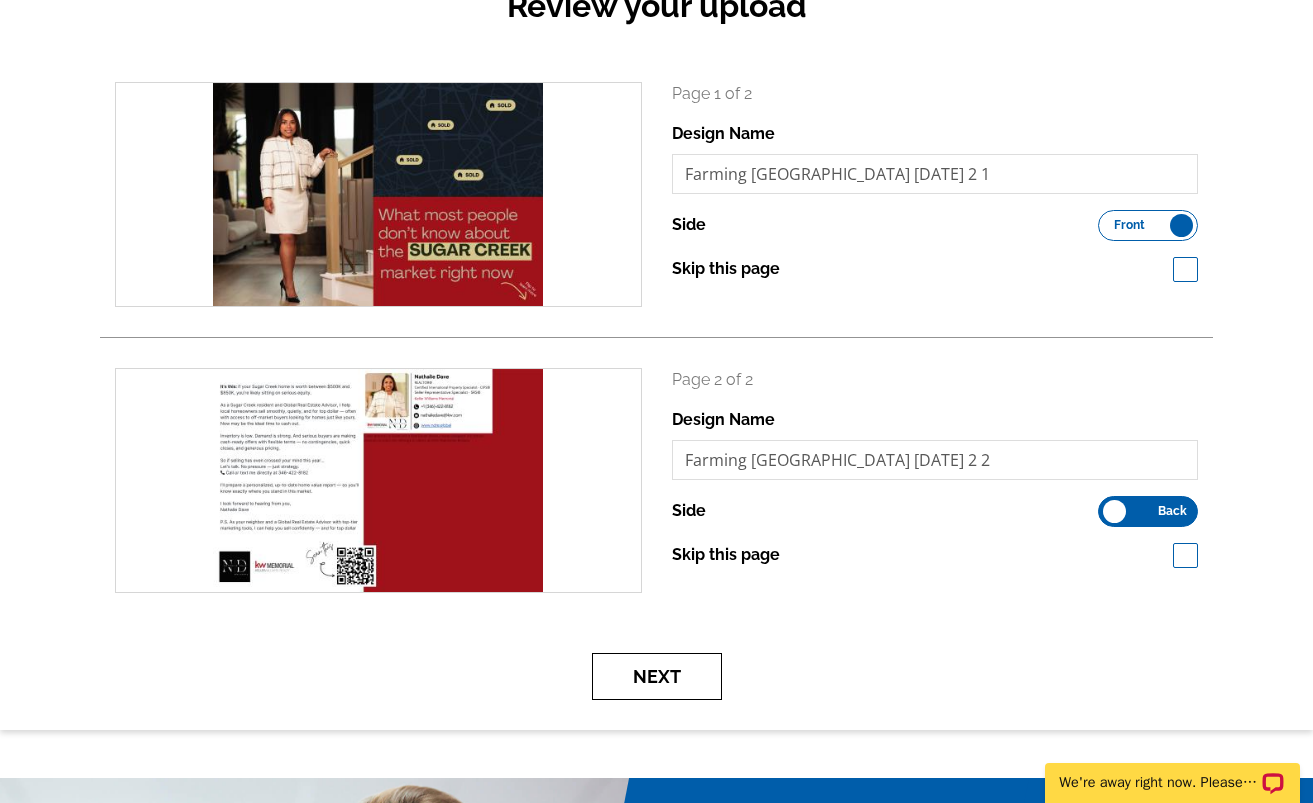 click on "Next" at bounding box center (657, 676) 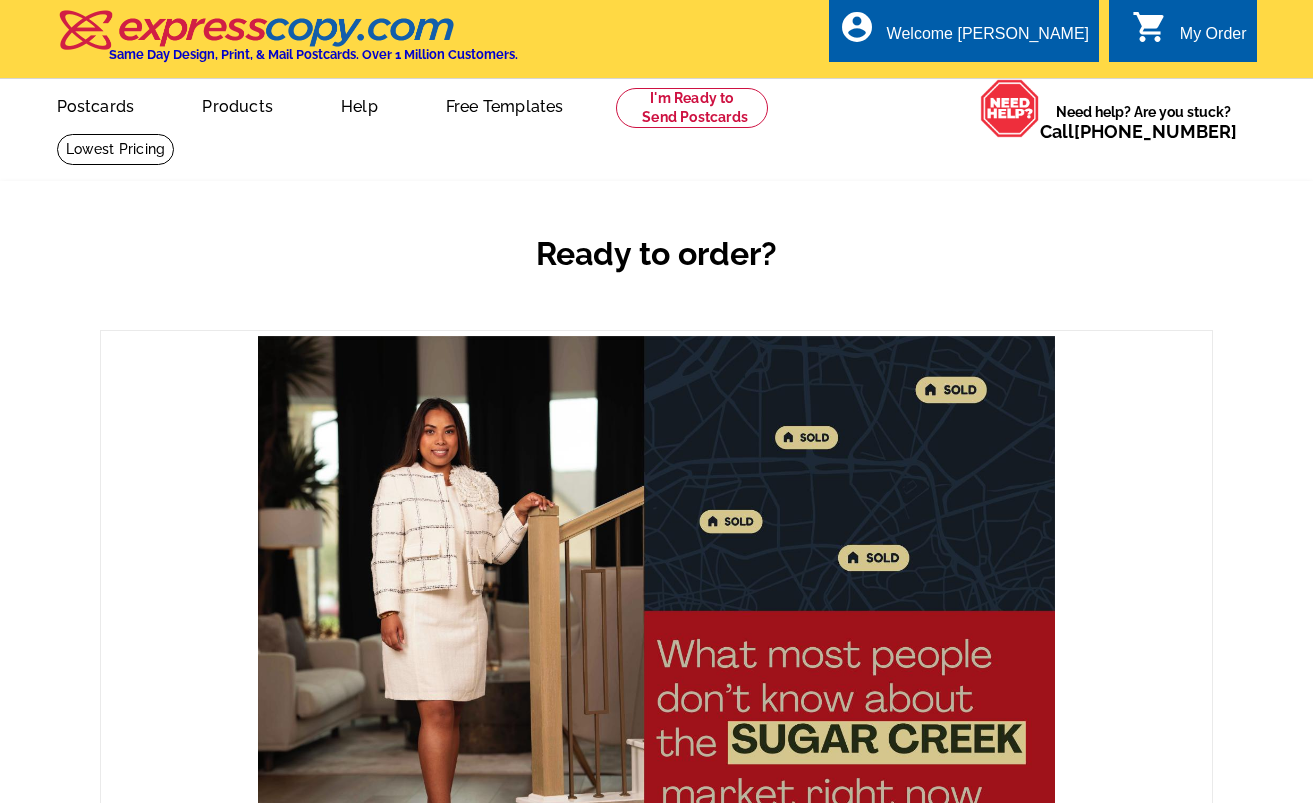 scroll, scrollTop: 0, scrollLeft: 0, axis: both 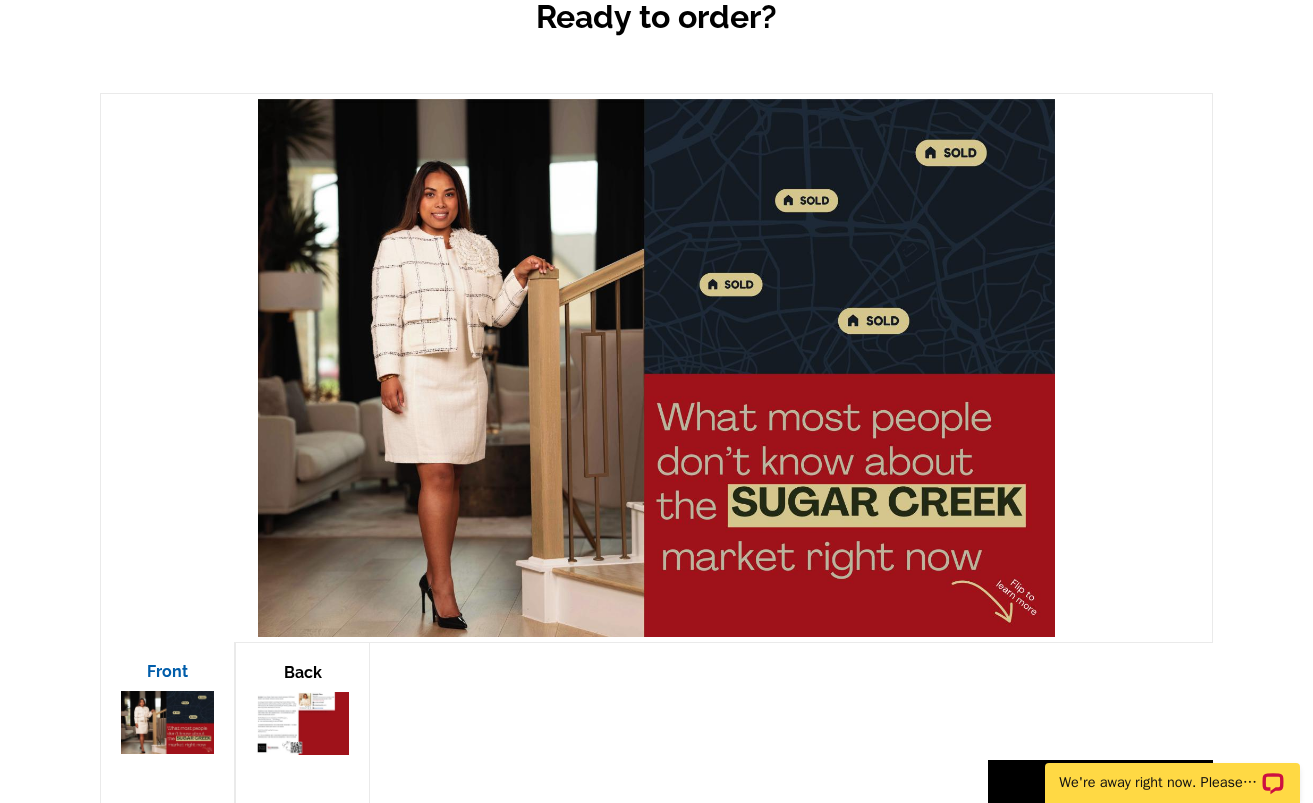 click at bounding box center [302, 723] 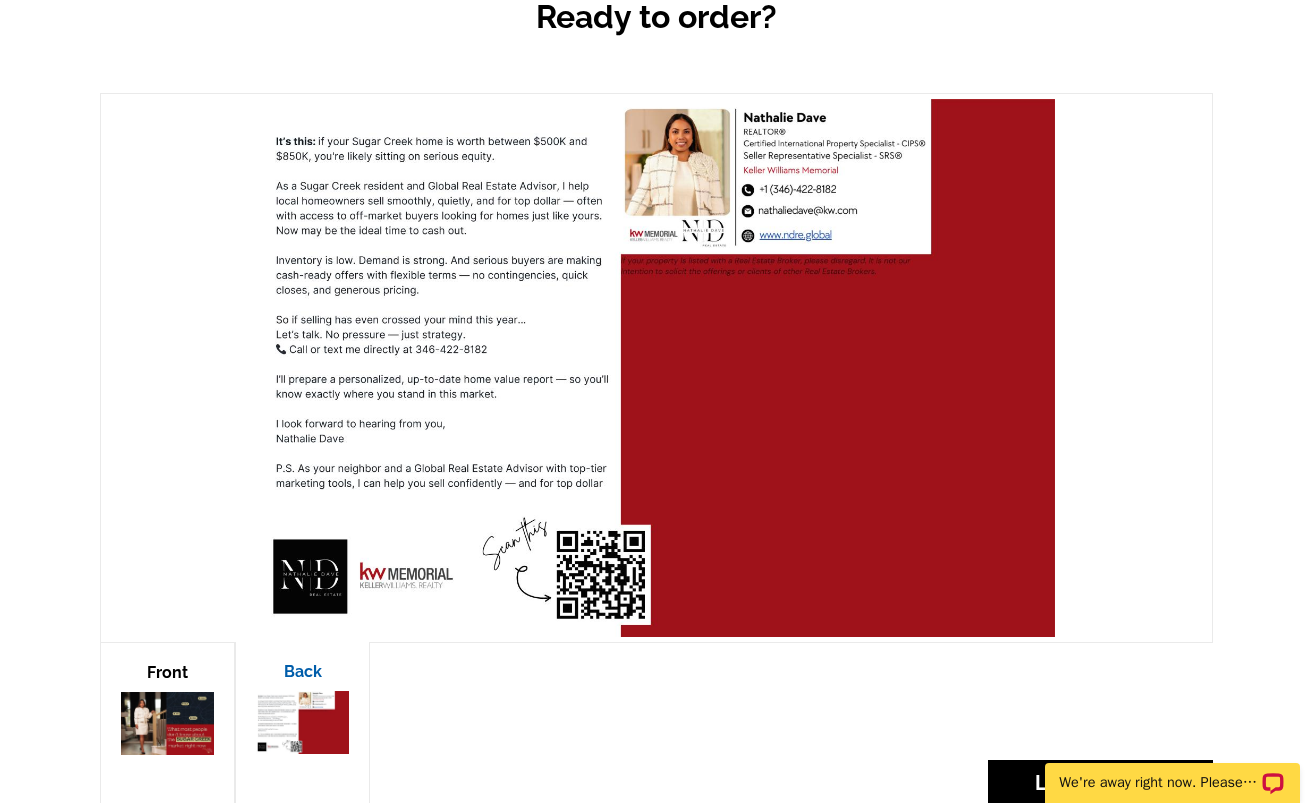 click at bounding box center (167, 723) 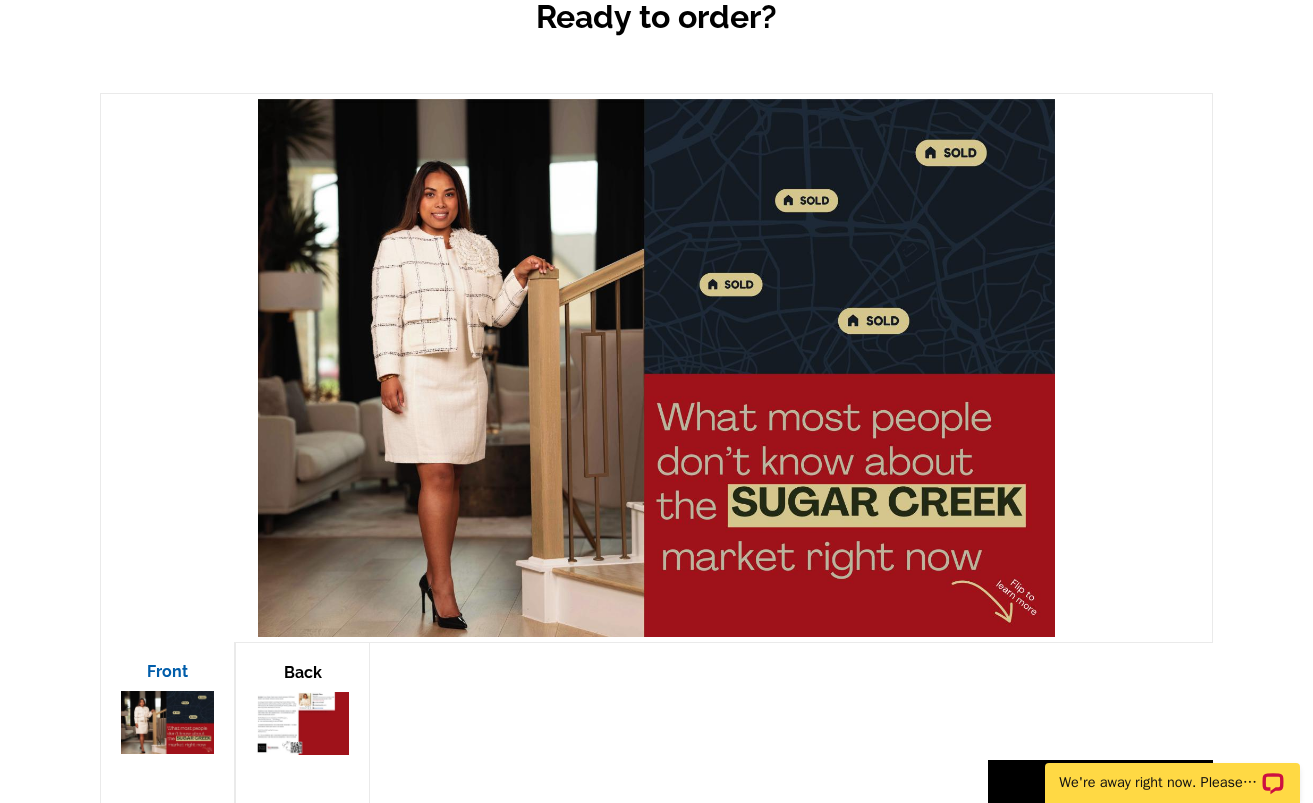 click at bounding box center (302, 723) 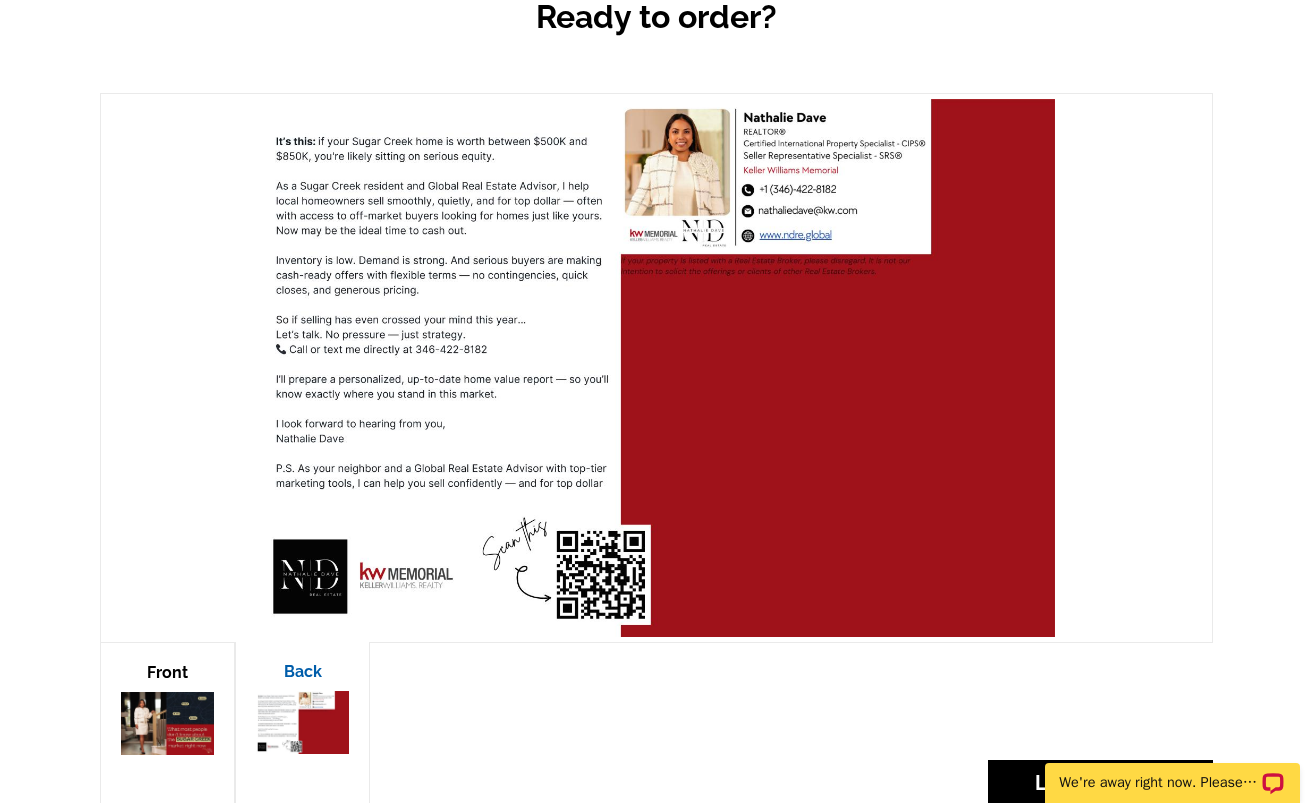 click at bounding box center (167, 723) 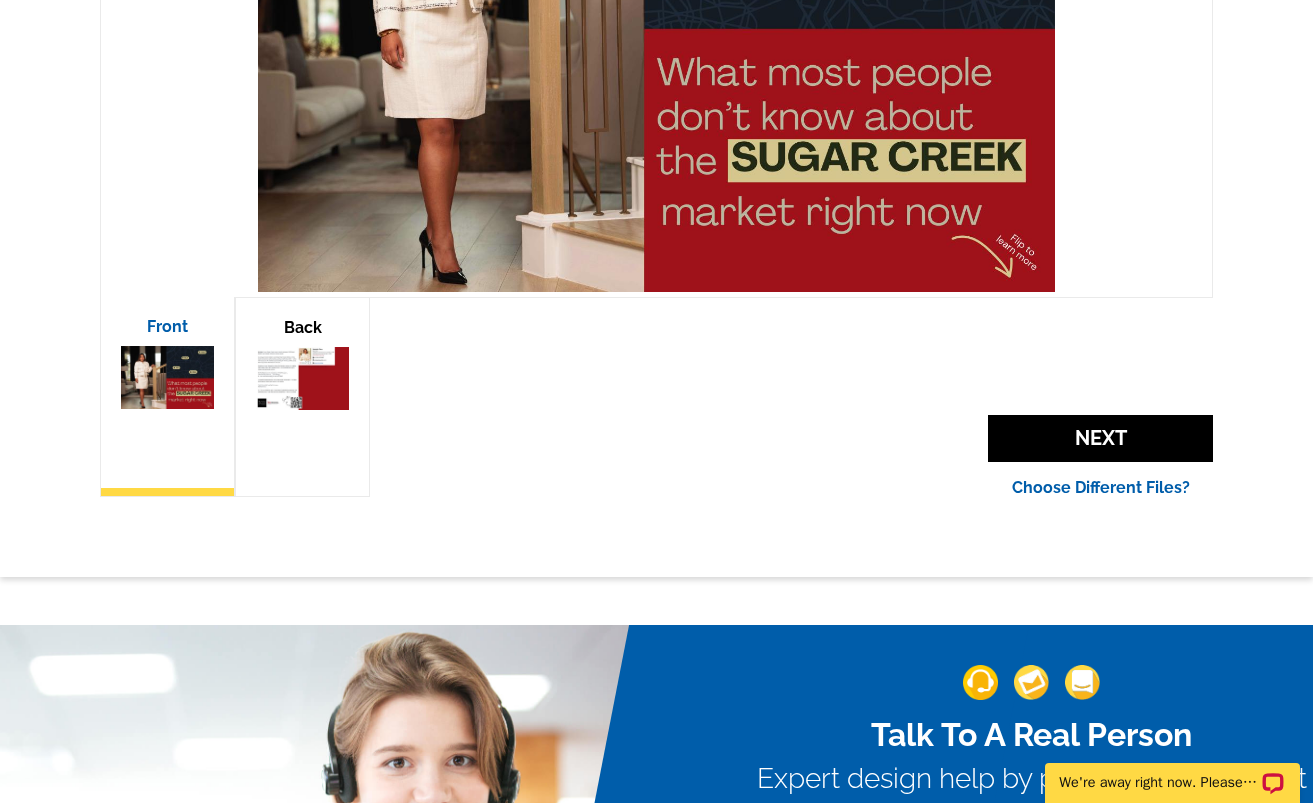 scroll, scrollTop: 686, scrollLeft: 0, axis: vertical 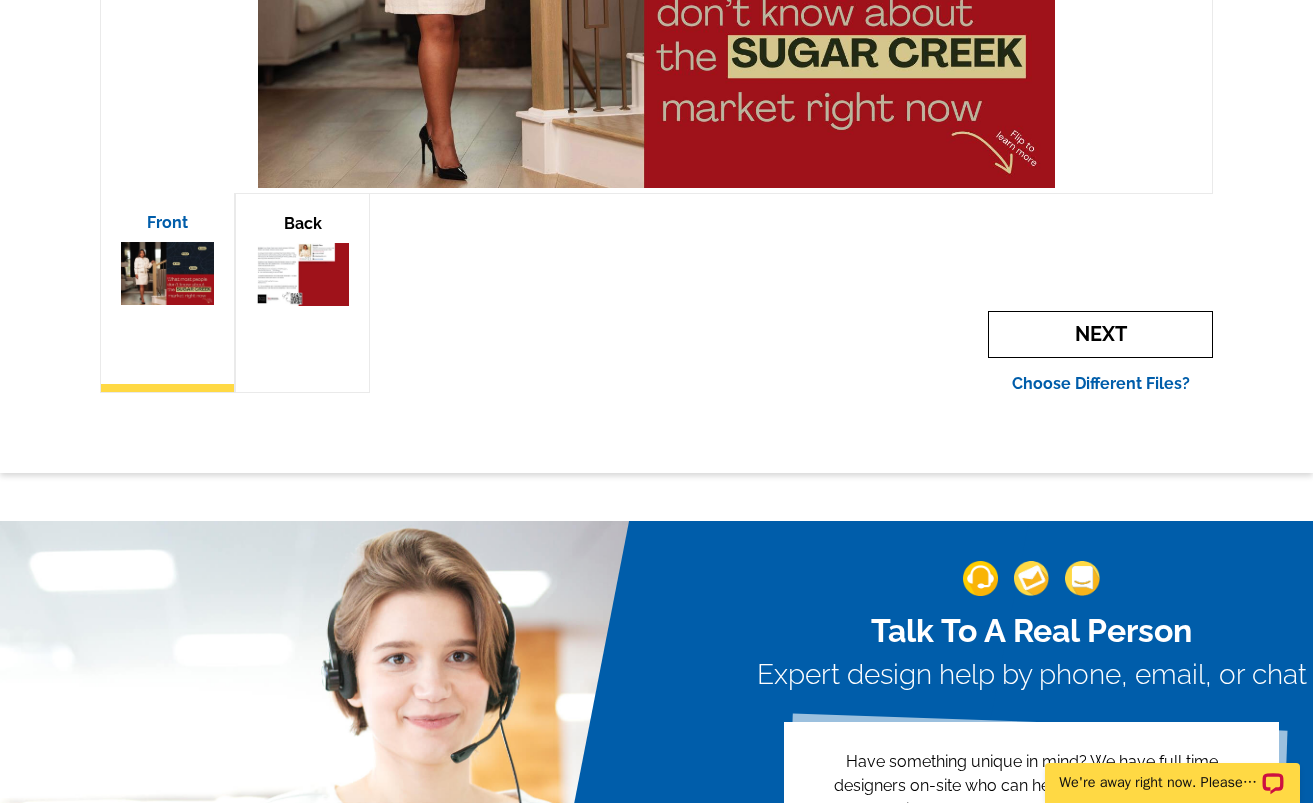 click on "Next" at bounding box center (1100, 334) 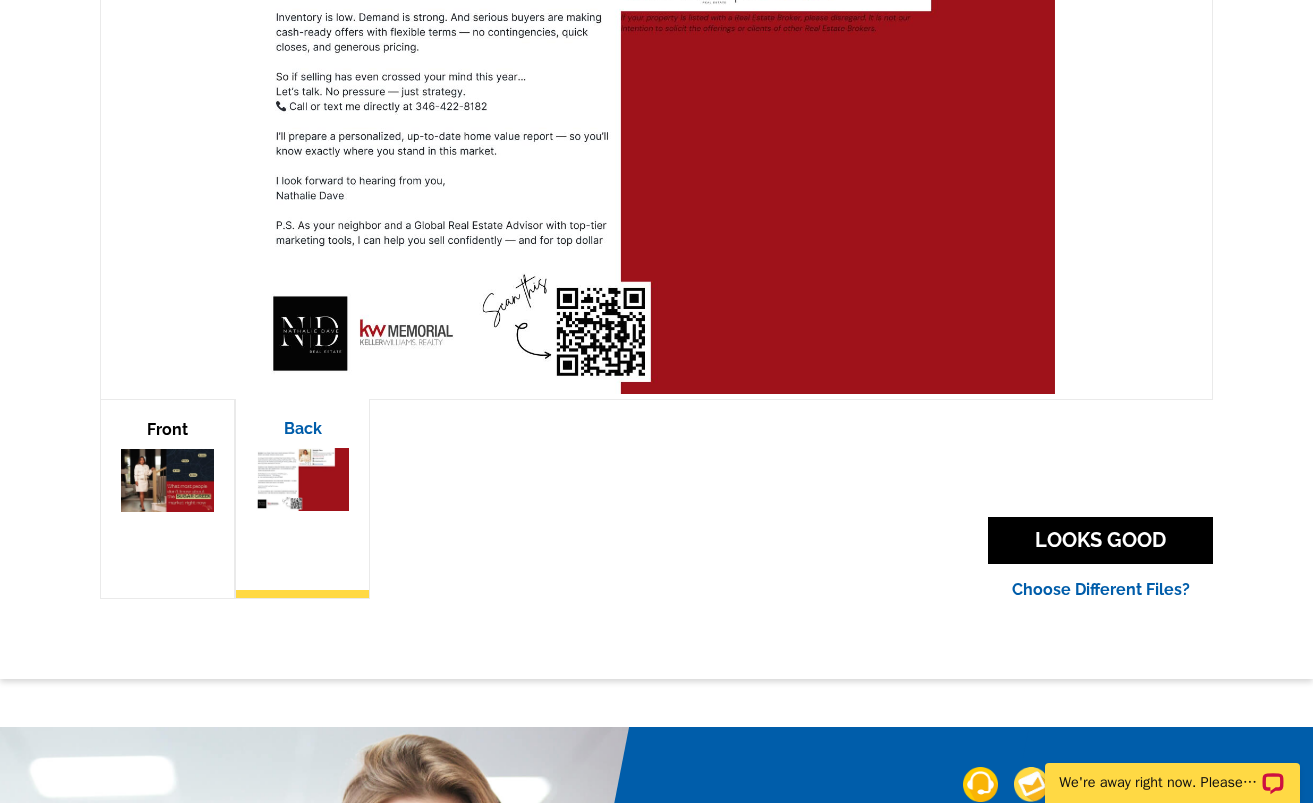 scroll, scrollTop: 604, scrollLeft: 0, axis: vertical 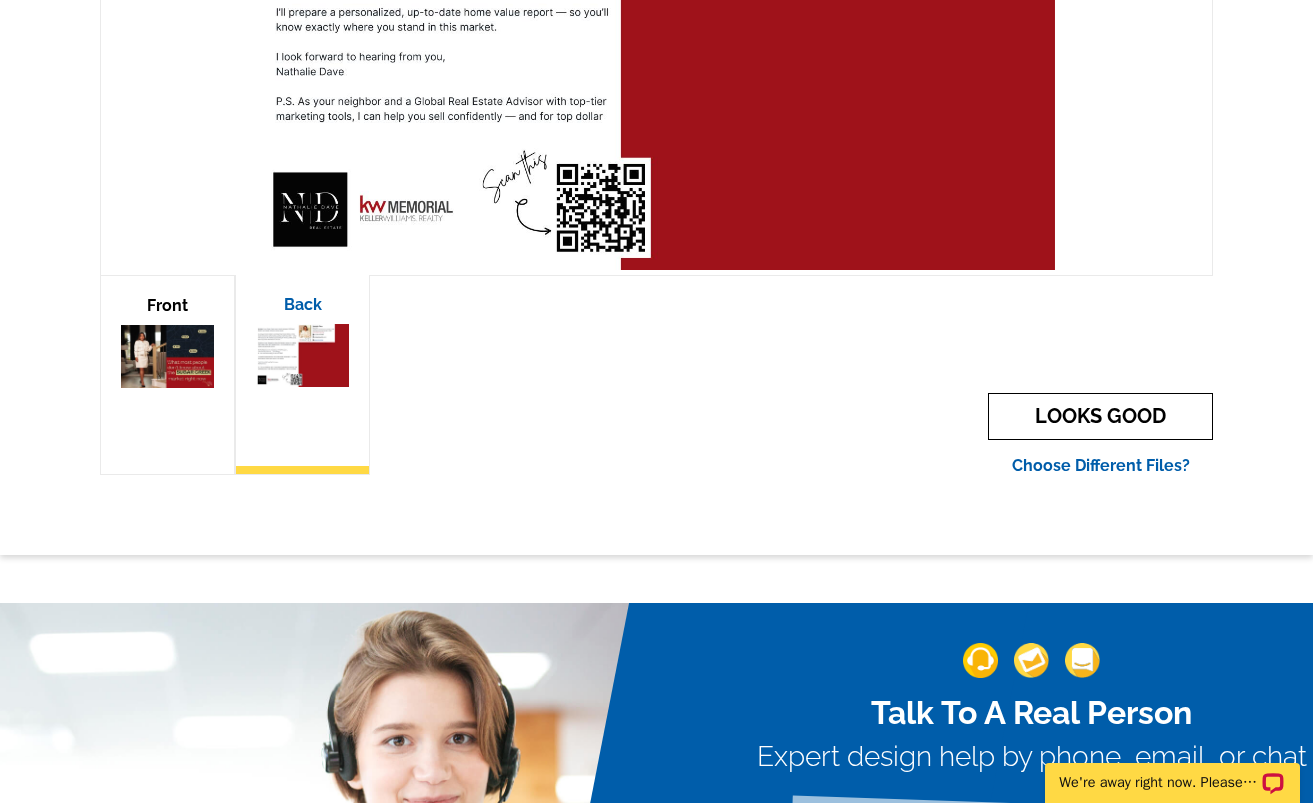 click on "LOOKS GOOD" at bounding box center (1100, 416) 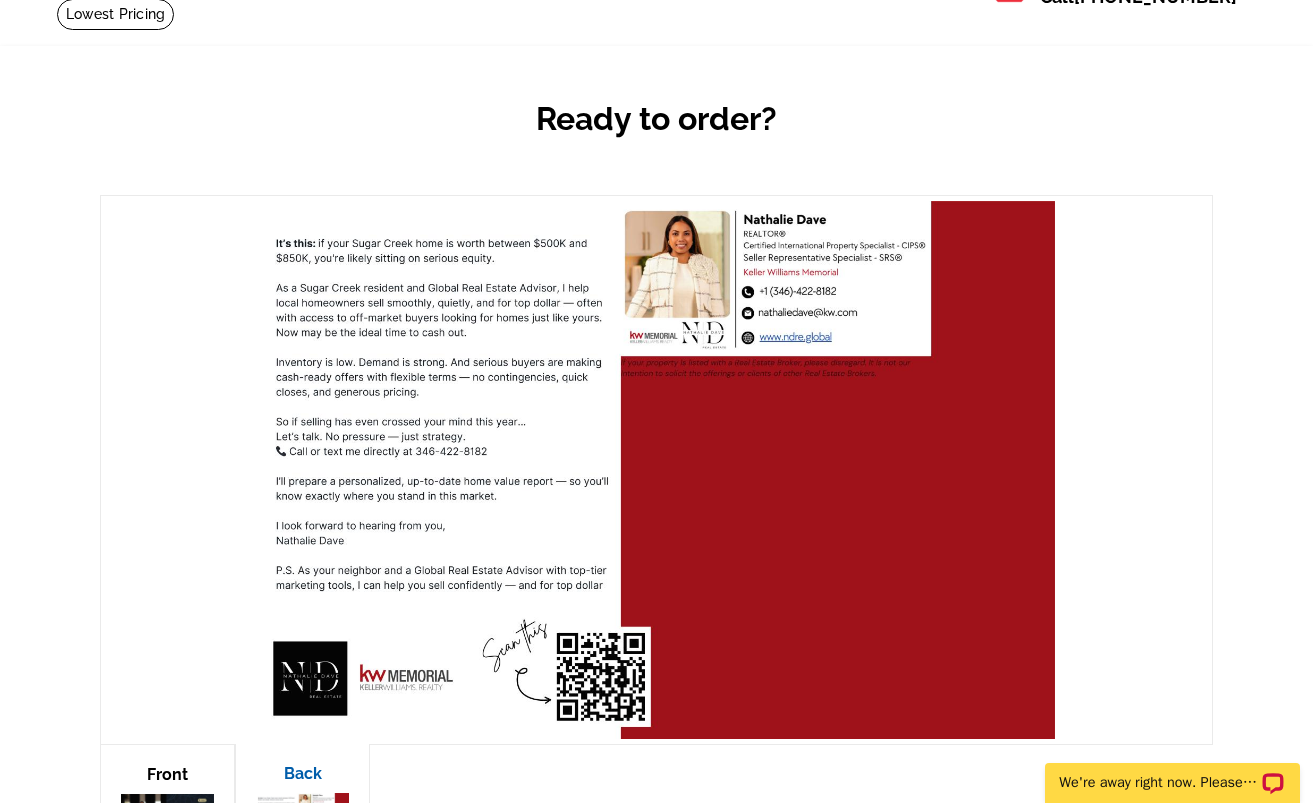 scroll, scrollTop: 0, scrollLeft: 0, axis: both 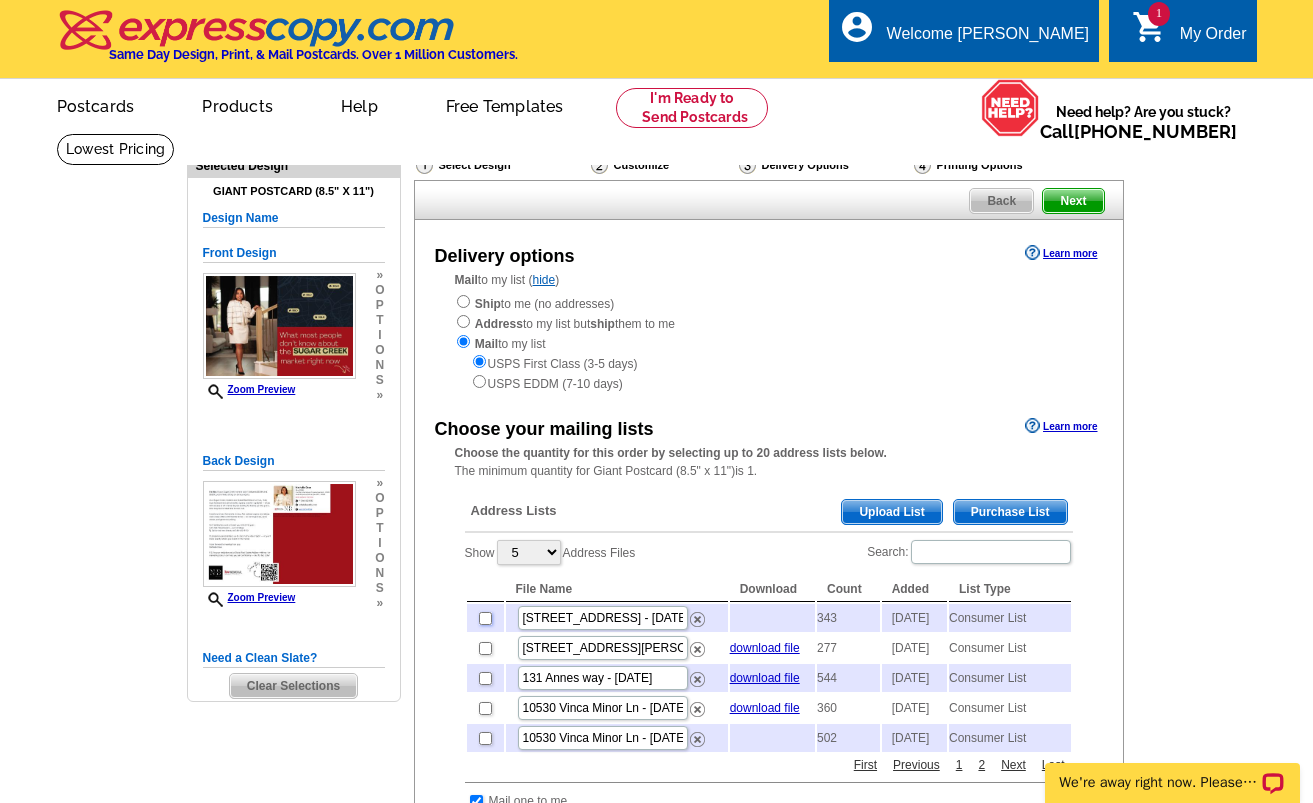 click at bounding box center (485, 618) 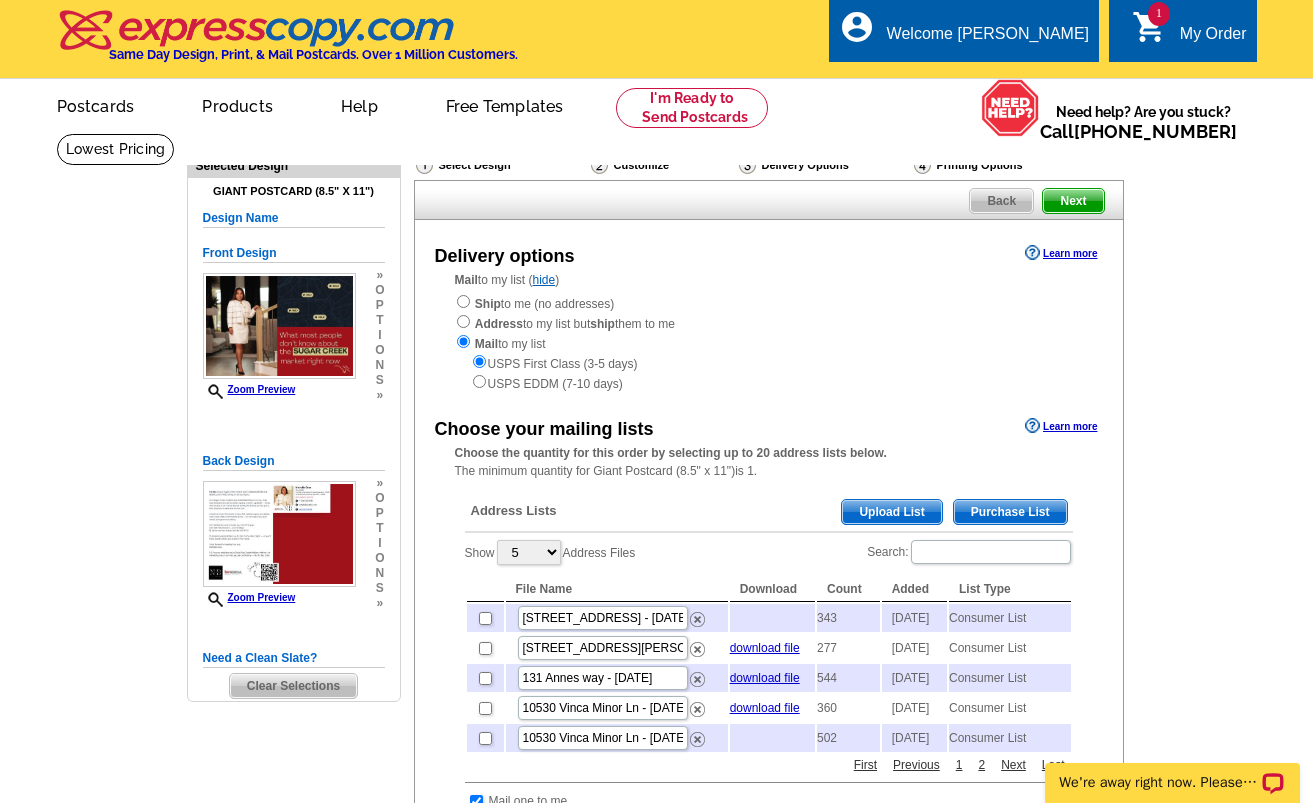 checkbox on "true" 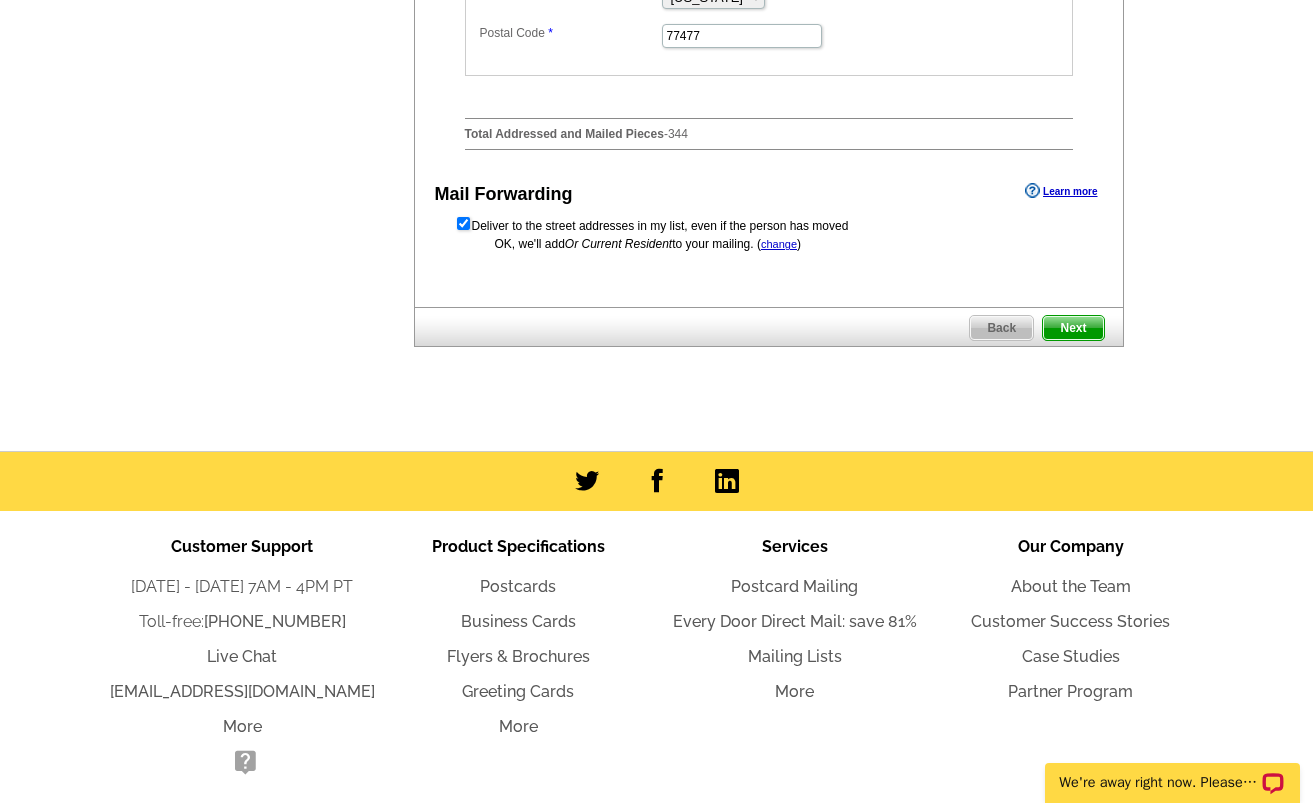 scroll, scrollTop: 1131, scrollLeft: 0, axis: vertical 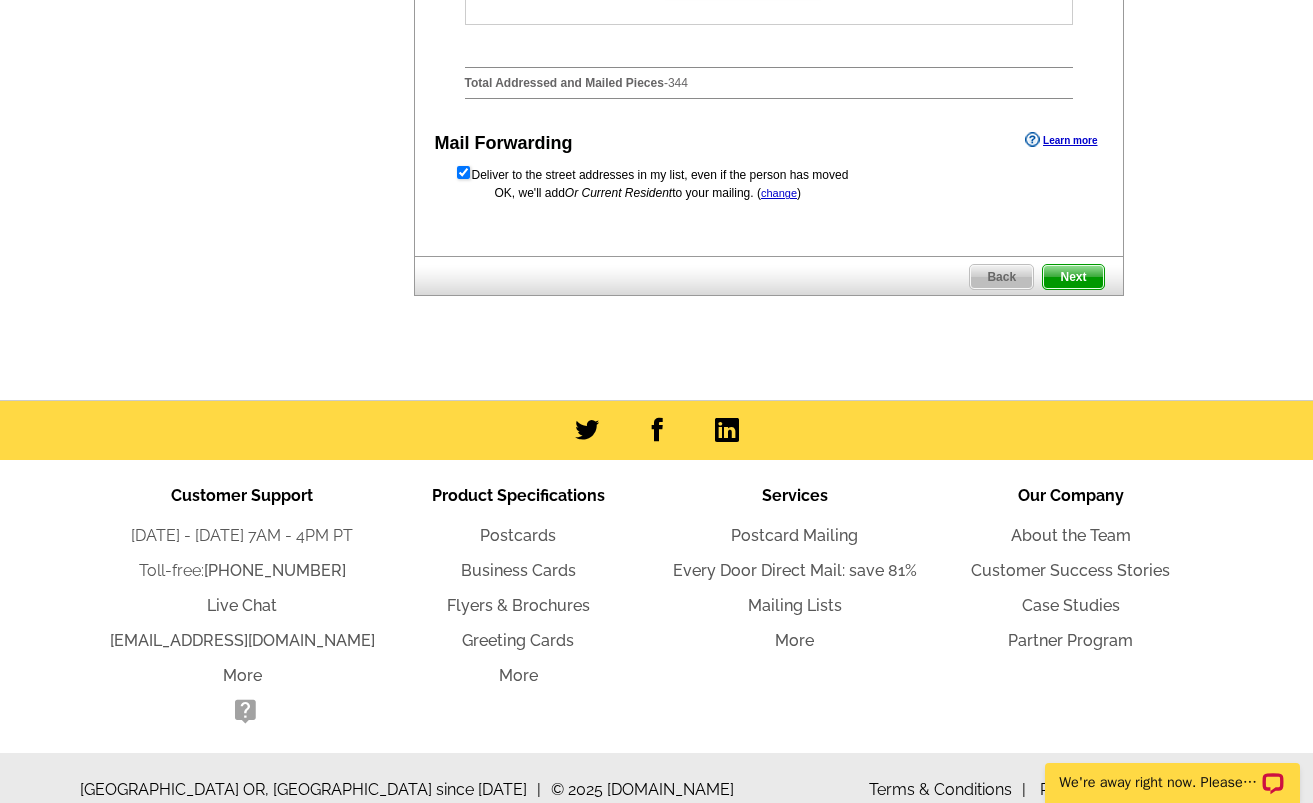 click on "Next" at bounding box center [1073, 277] 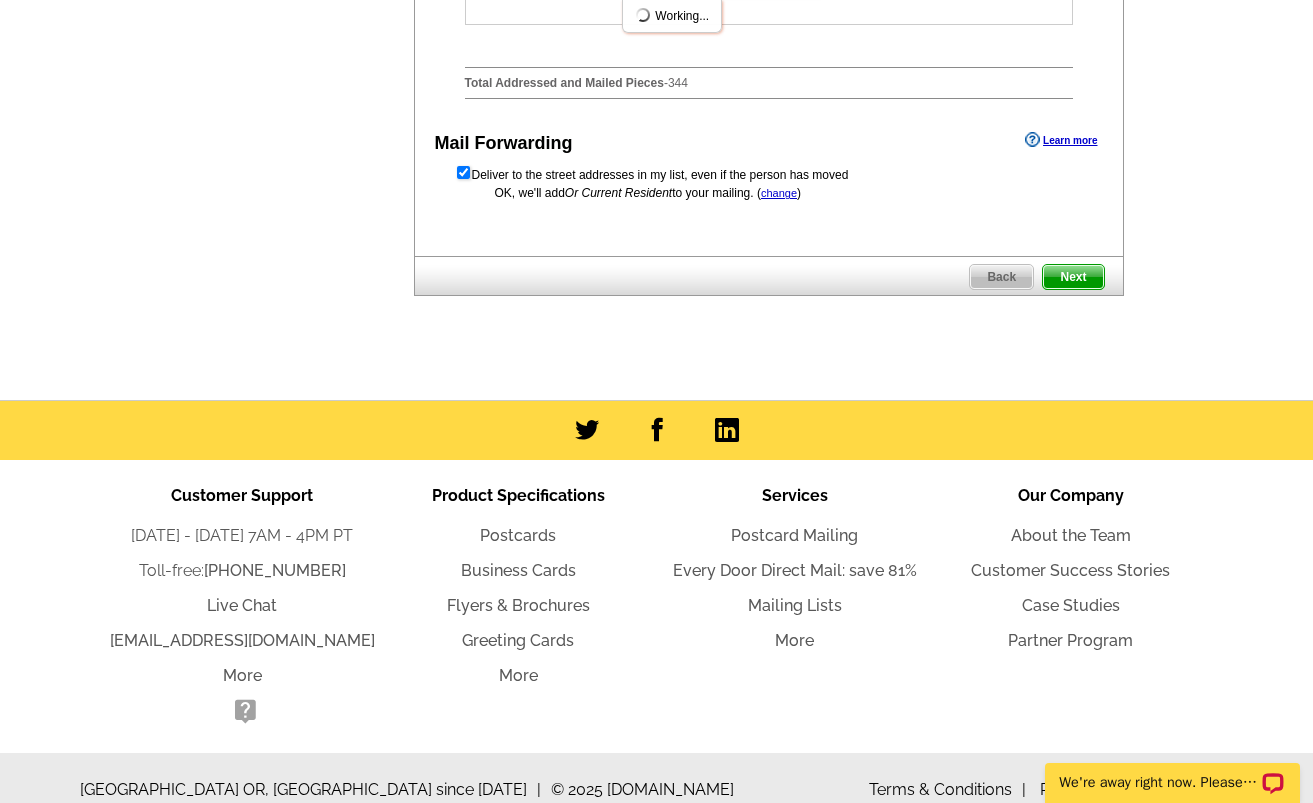scroll, scrollTop: 0, scrollLeft: 0, axis: both 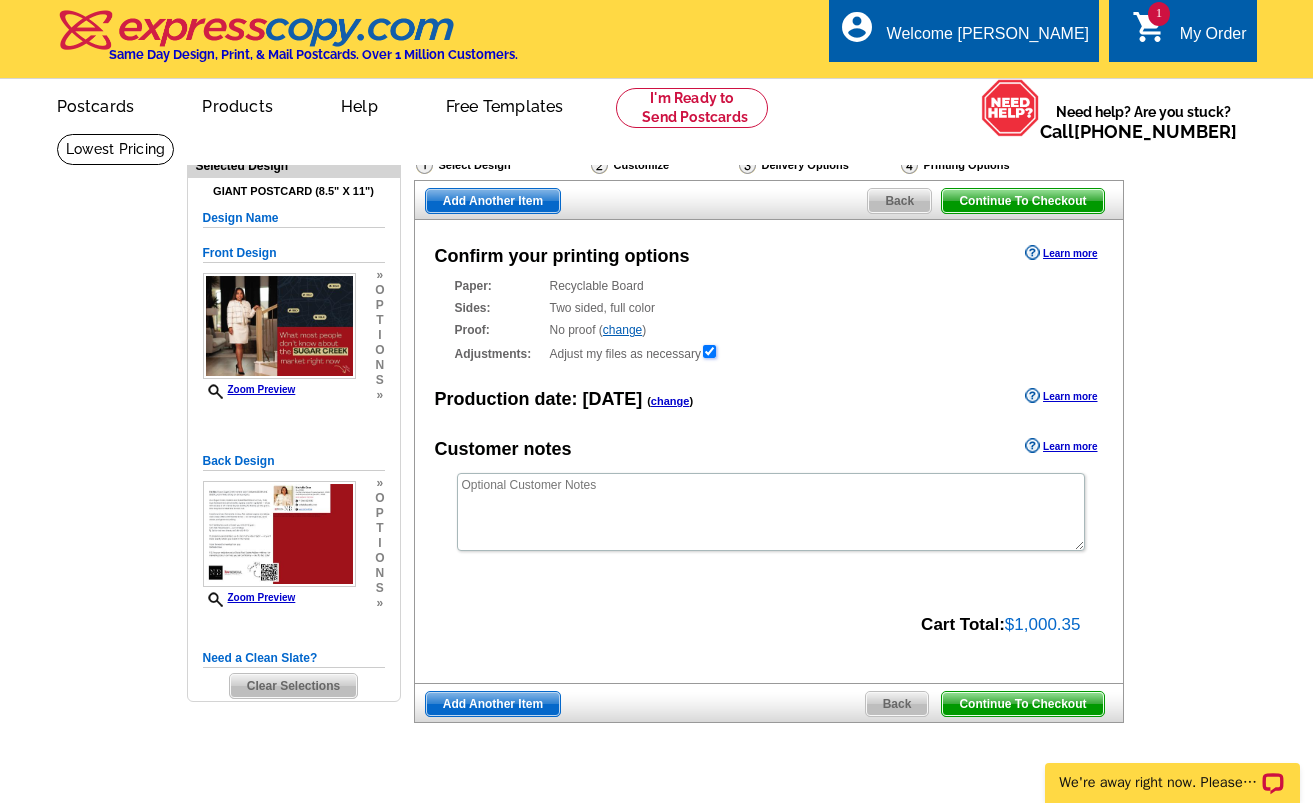 click at bounding box center (709, 351) 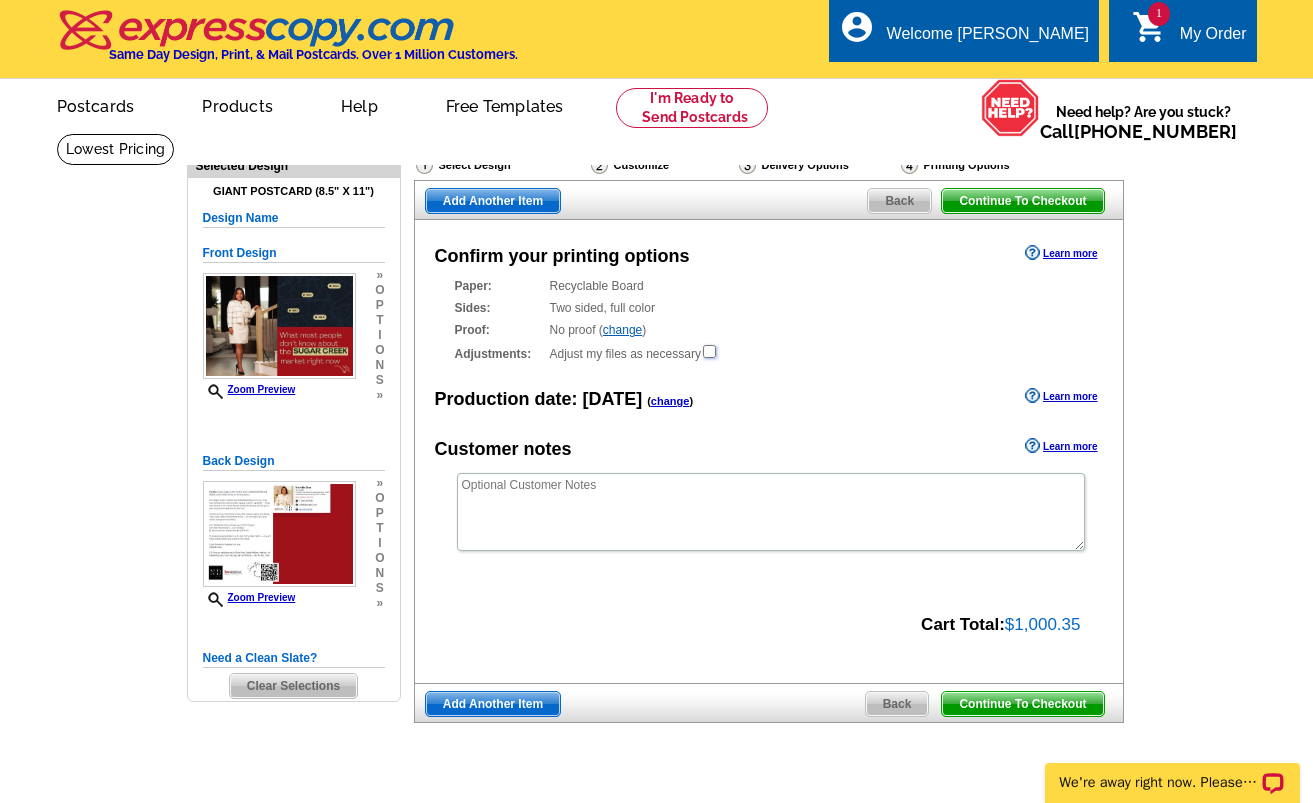 scroll, scrollTop: 0, scrollLeft: 0, axis: both 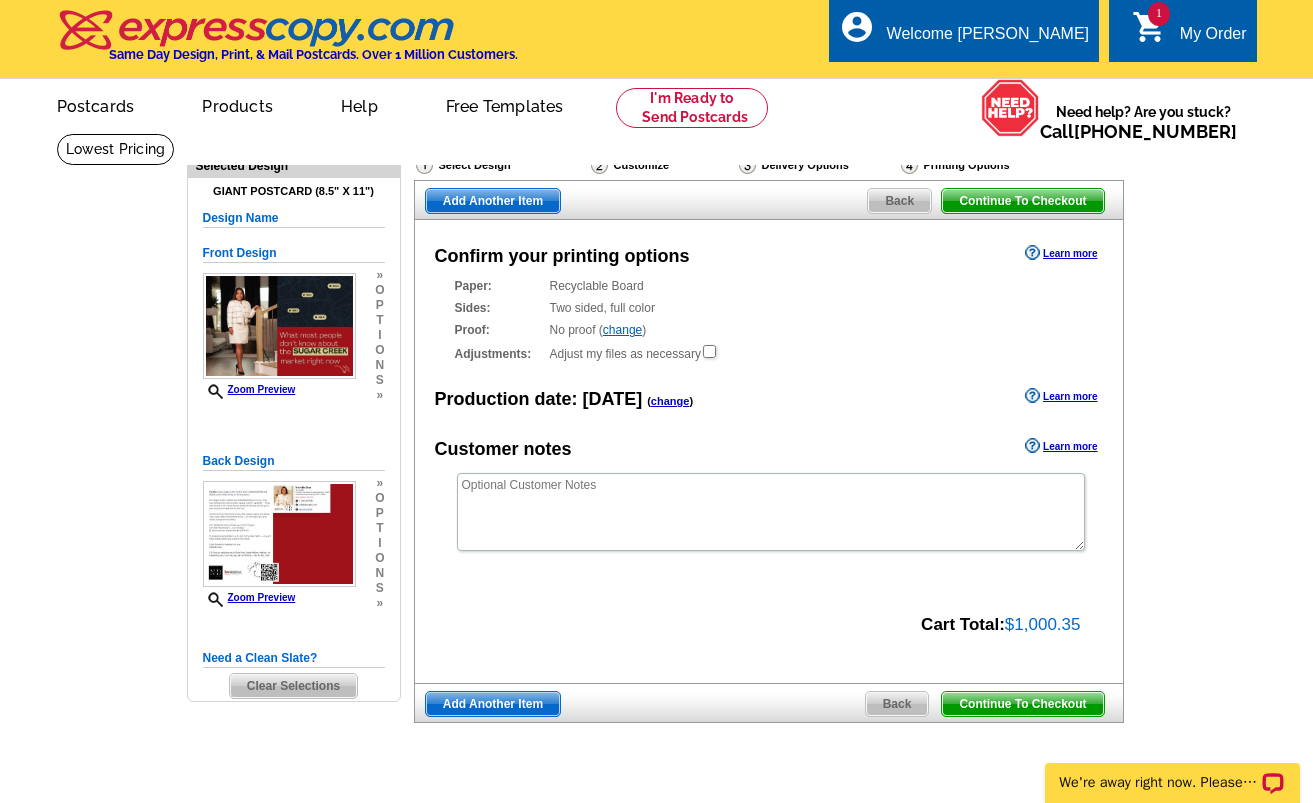 click on "shopping_cart" at bounding box center (1150, 27) 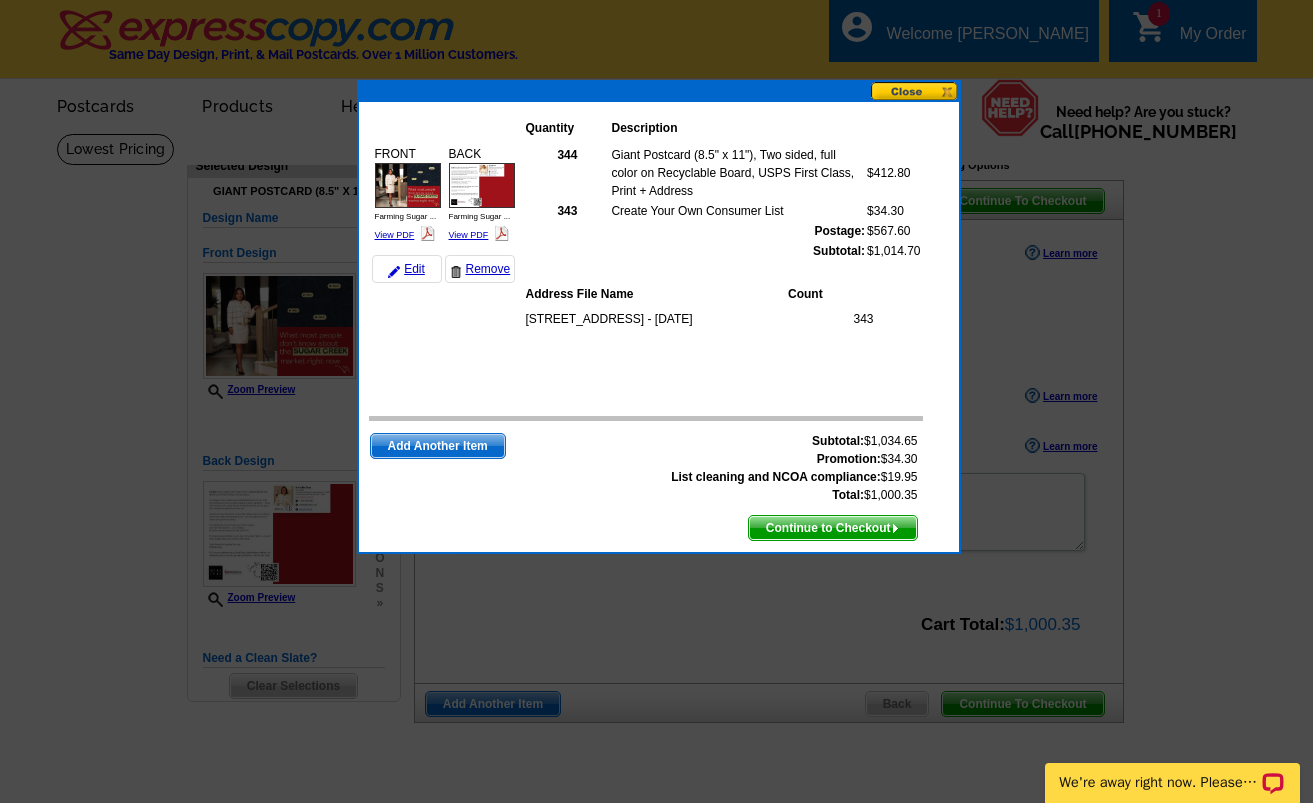 click at bounding box center [915, 91] 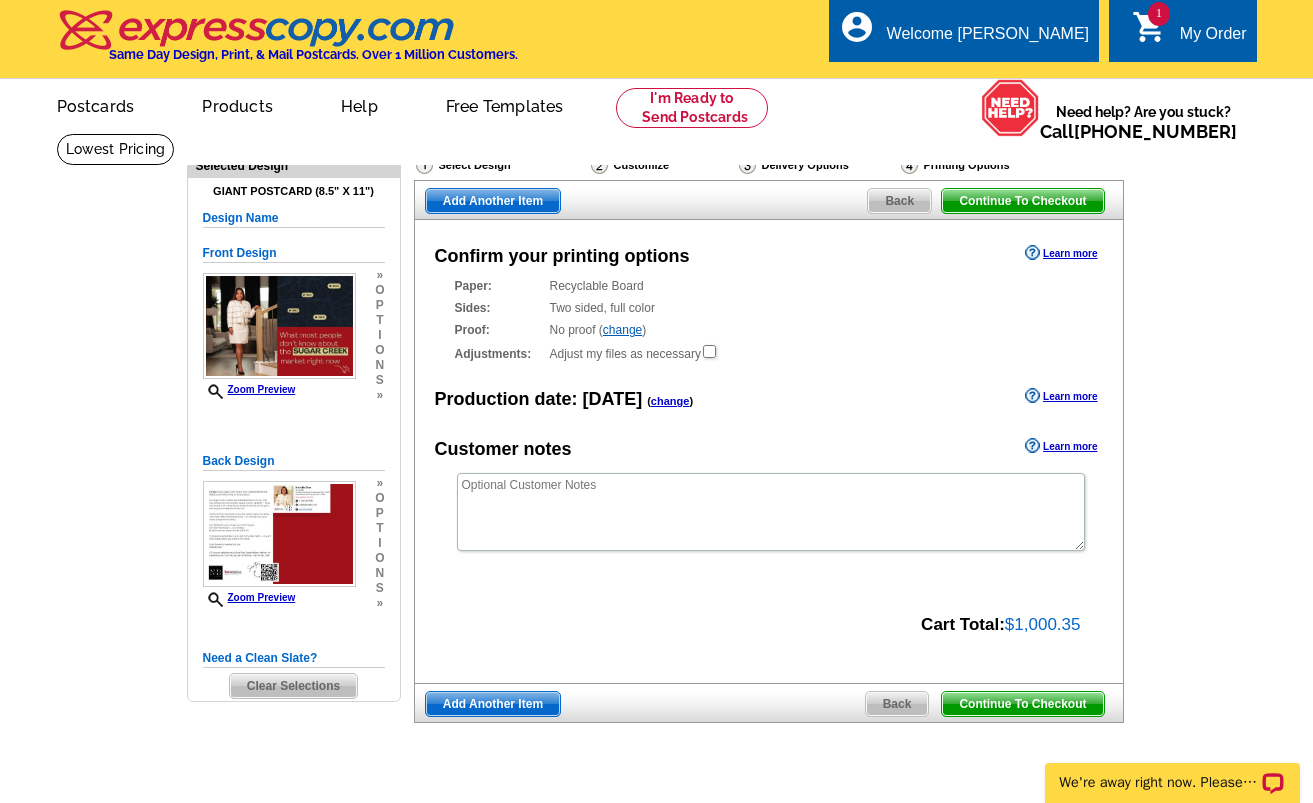 click on "1
shopping_cart
My Order" at bounding box center (1182, 30) 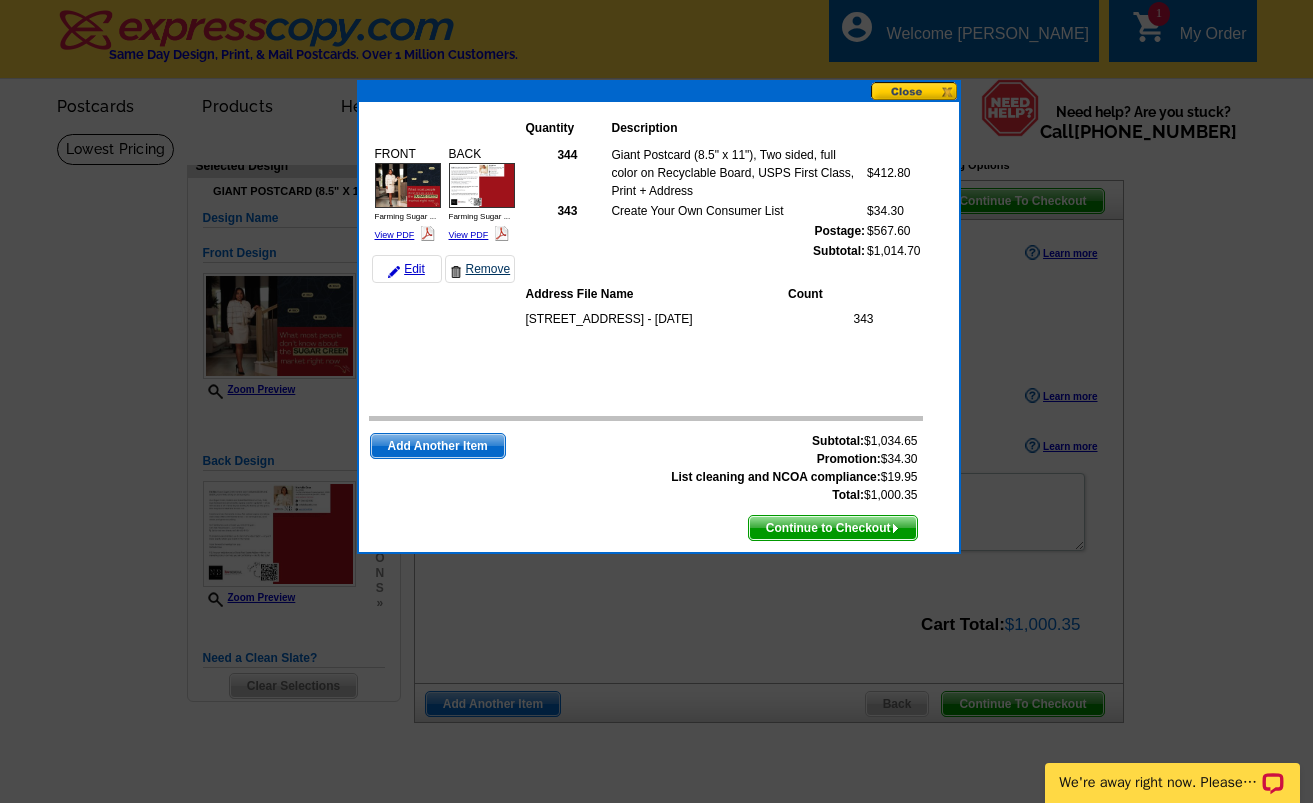 click on "Remove" at bounding box center (480, 269) 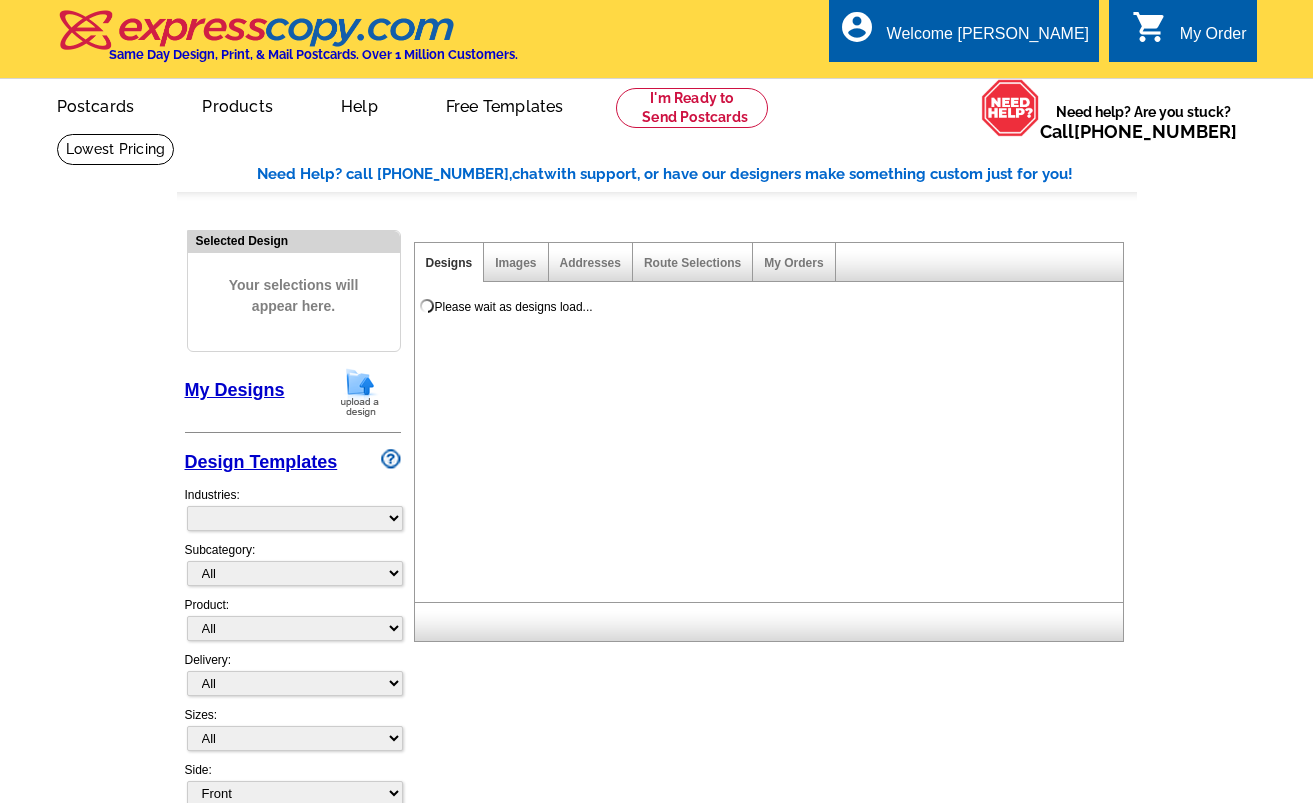 scroll, scrollTop: 0, scrollLeft: 0, axis: both 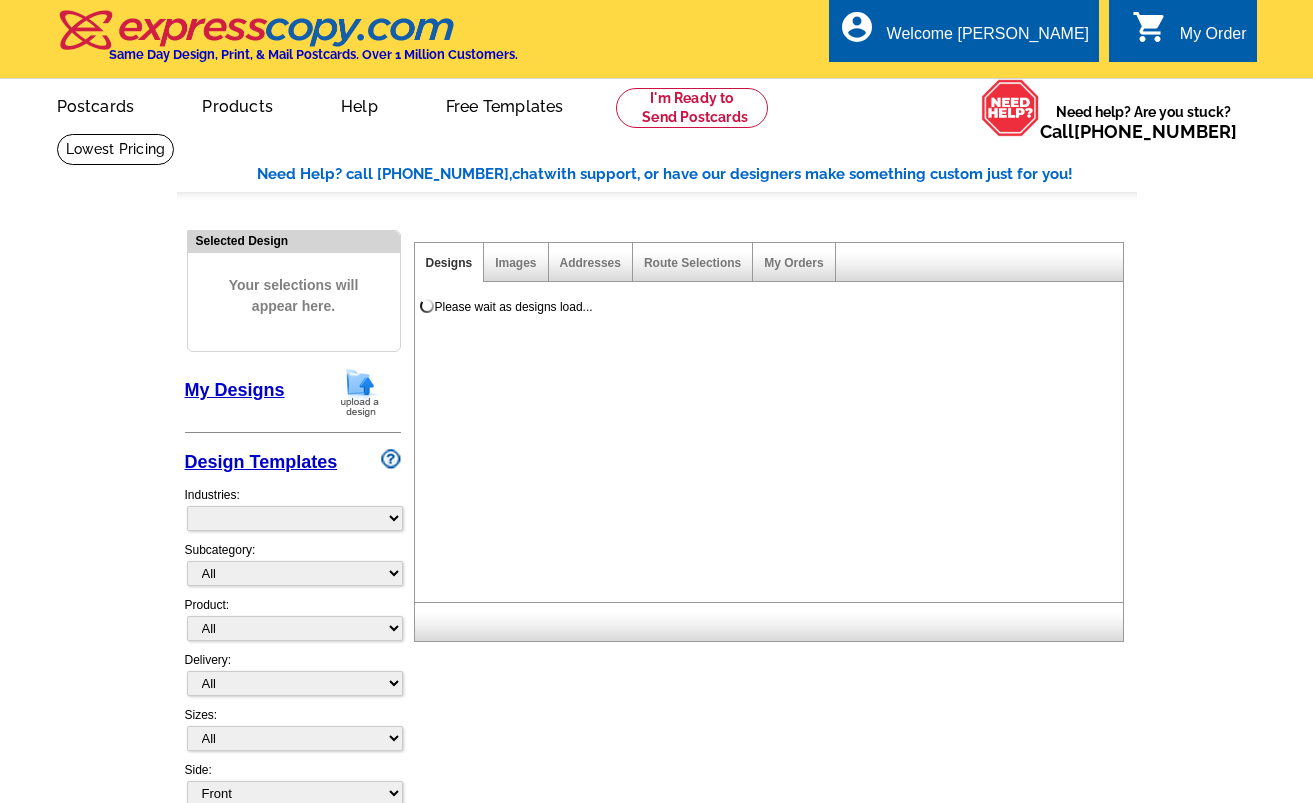 select on "785" 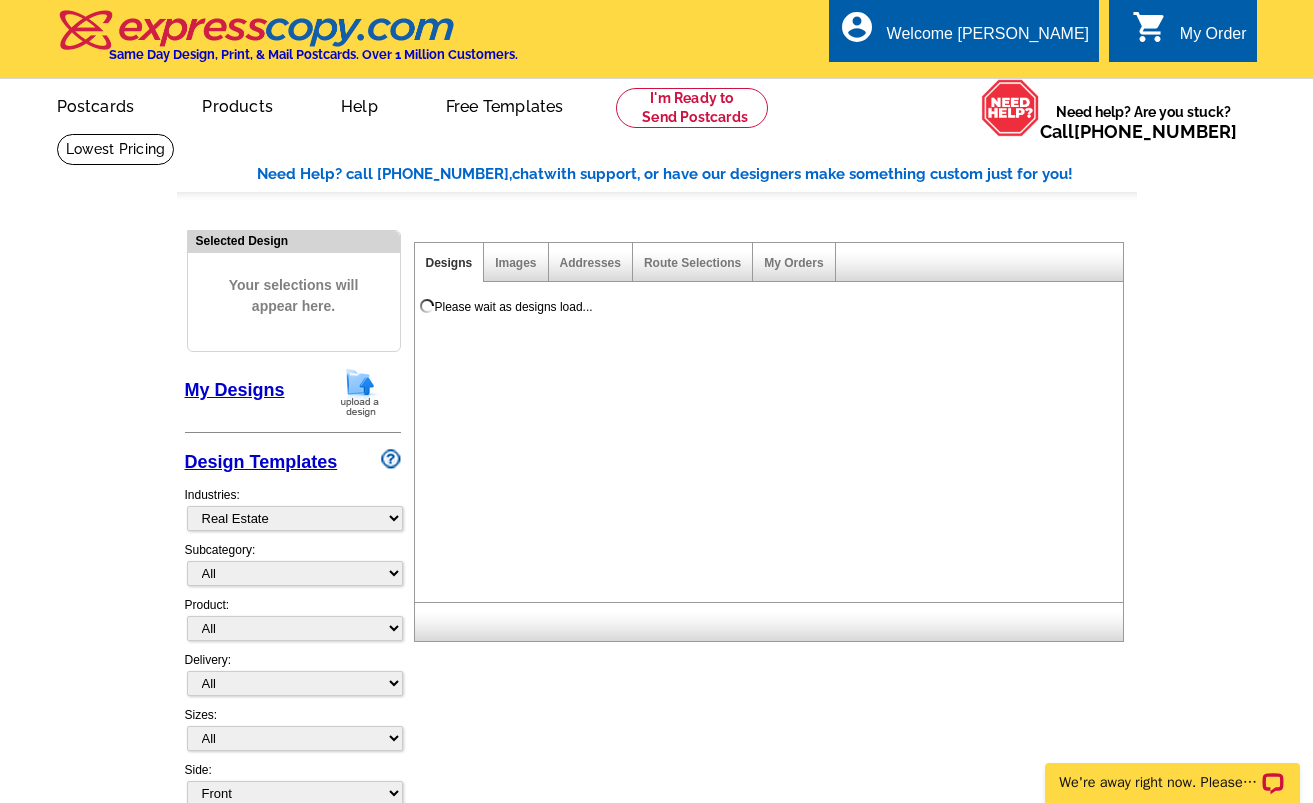 scroll, scrollTop: 0, scrollLeft: 0, axis: both 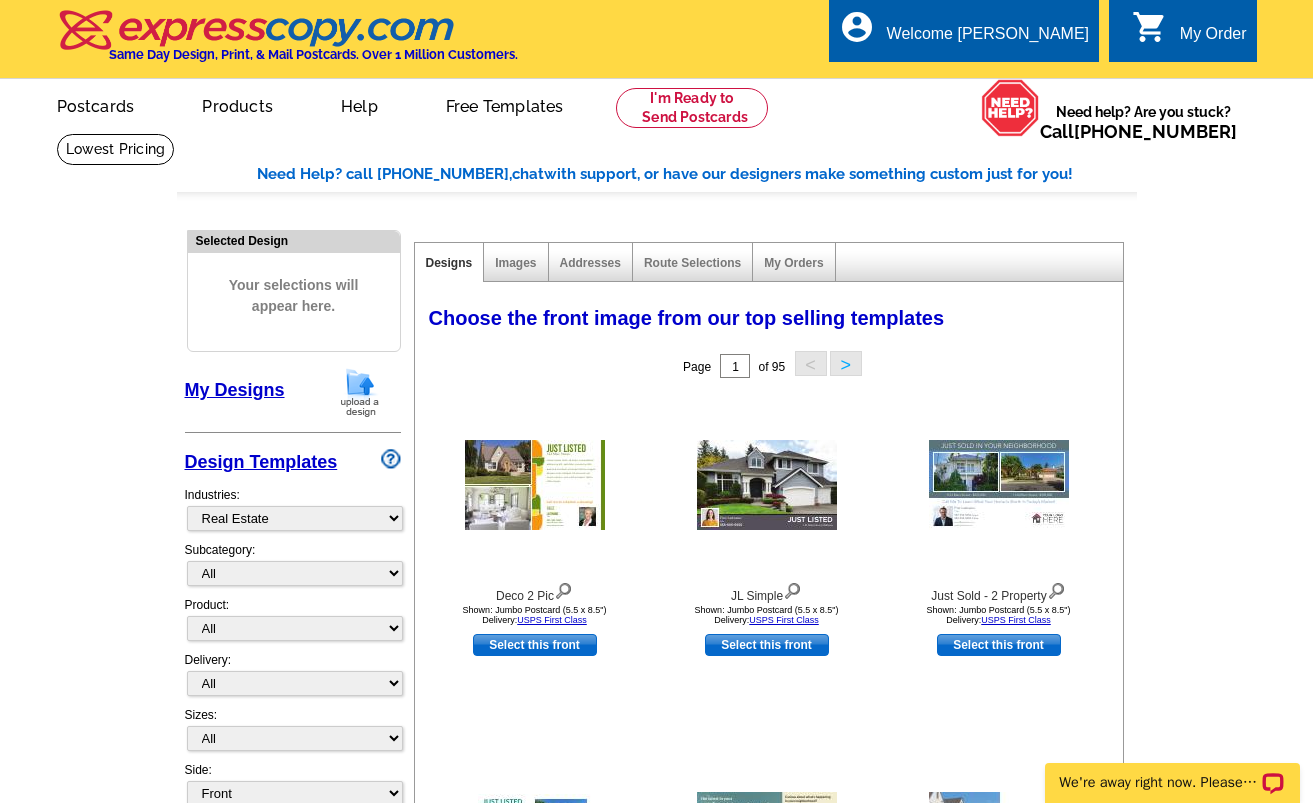 click on "shopping_cart" at bounding box center [1150, 27] 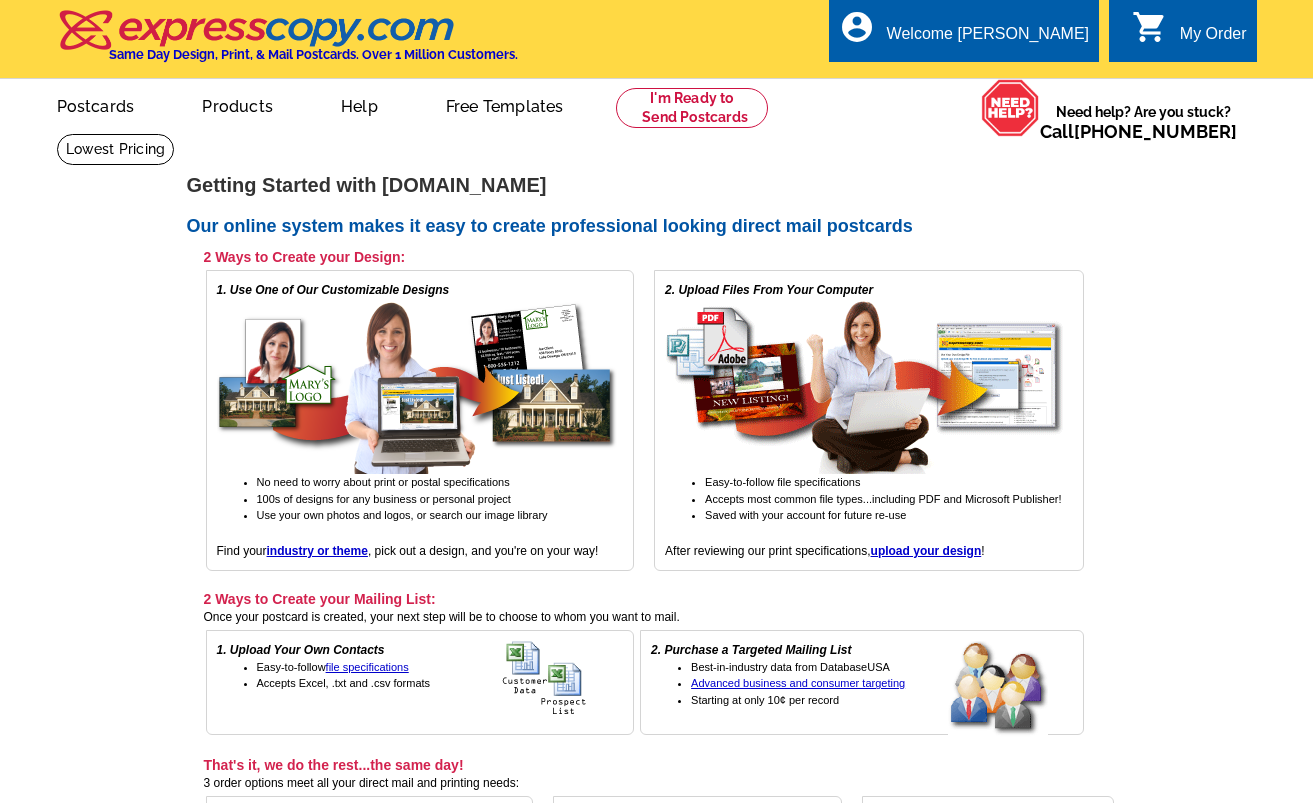 scroll, scrollTop: 0, scrollLeft: 0, axis: both 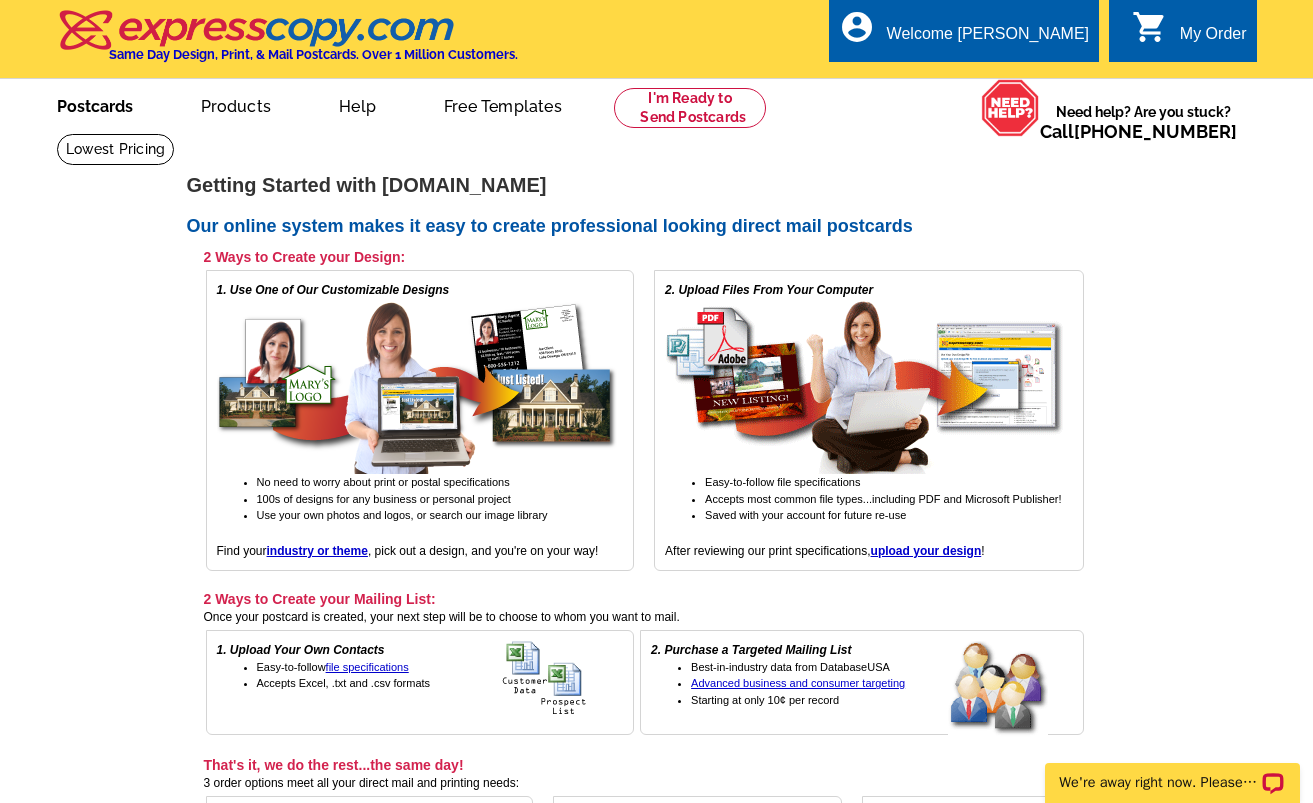 click on "Postcards" at bounding box center [95, 104] 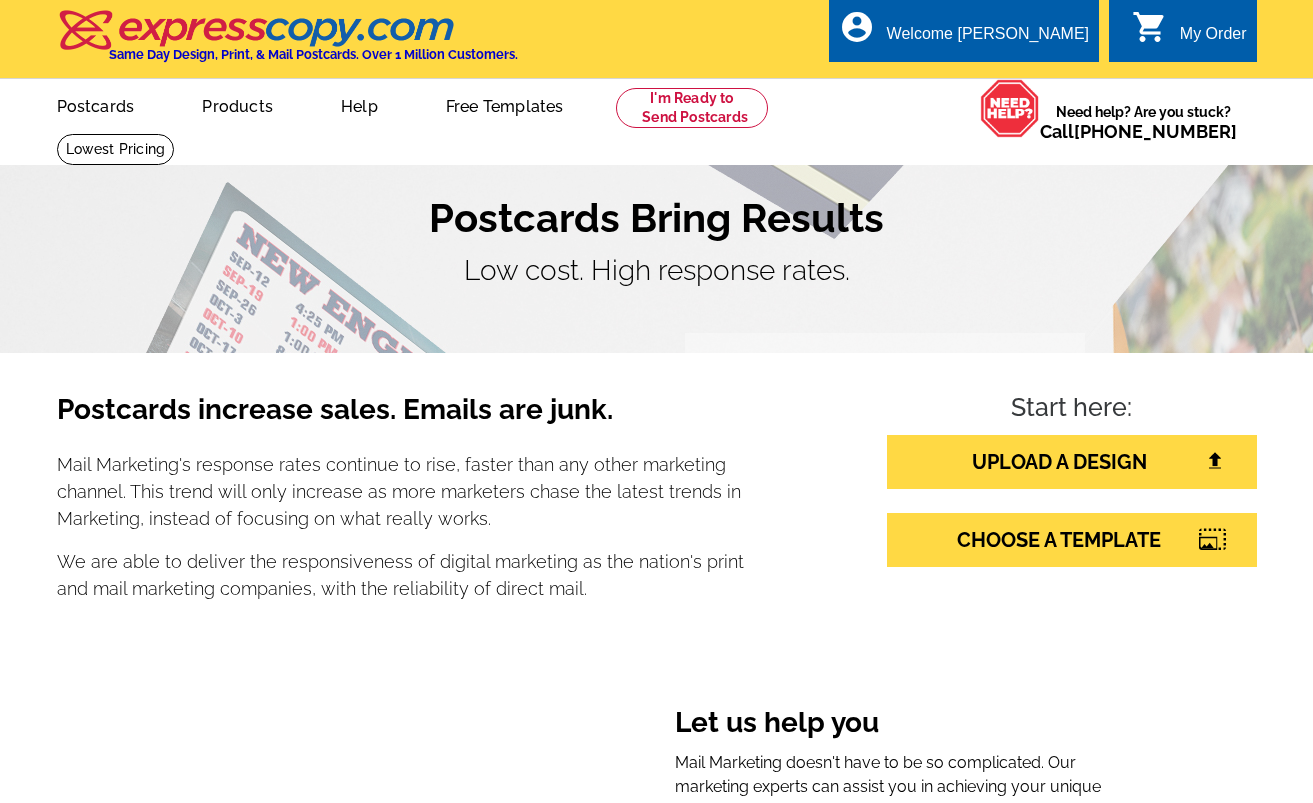 scroll, scrollTop: 0, scrollLeft: 0, axis: both 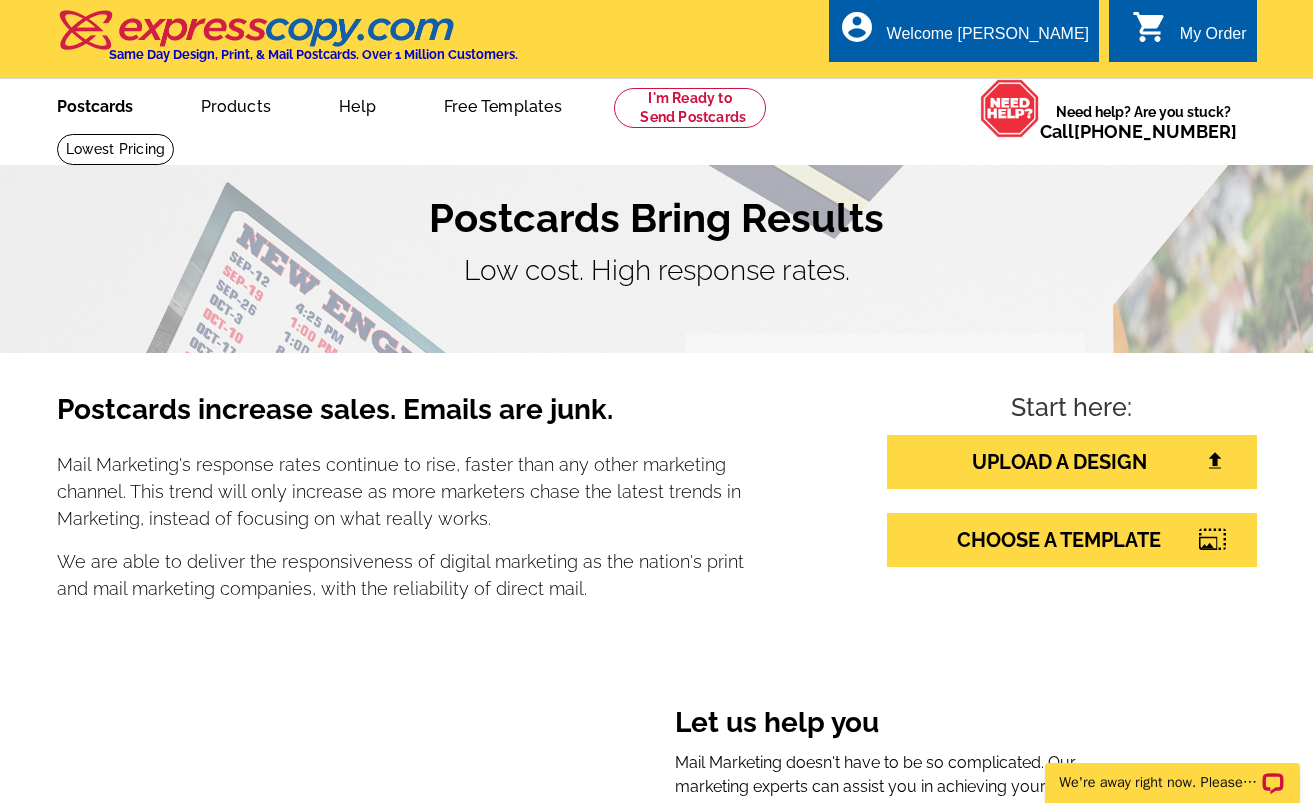 click on "Postcards" at bounding box center (95, 104) 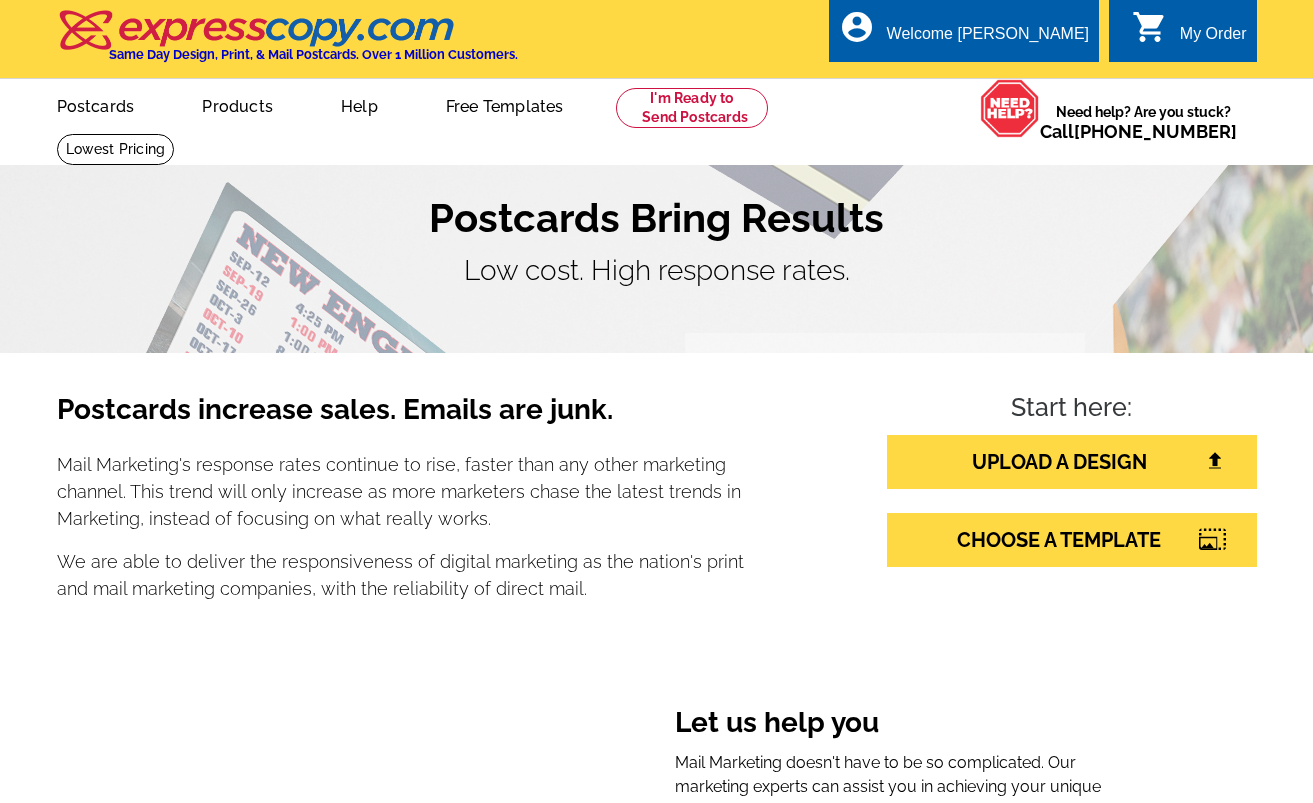 scroll, scrollTop: 0, scrollLeft: 0, axis: both 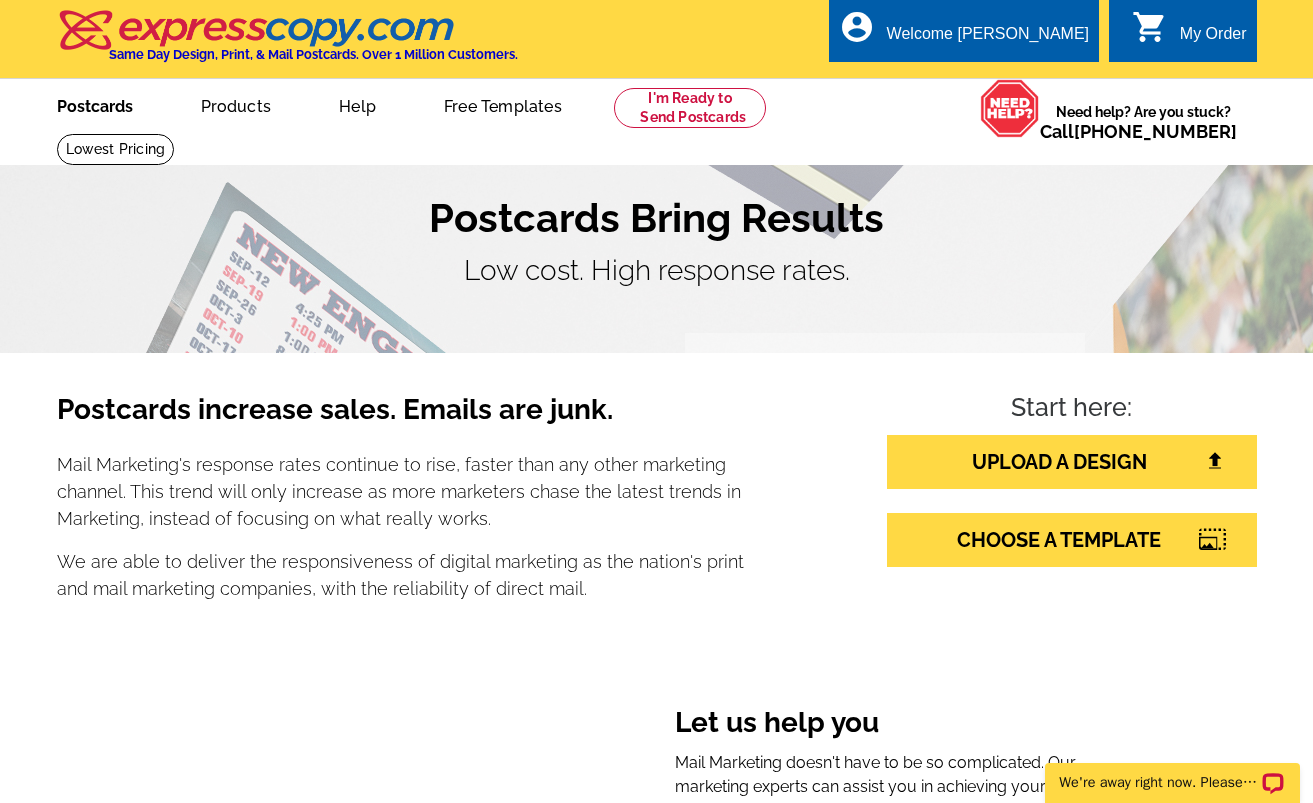 click on "Postcards" at bounding box center (95, 104) 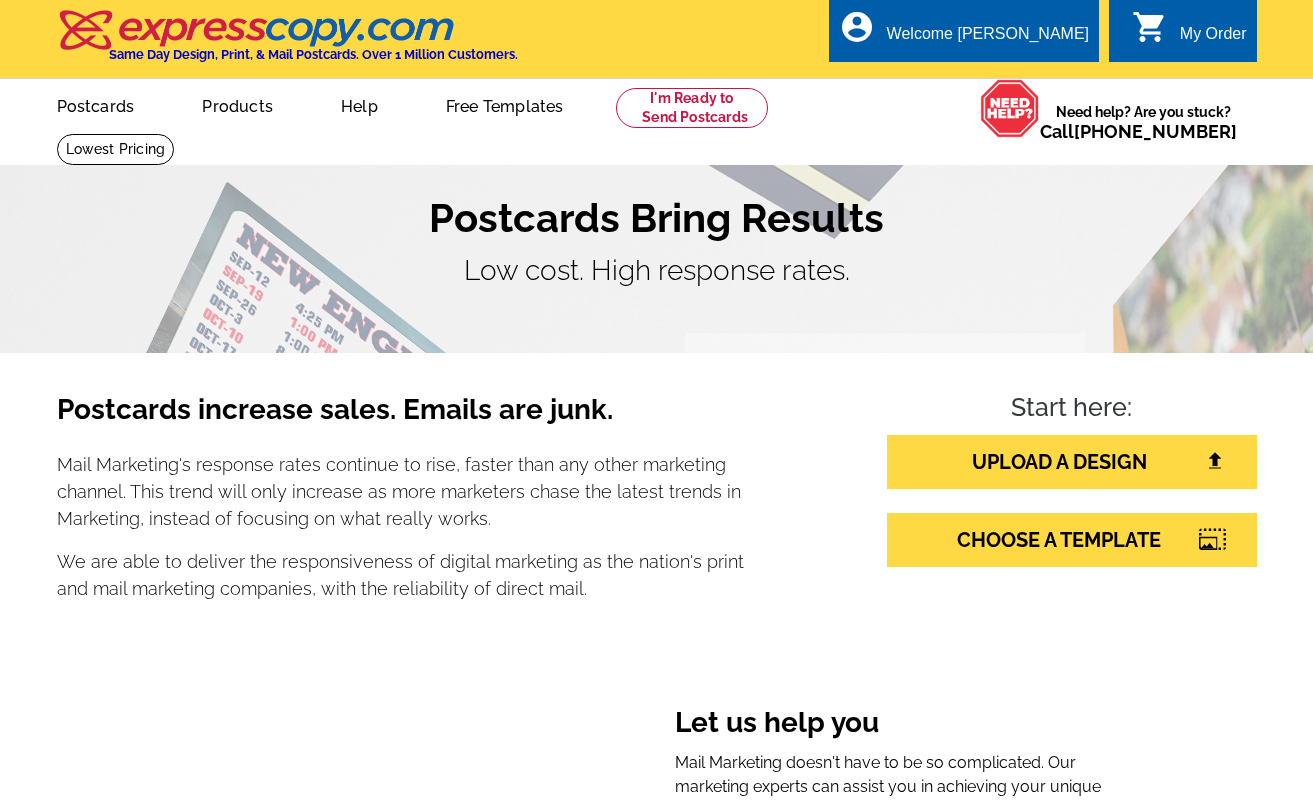 scroll, scrollTop: 0, scrollLeft: 0, axis: both 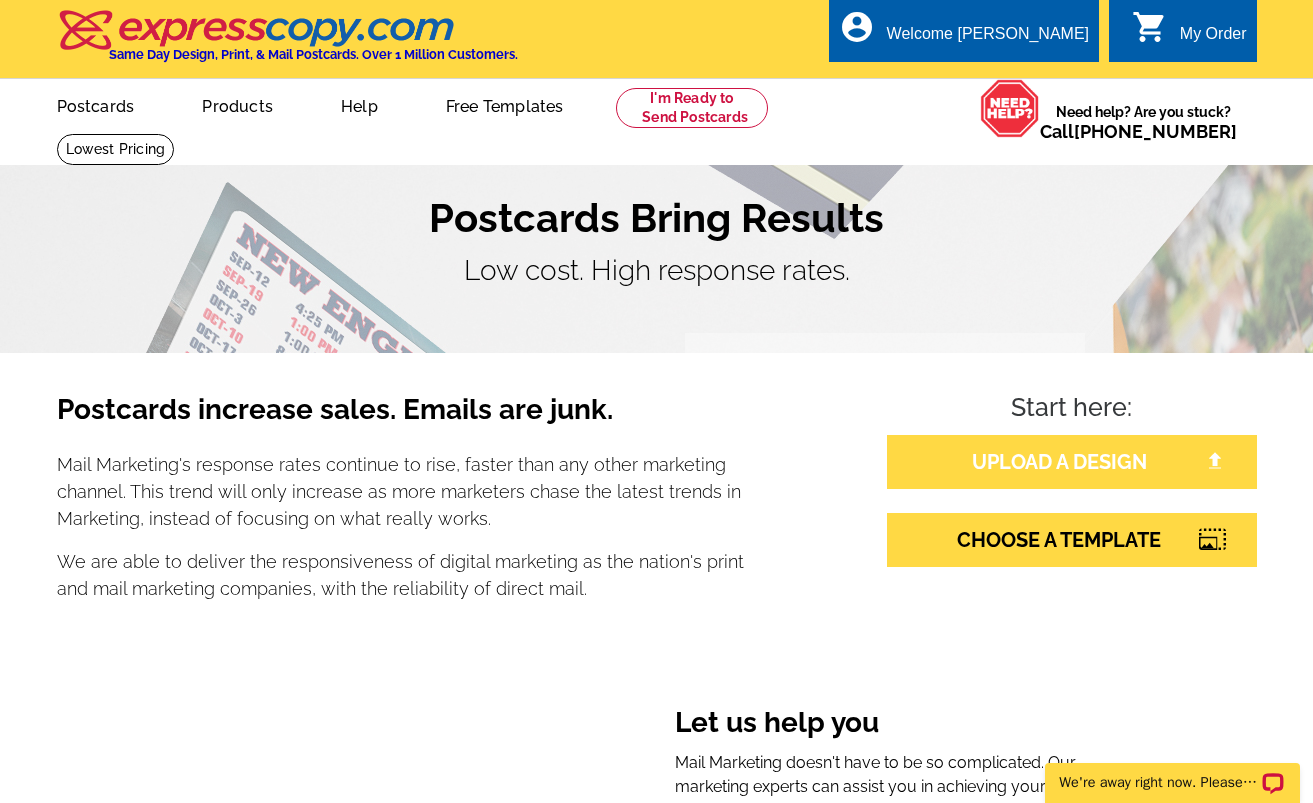 click on "UPLOAD A DESIGN" at bounding box center [1072, 462] 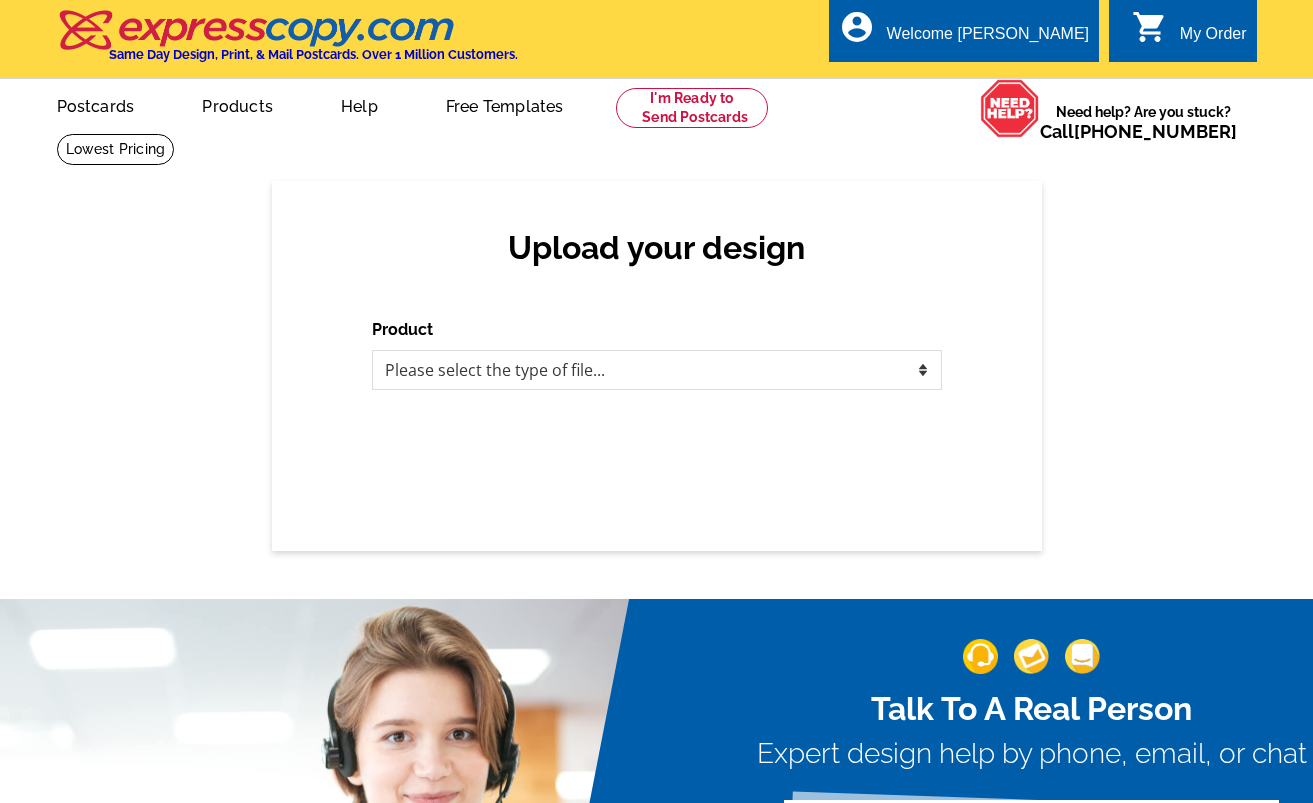 scroll, scrollTop: 0, scrollLeft: 0, axis: both 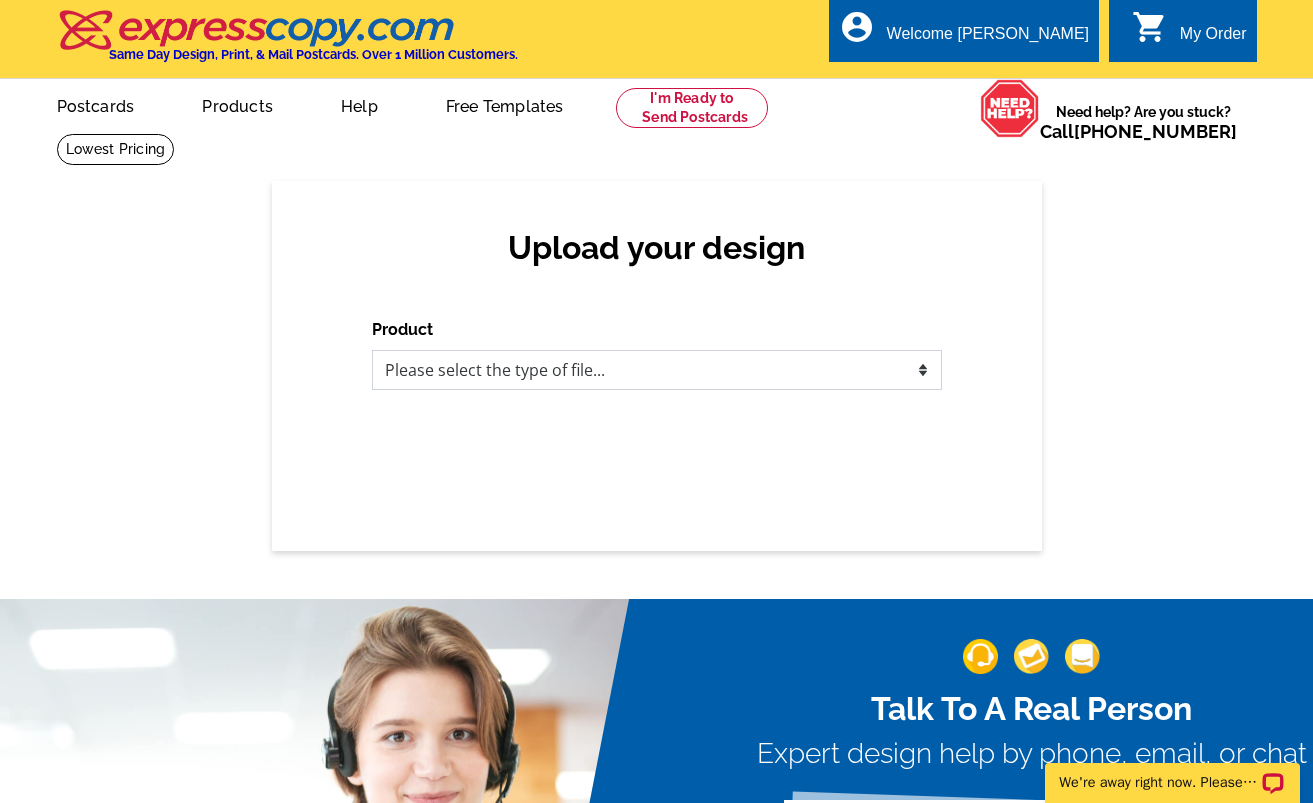 click on "Please select the type of file...
Postcards
Business Cards
Letters and flyers
Greeting Cards
Door Hangers" at bounding box center (657, 370) 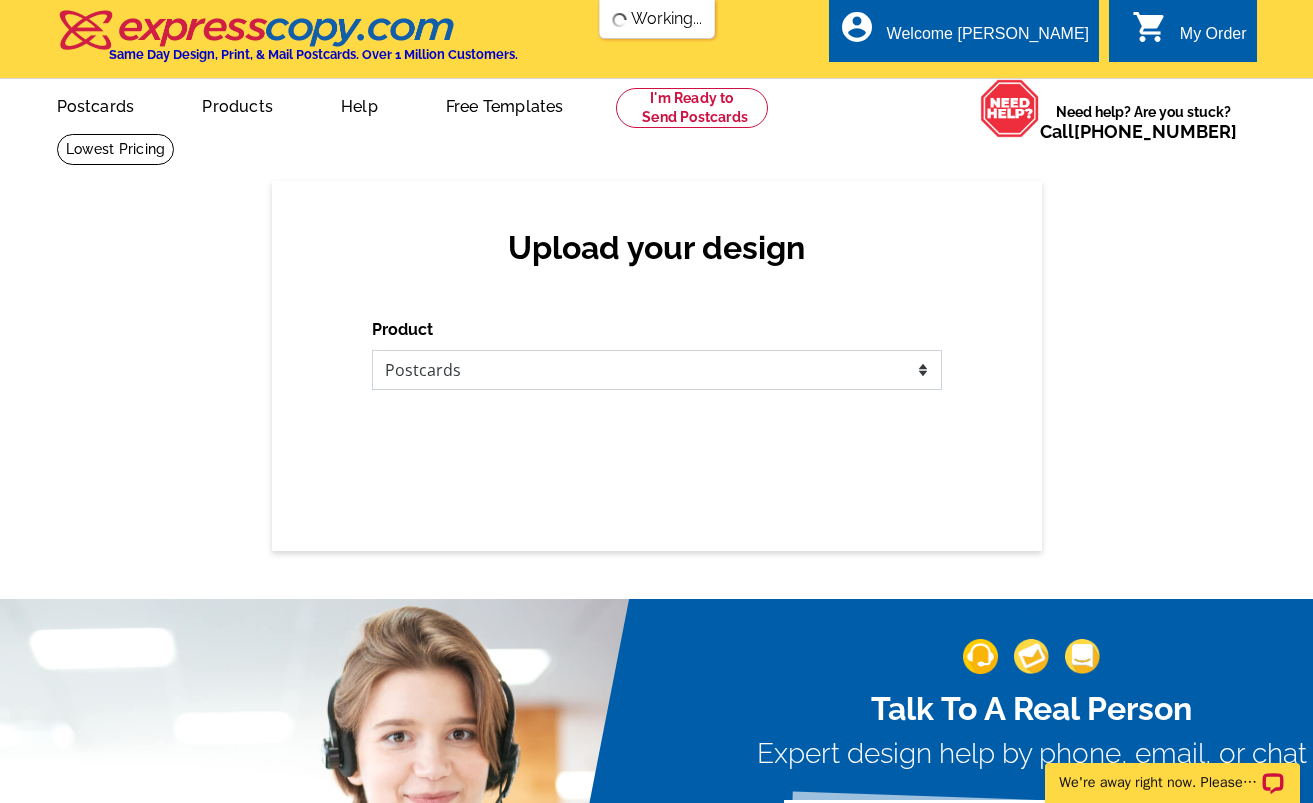 scroll, scrollTop: 0, scrollLeft: 0, axis: both 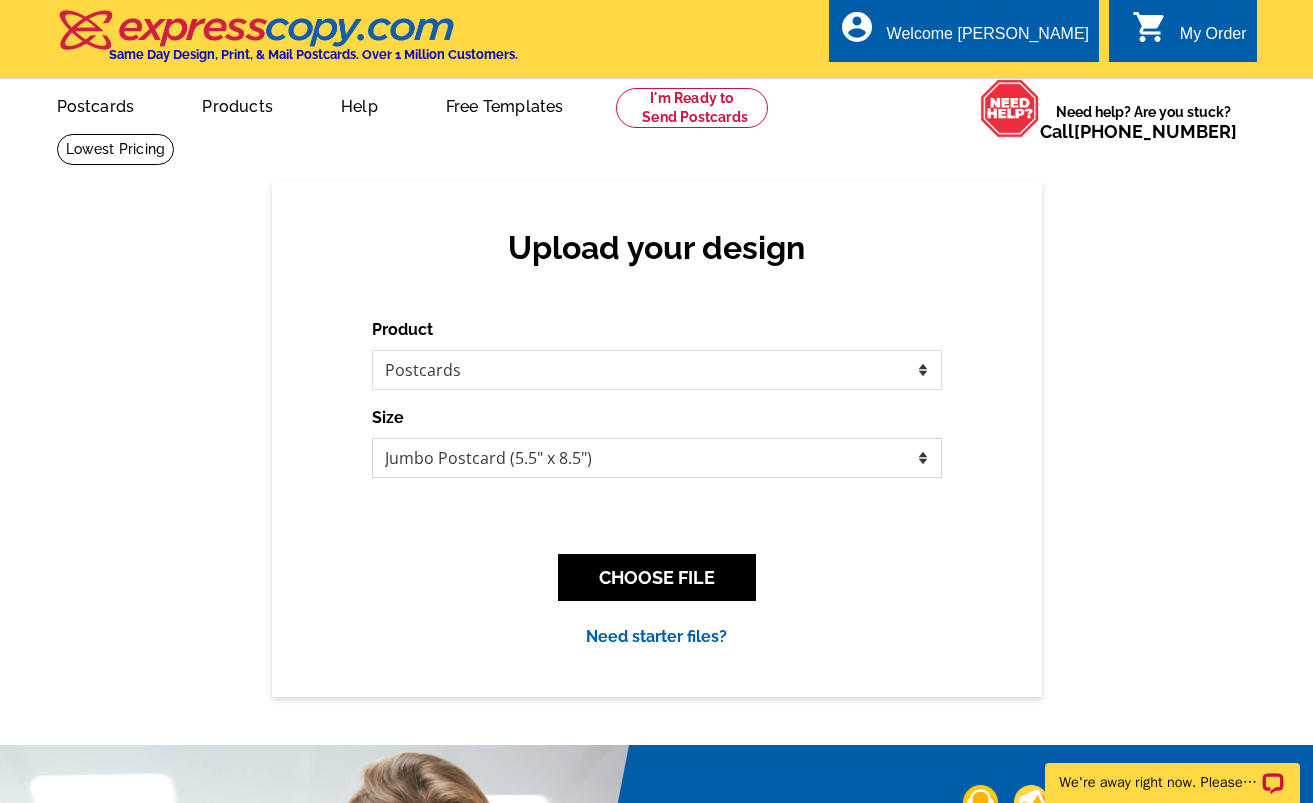 click on "Jumbo Postcard (5.5" x 8.5") Regular Postcard (4.25" x 5.6") Panoramic Postcard (5.75" x 11.25") Giant Postcard (8.5" x 11") EDDM Postcard (6.125" x 8.25")" at bounding box center (657, 458) 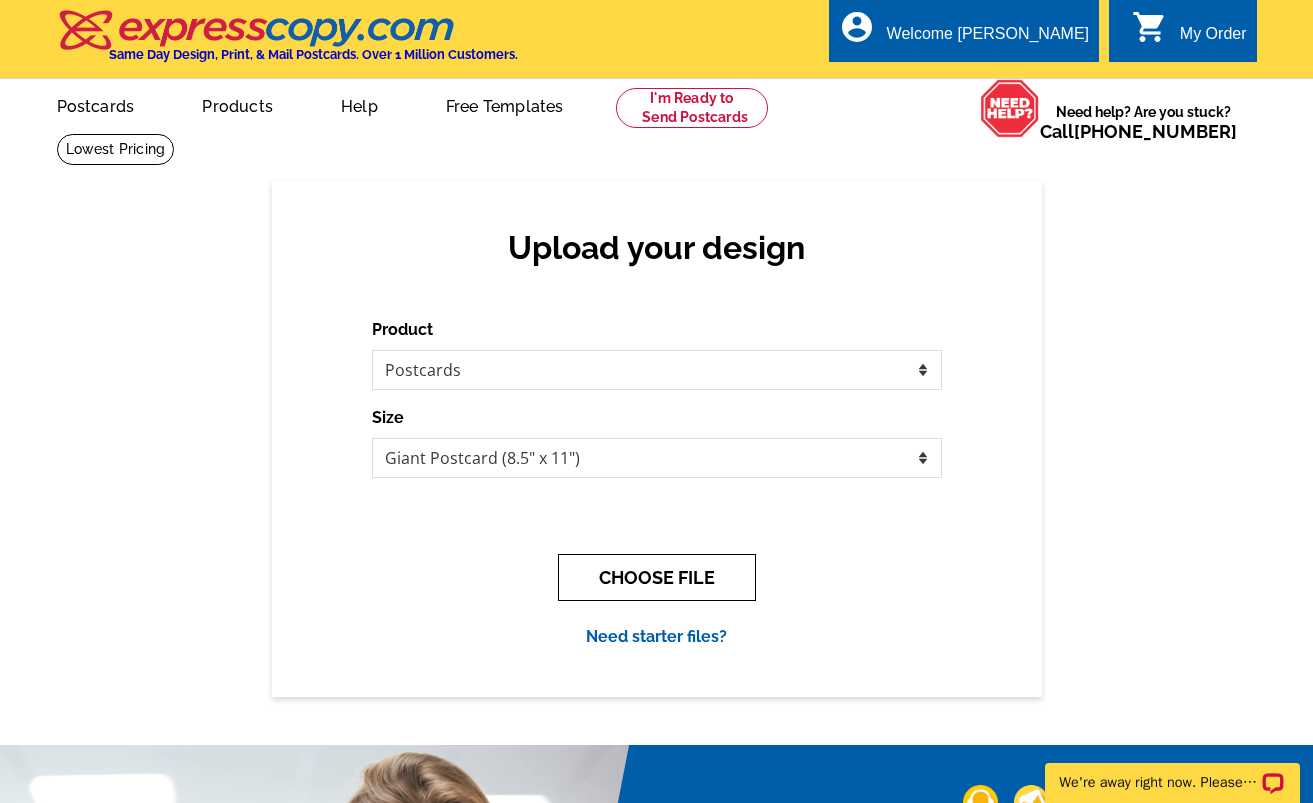 click on "CHOOSE FILE" at bounding box center (657, 577) 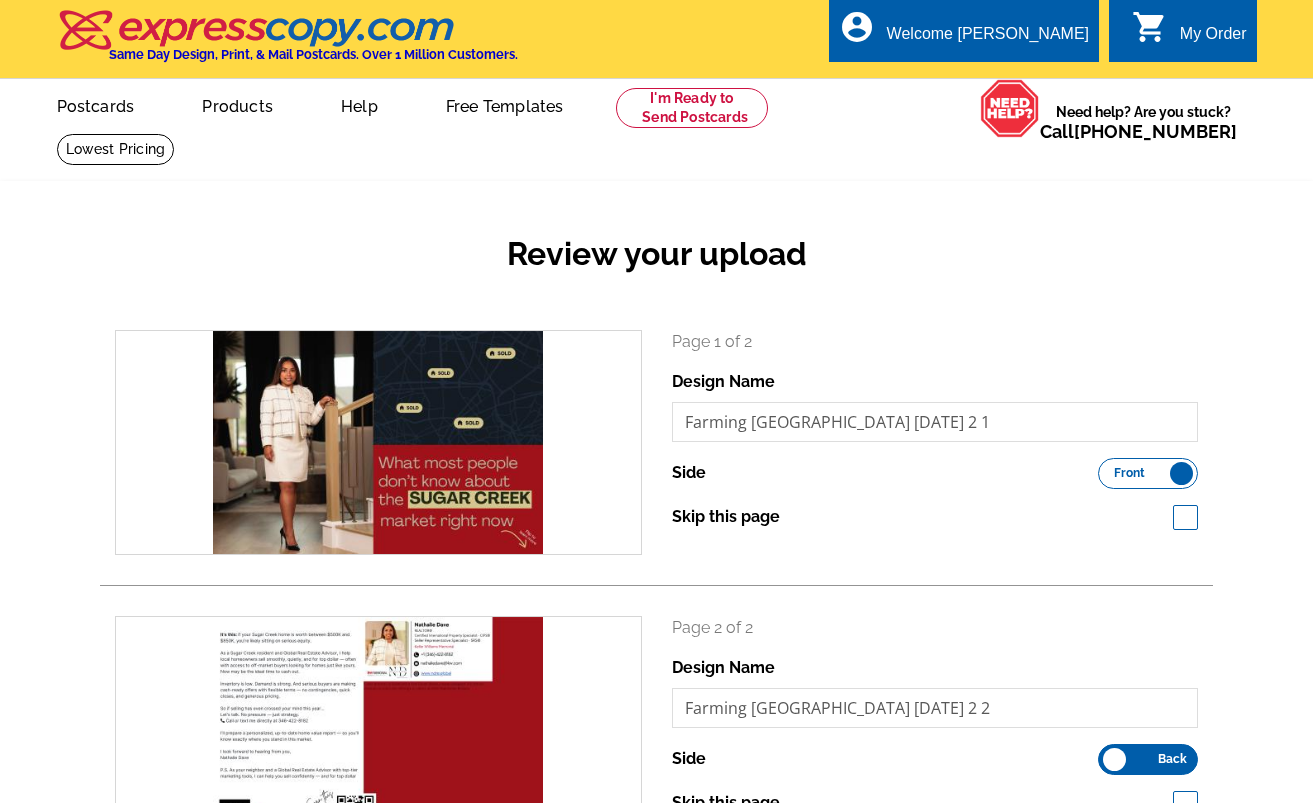 scroll, scrollTop: 0, scrollLeft: 0, axis: both 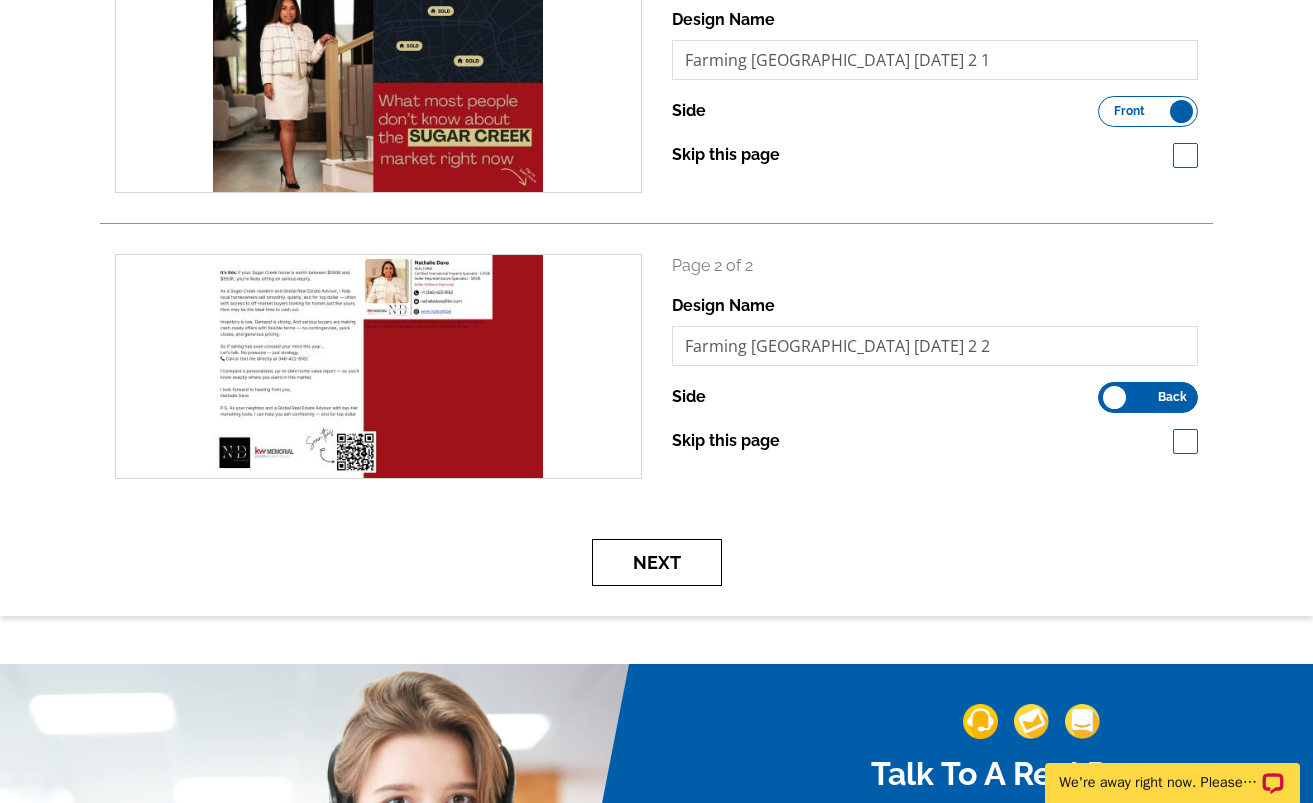 click on "Next" at bounding box center (657, 562) 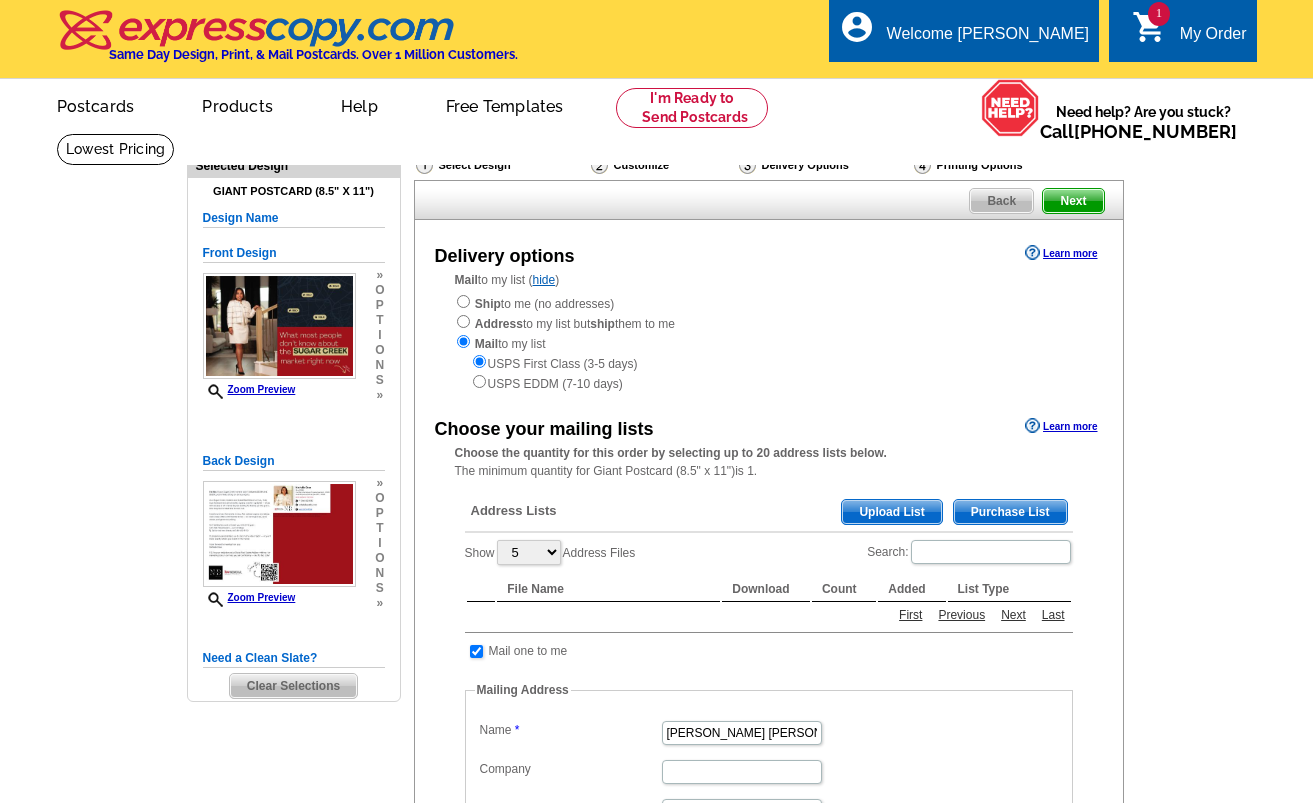 scroll, scrollTop: 0, scrollLeft: 0, axis: both 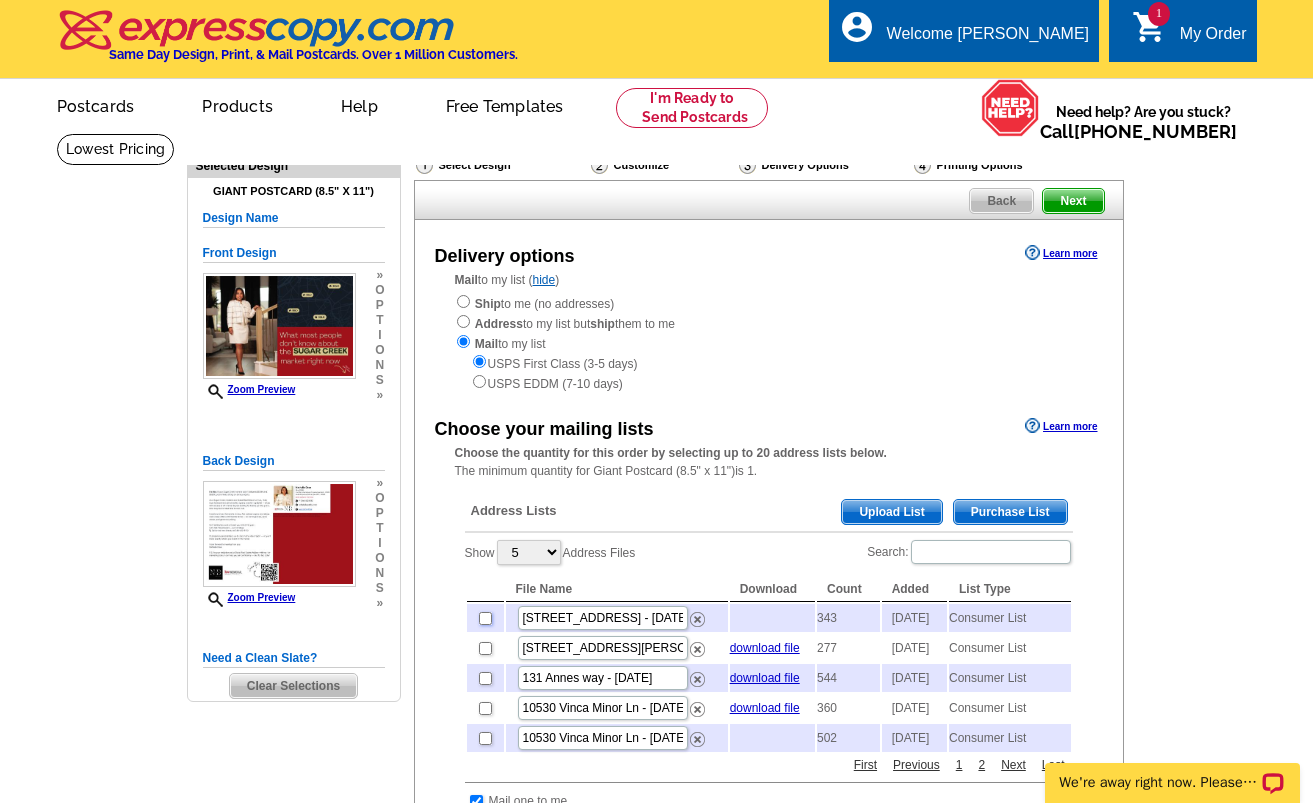 click at bounding box center (485, 618) 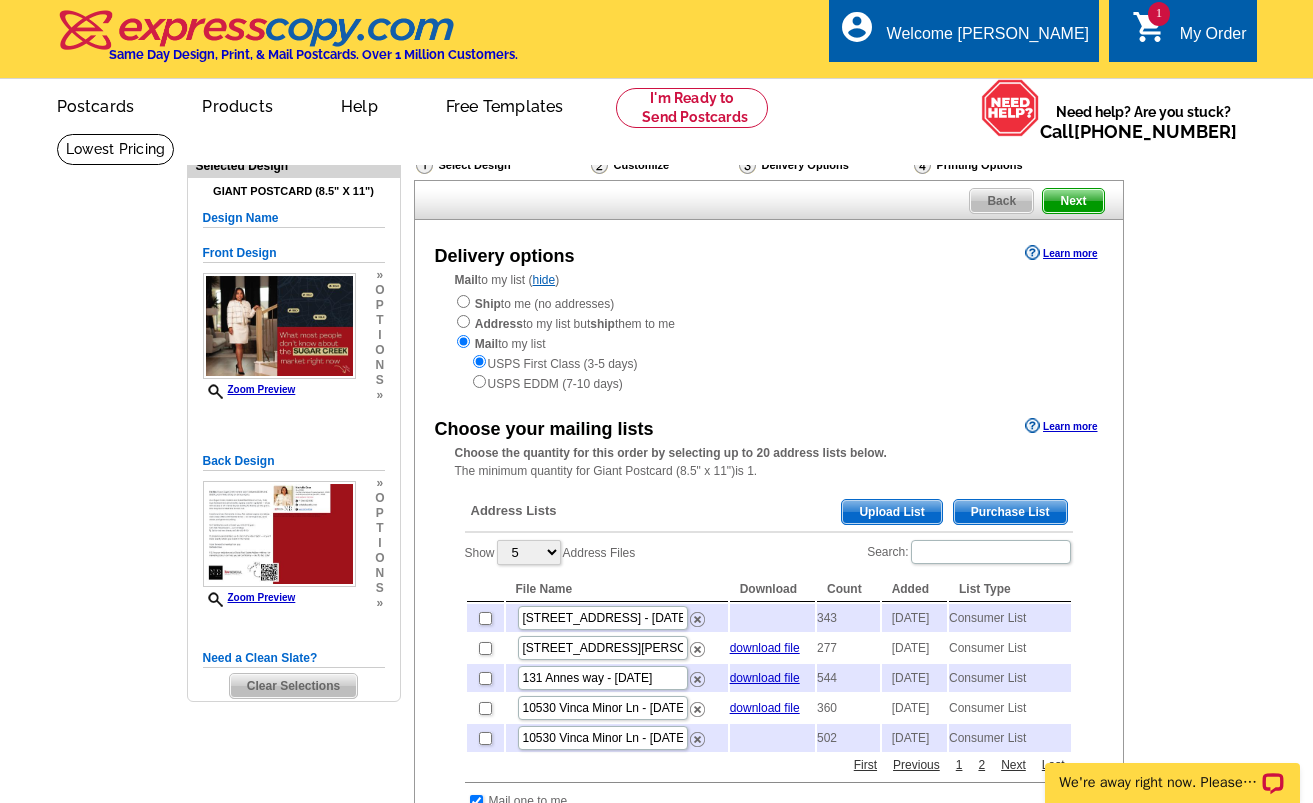 checkbox on "true" 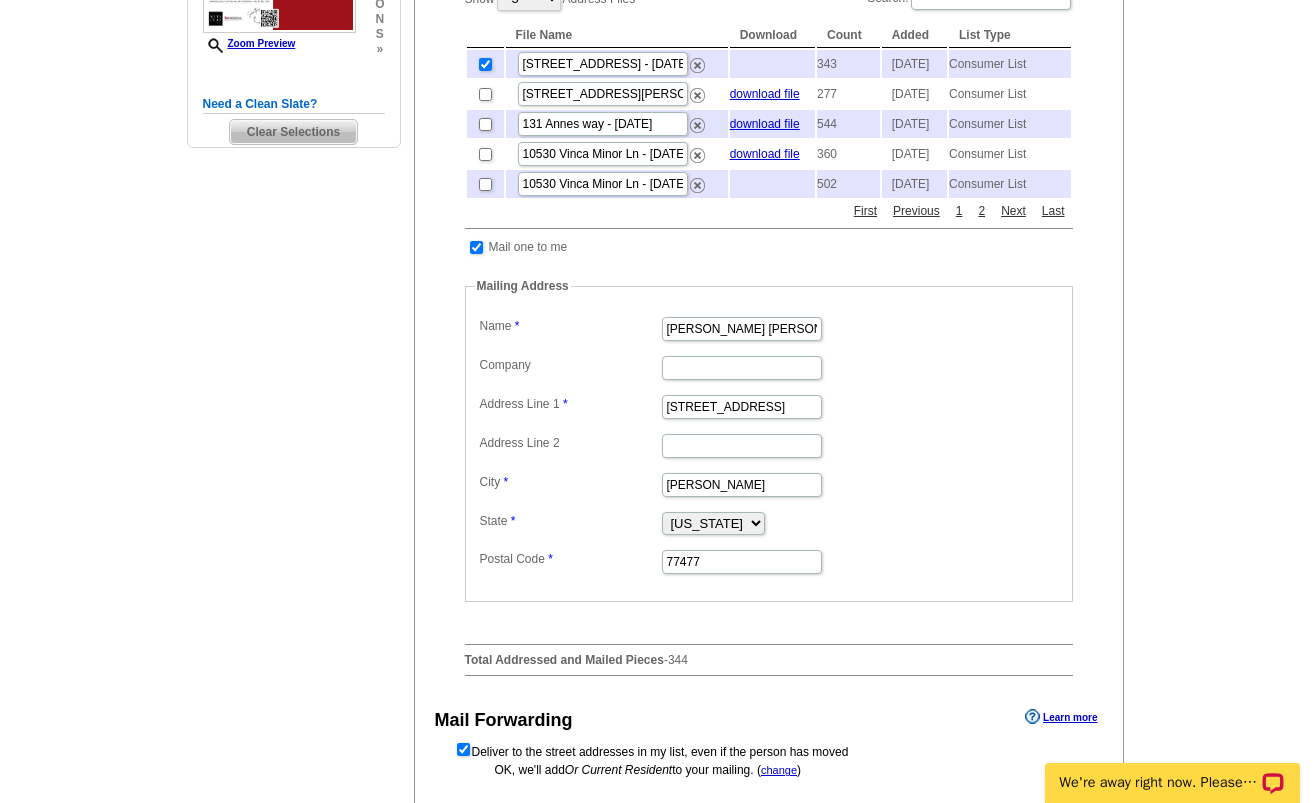 scroll, scrollTop: 1064, scrollLeft: 0, axis: vertical 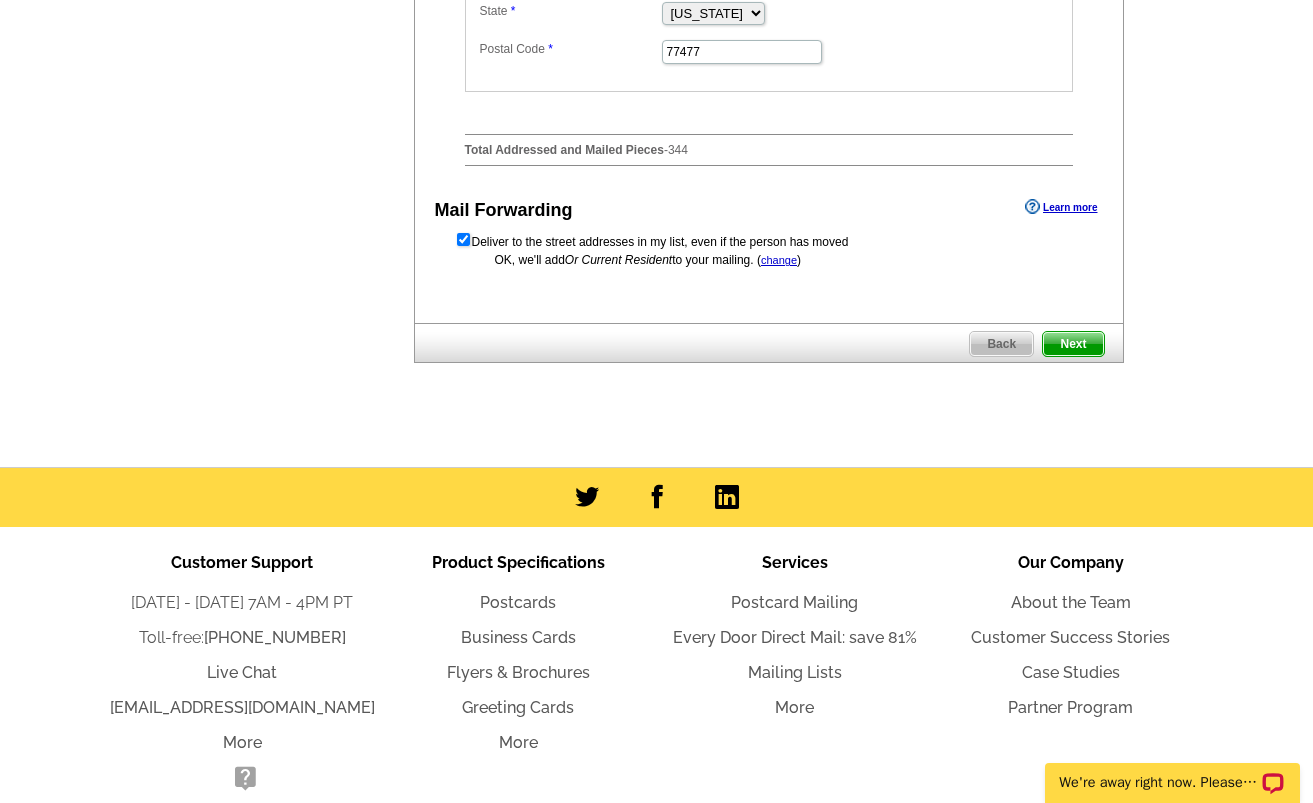 click on "Next" at bounding box center (1073, 344) 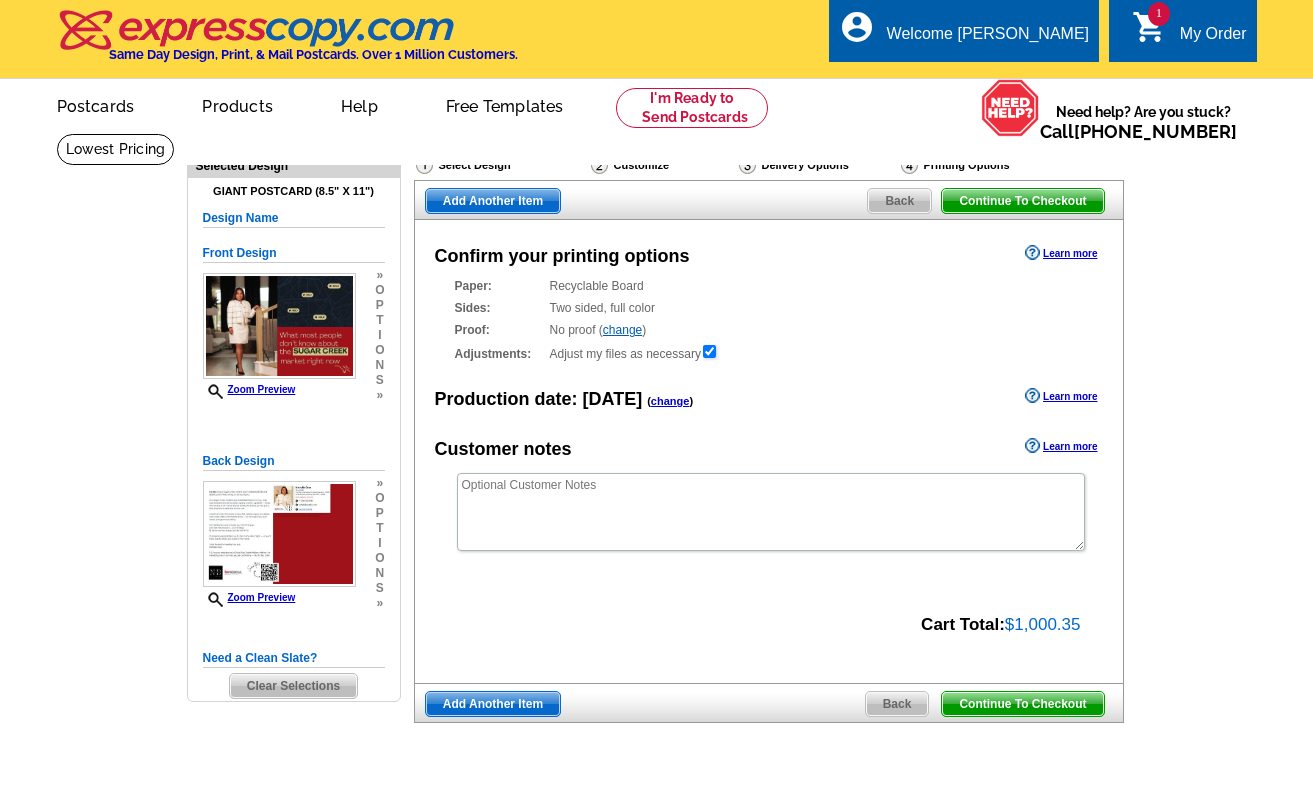 scroll, scrollTop: 0, scrollLeft: 0, axis: both 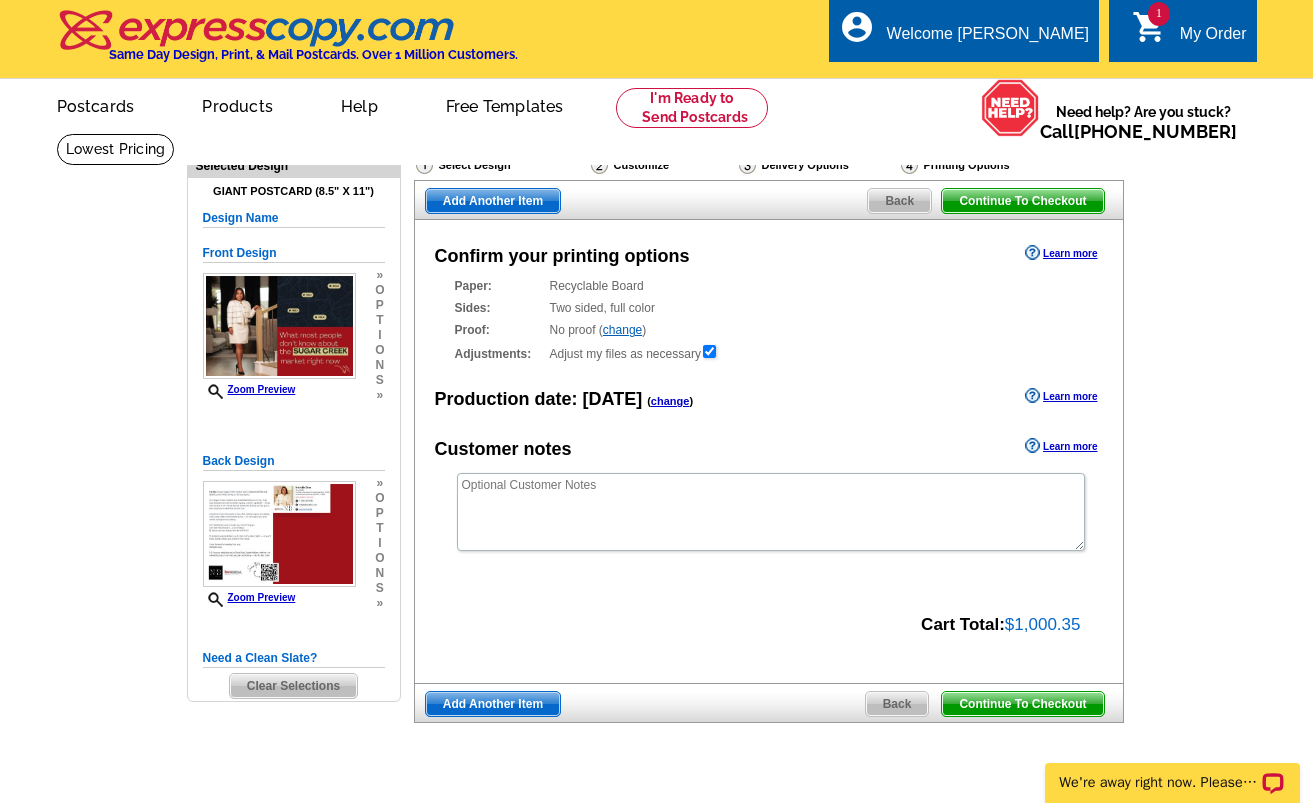 click on "Continue To Checkout" at bounding box center (1022, 704) 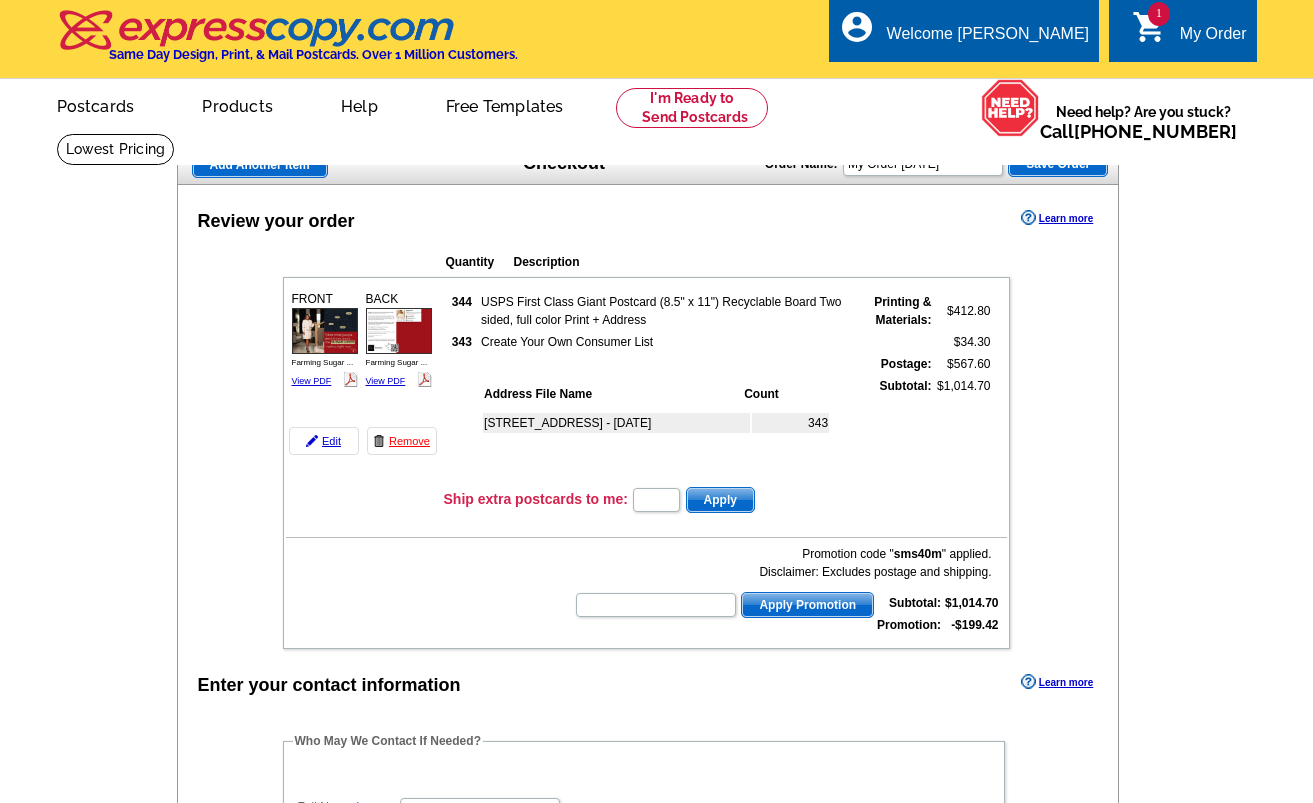 scroll, scrollTop: 0, scrollLeft: 0, axis: both 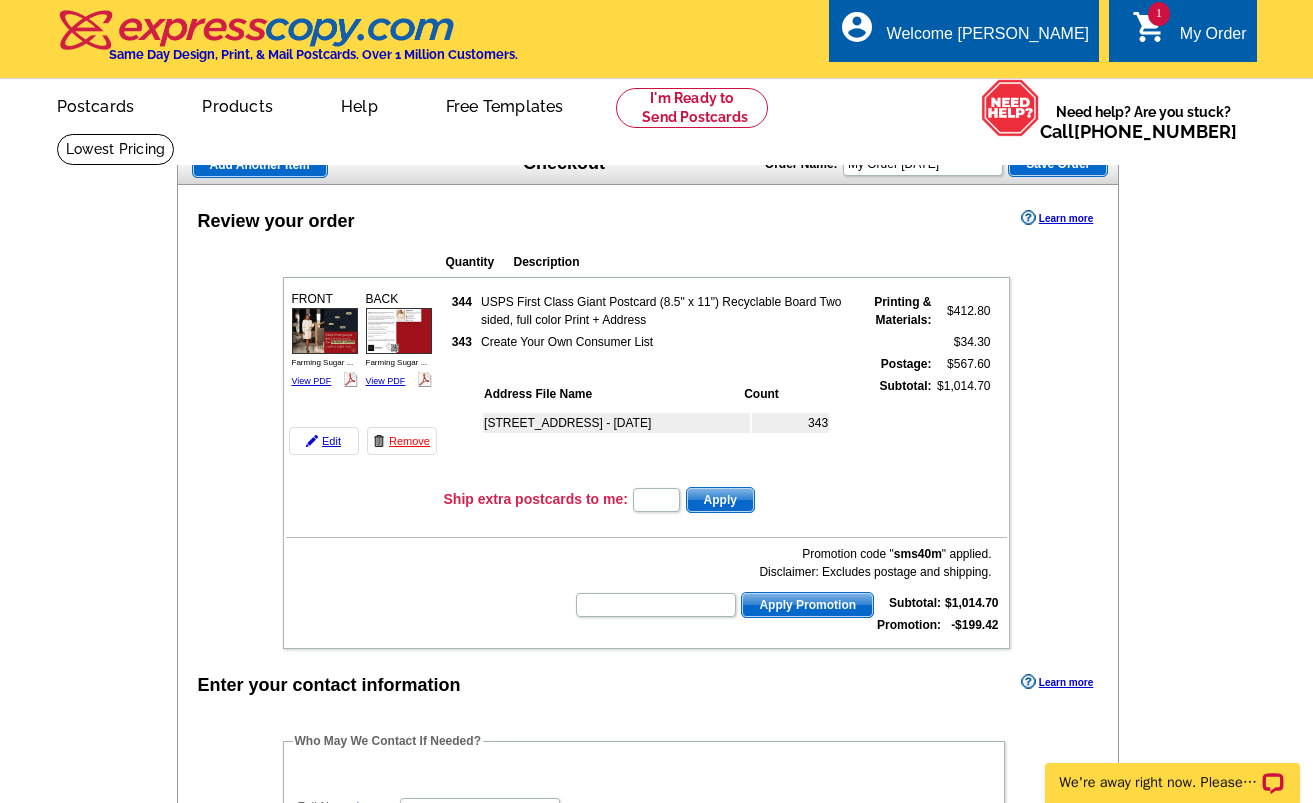 click on "My Order" at bounding box center [1213, 39] 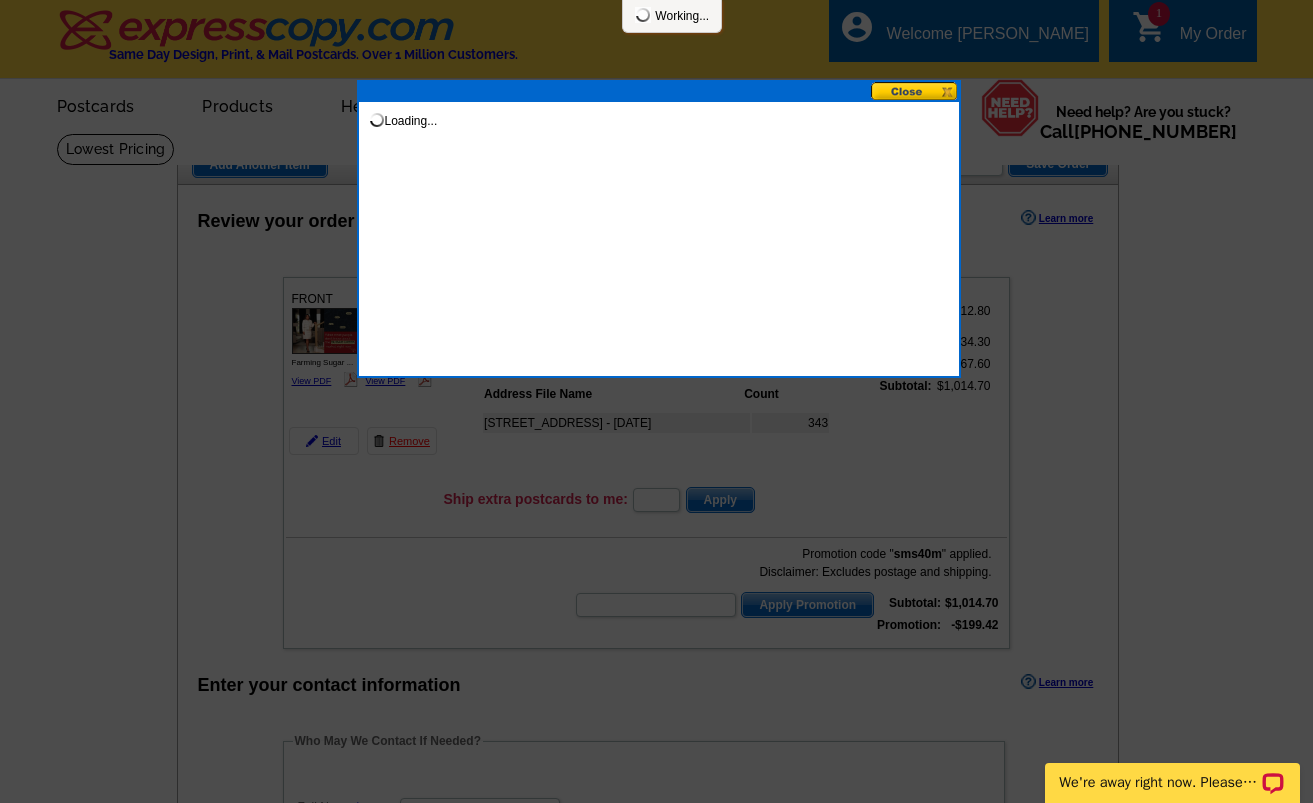 click on "Loading..." at bounding box center [659, 229] 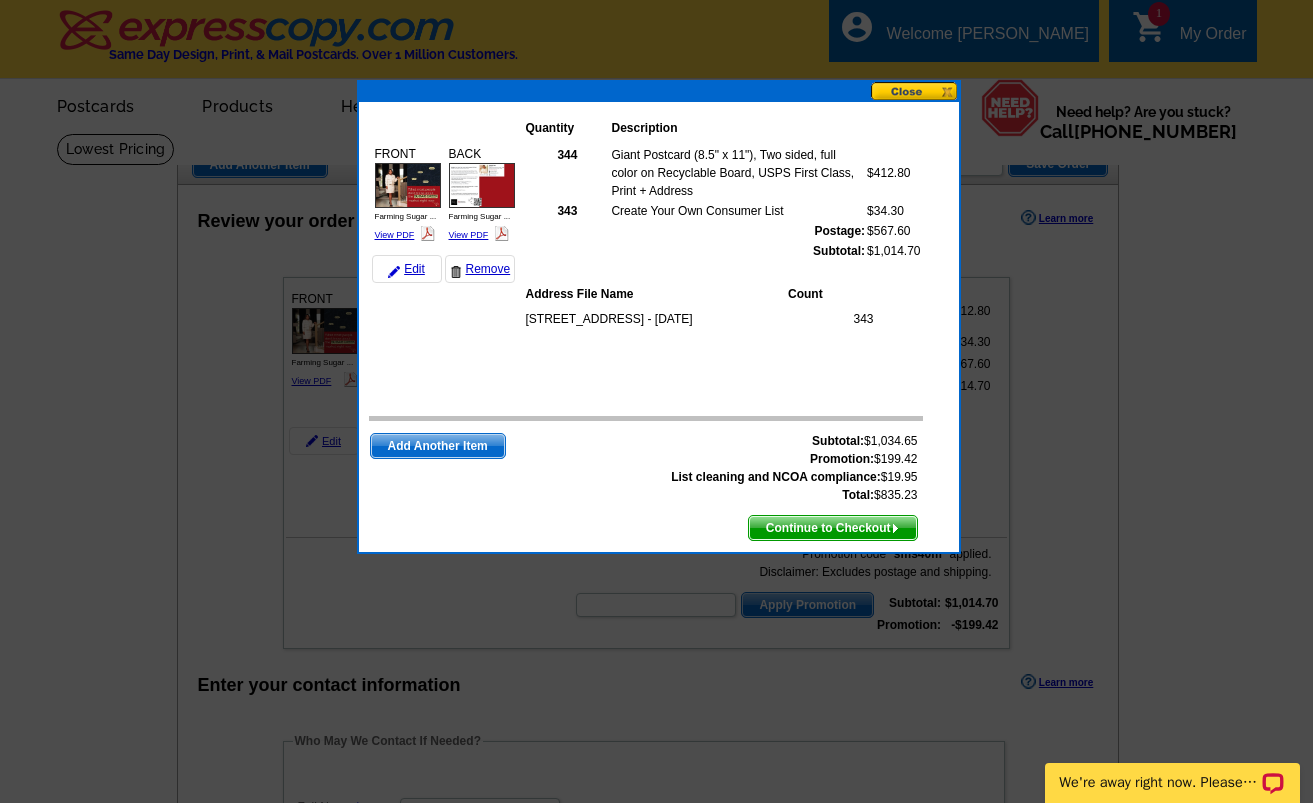 click at bounding box center [915, 91] 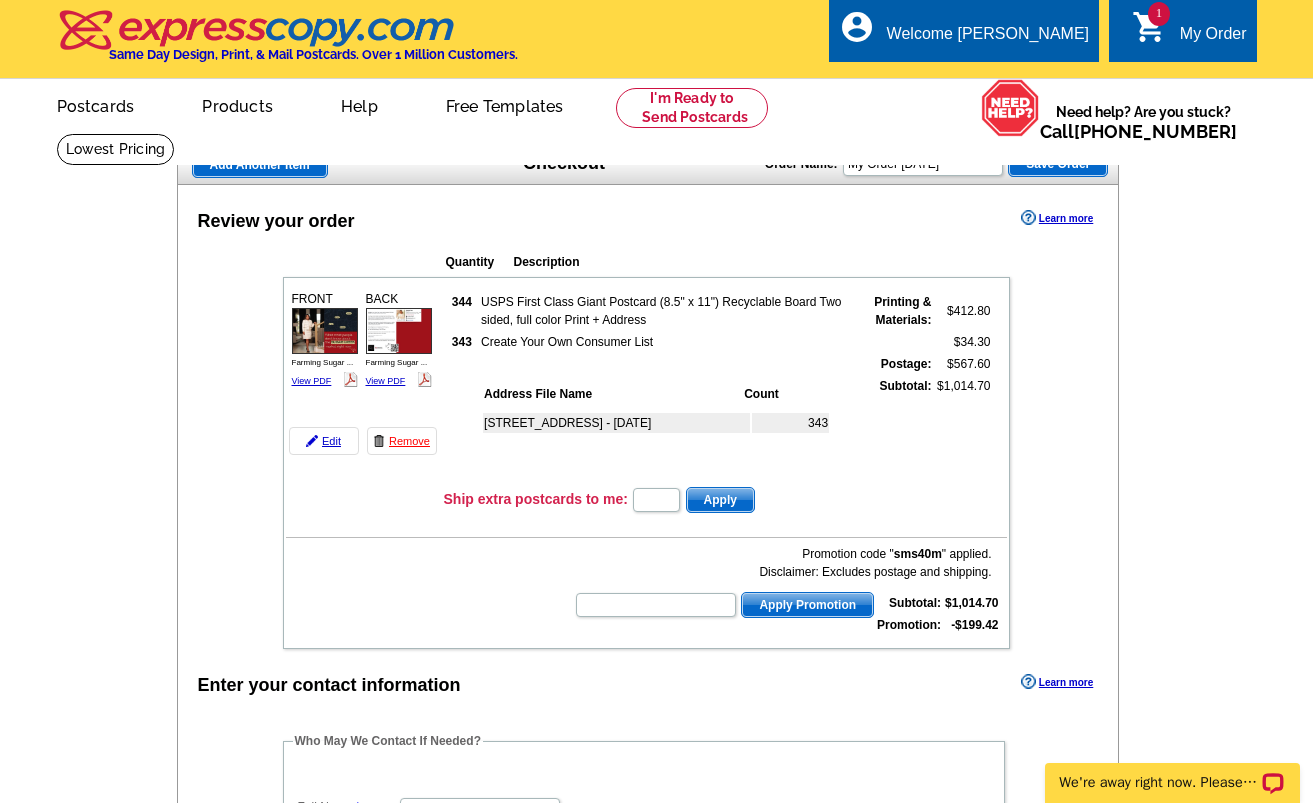 click on "picture_in_picture
Postcards
store_mall_directory
Products
keyboard_arrow_down
Postcards
Business cards
Flyers and brochures
More
Fast & easy postcard marketing
Same day printing and mailing
Upload your own design or customize a template
Get Started" at bounding box center [473, 122] 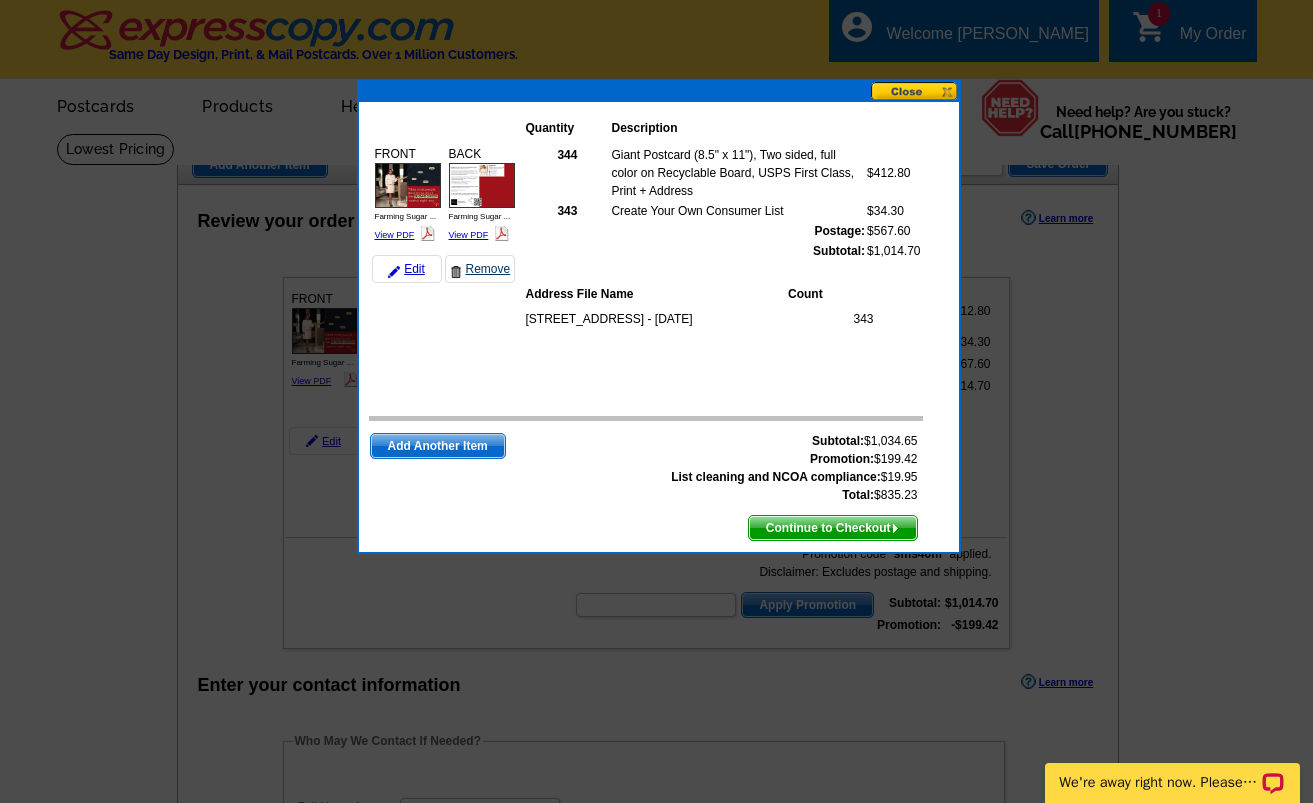 click on "Remove" at bounding box center [480, 269] 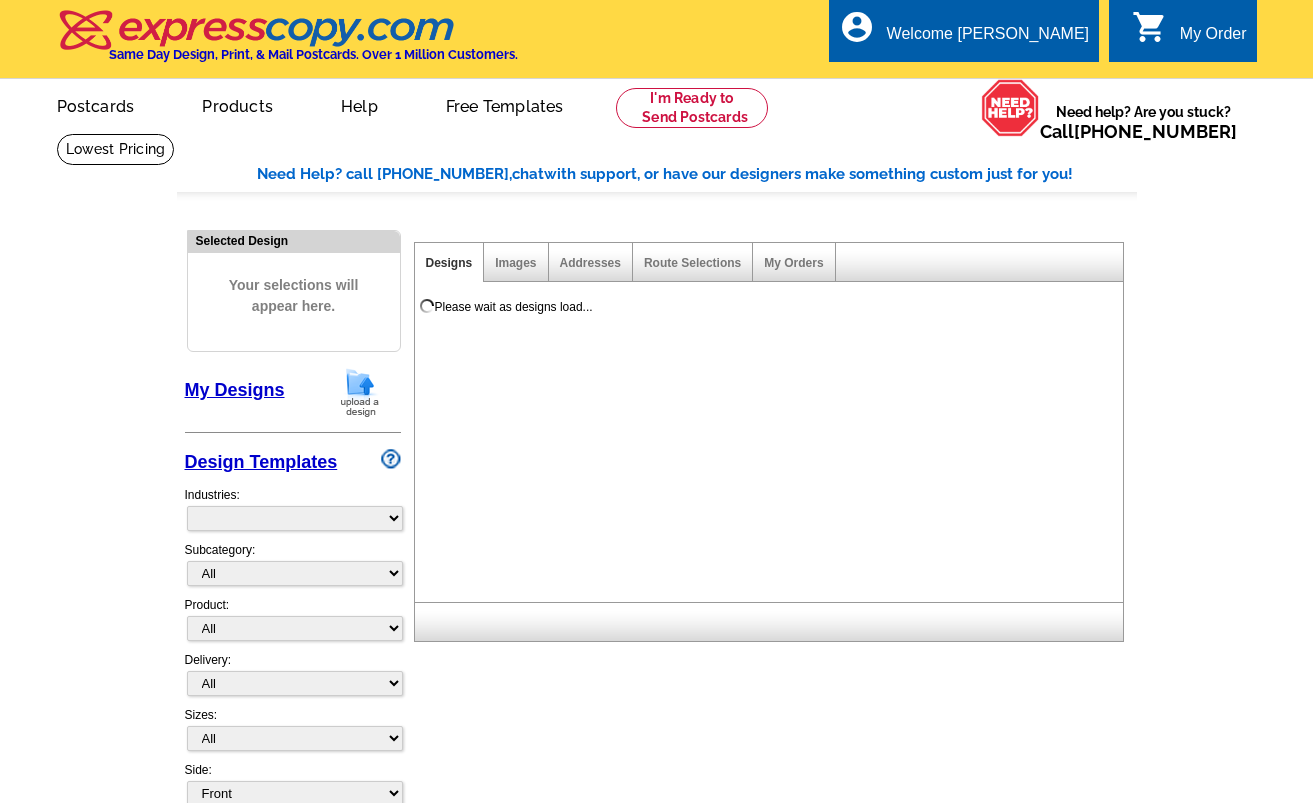 scroll, scrollTop: 0, scrollLeft: 0, axis: both 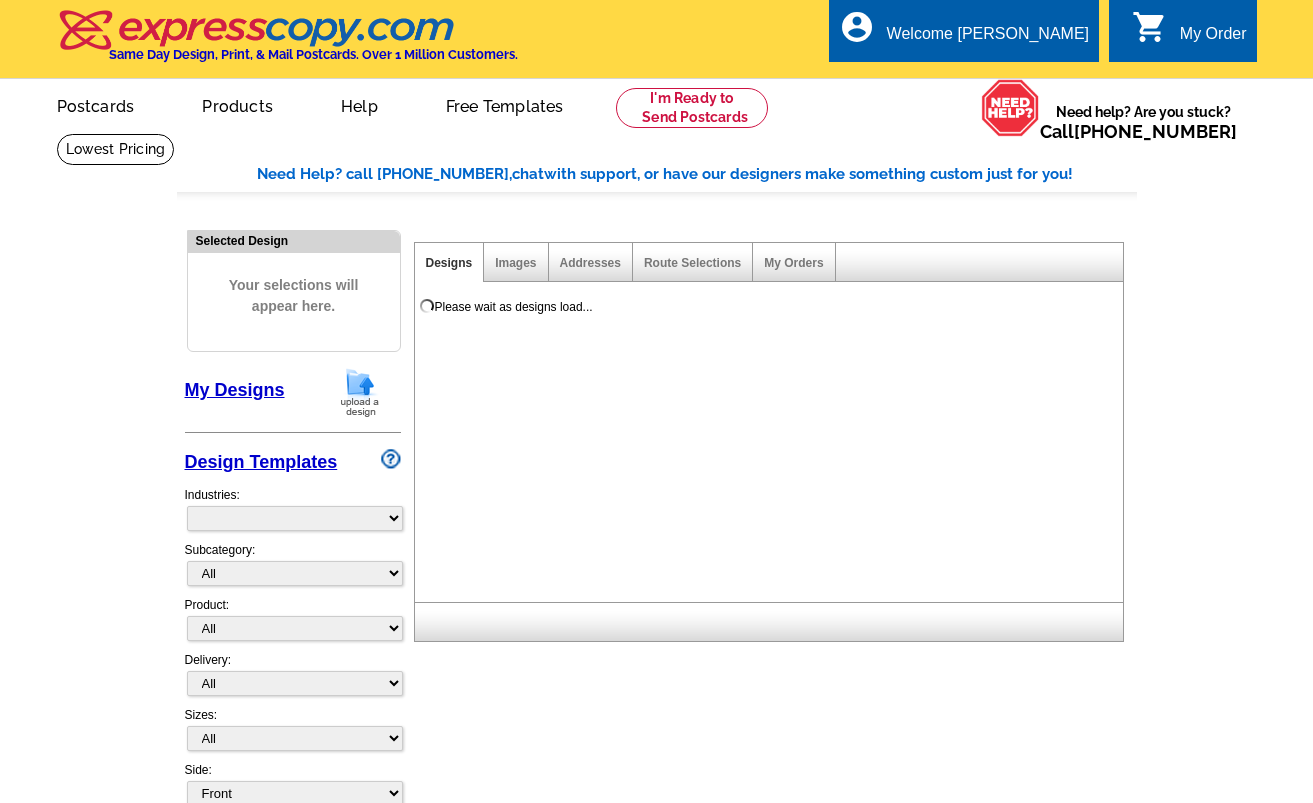 select on "785" 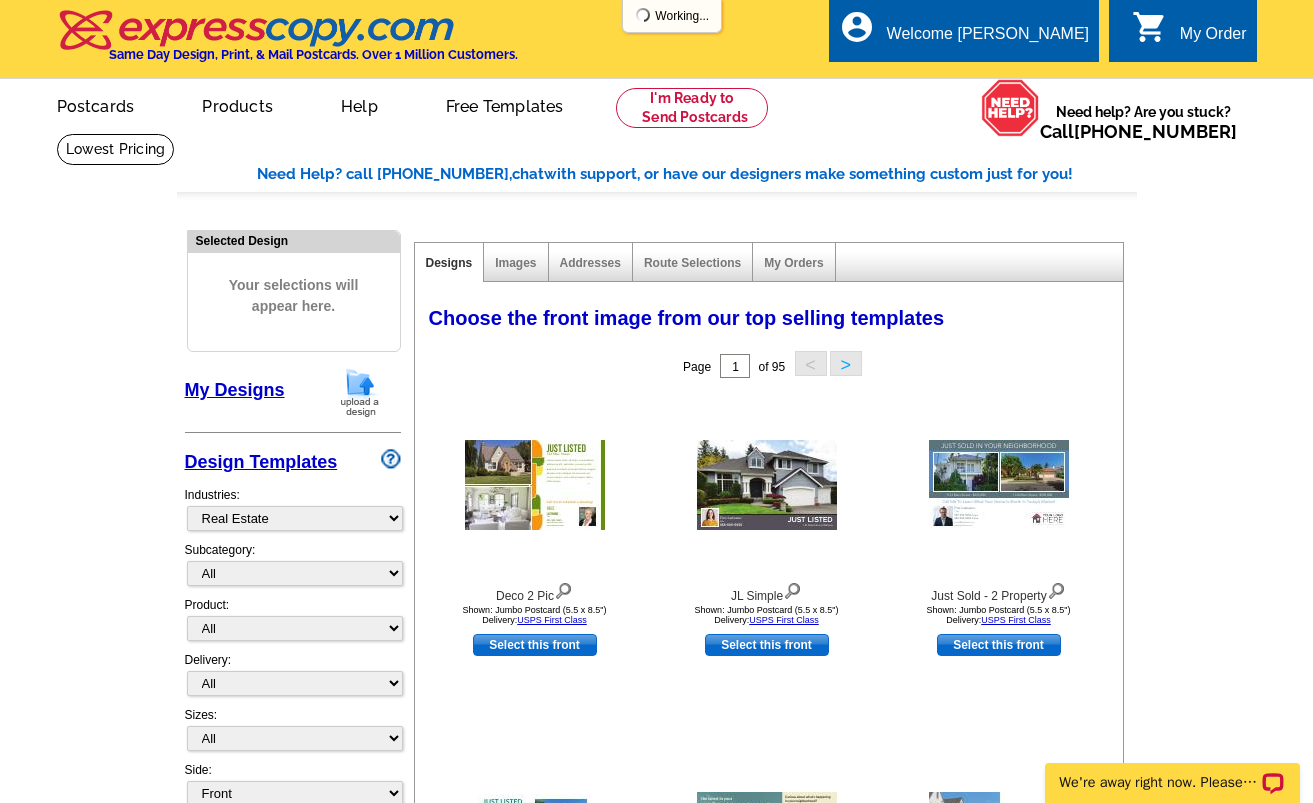 scroll, scrollTop: 0, scrollLeft: 0, axis: both 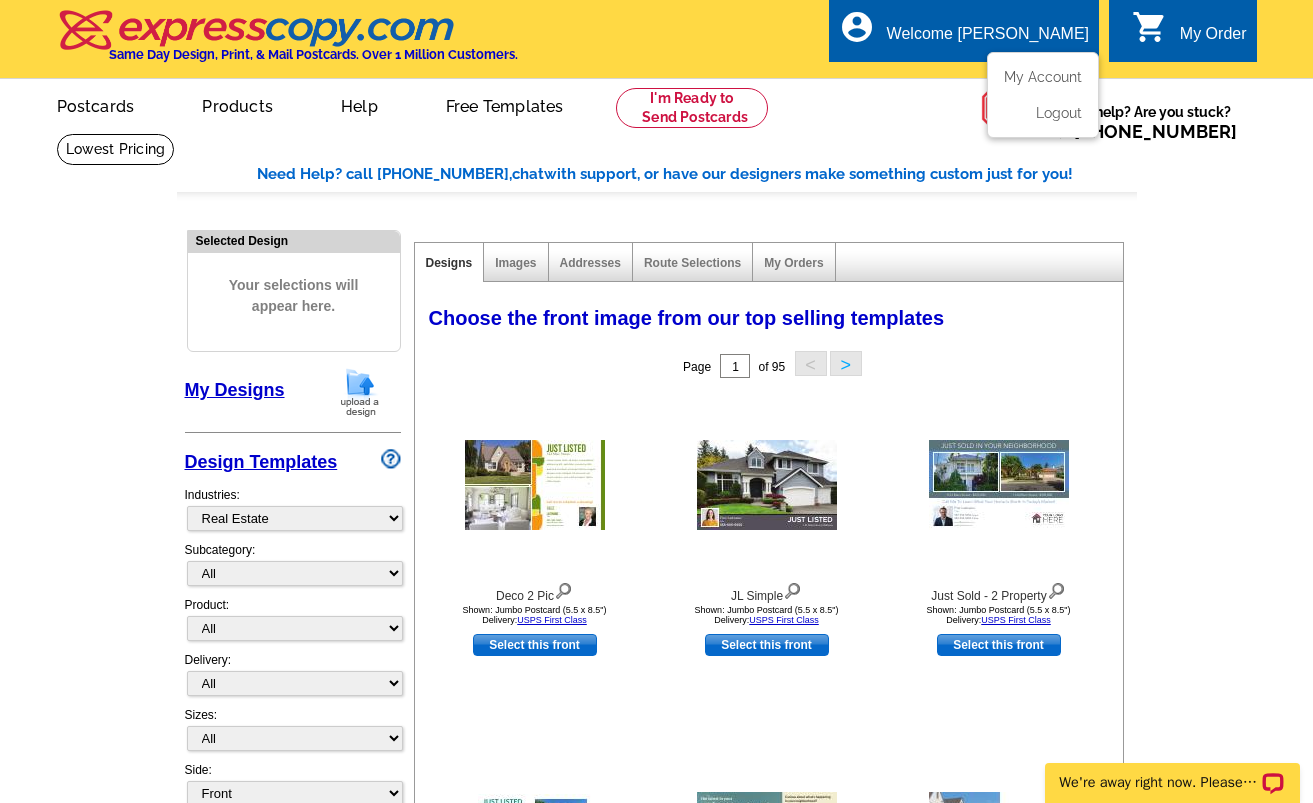 click on "Welcome [PERSON_NAME]" at bounding box center (988, 39) 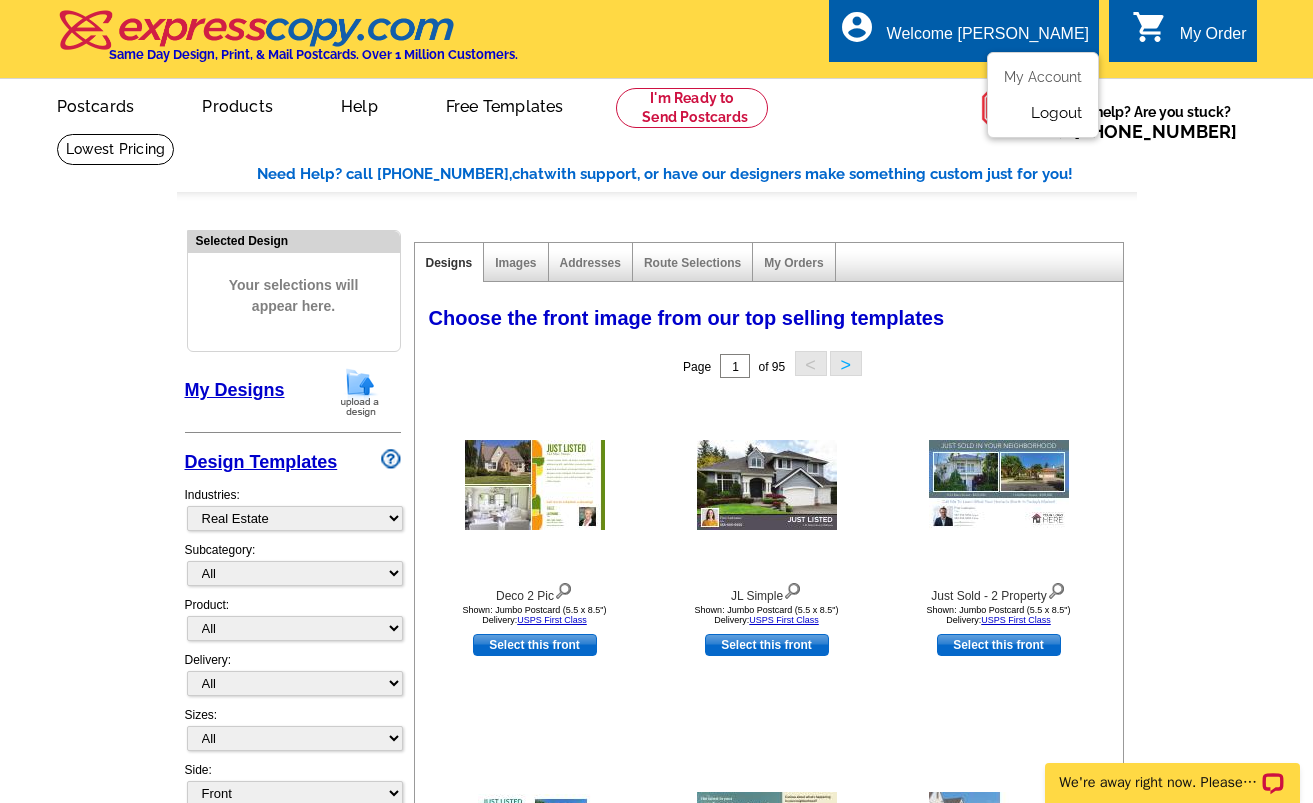 click on "Logout" at bounding box center [1056, 113] 